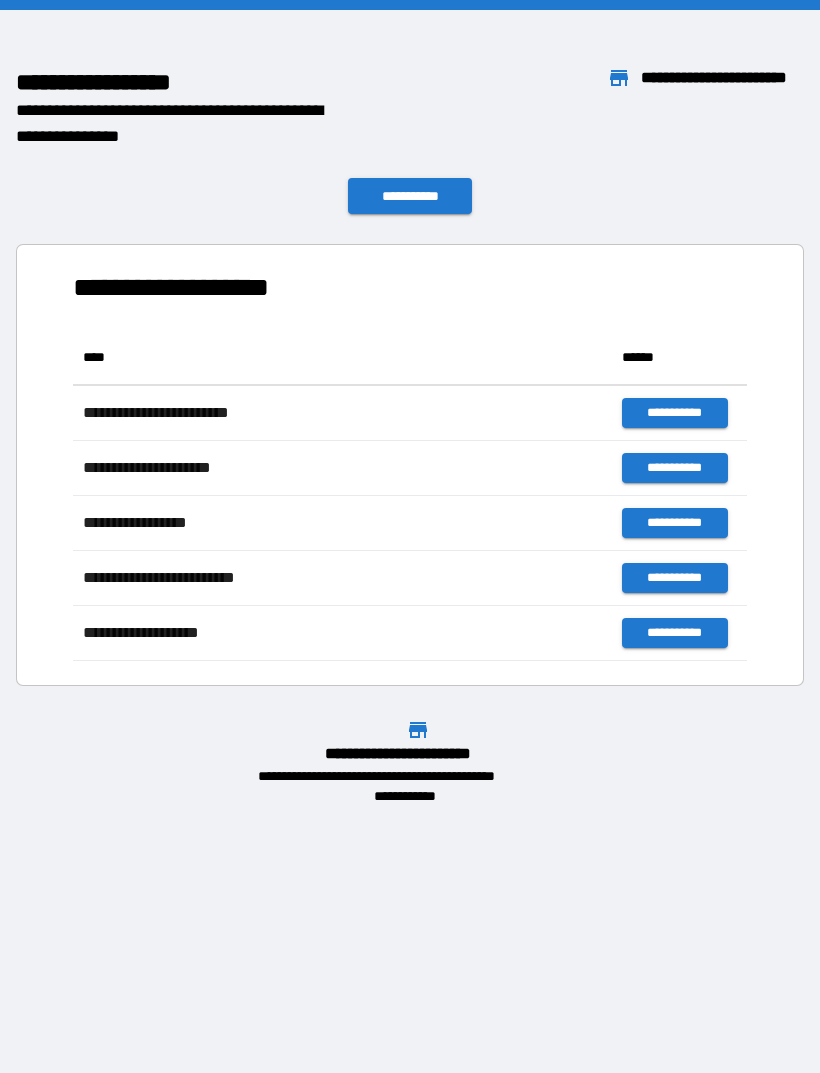 scroll, scrollTop: 0, scrollLeft: 0, axis: both 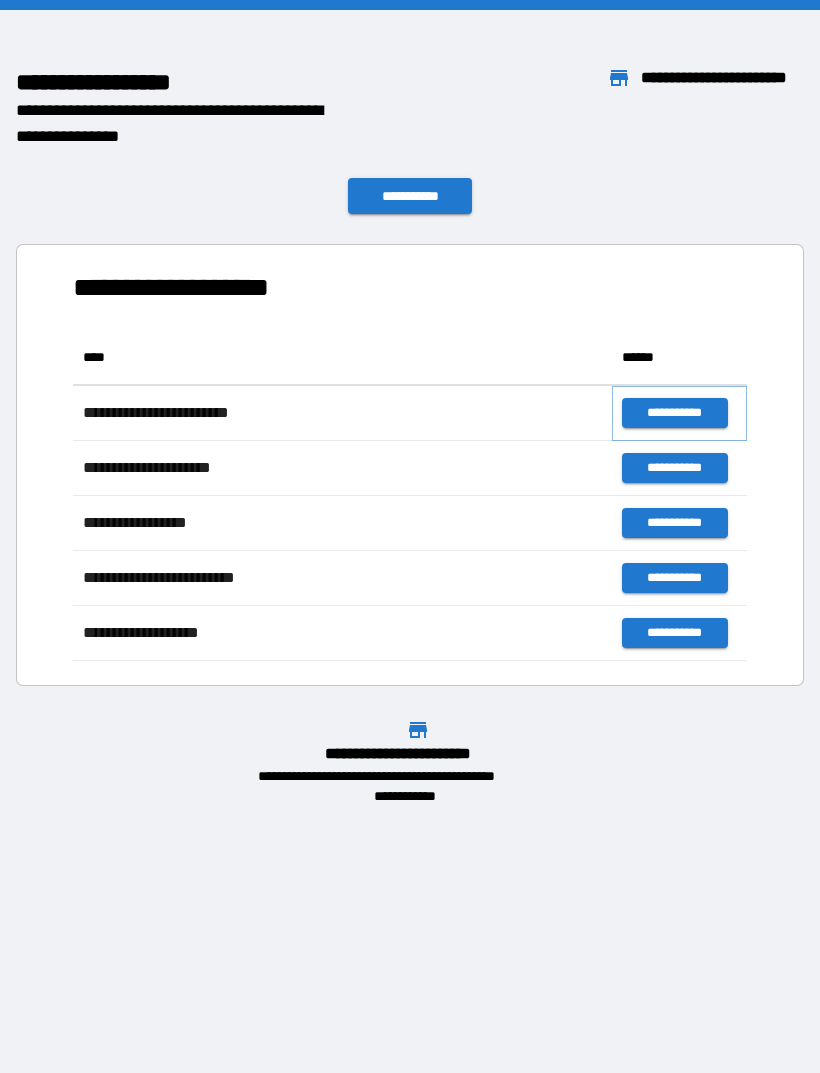 click on "**********" at bounding box center [674, 413] 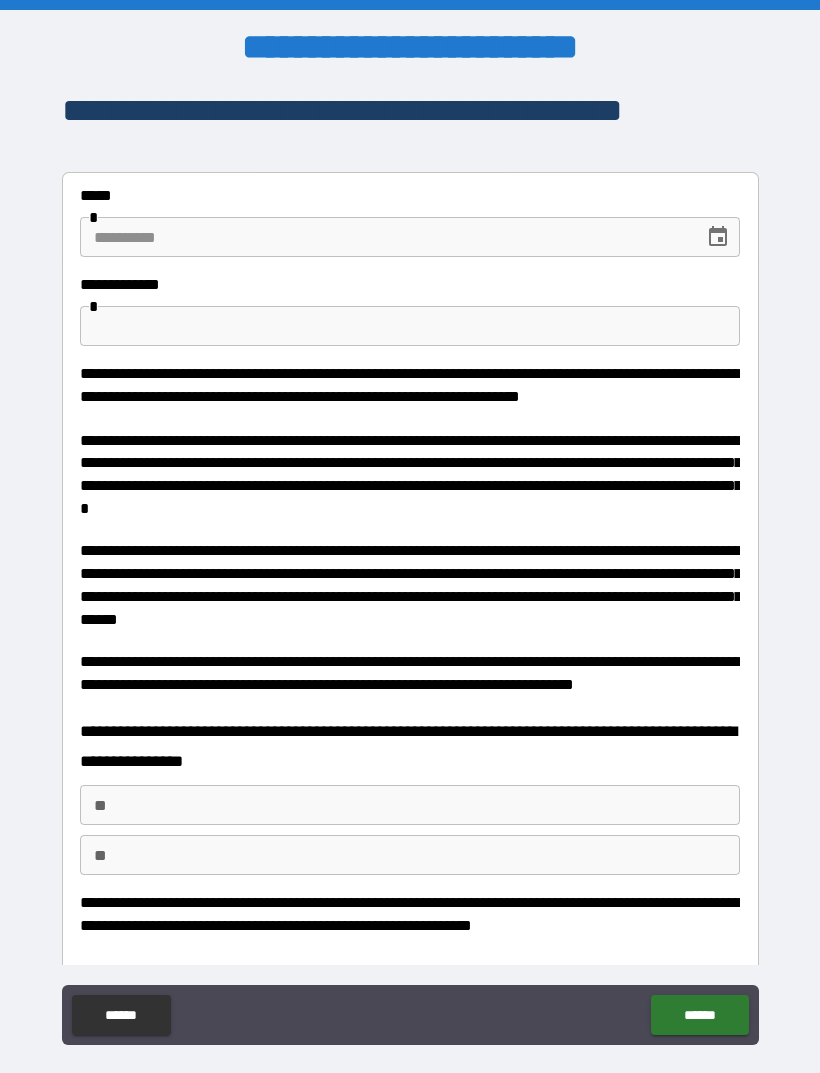scroll, scrollTop: 0, scrollLeft: 0, axis: both 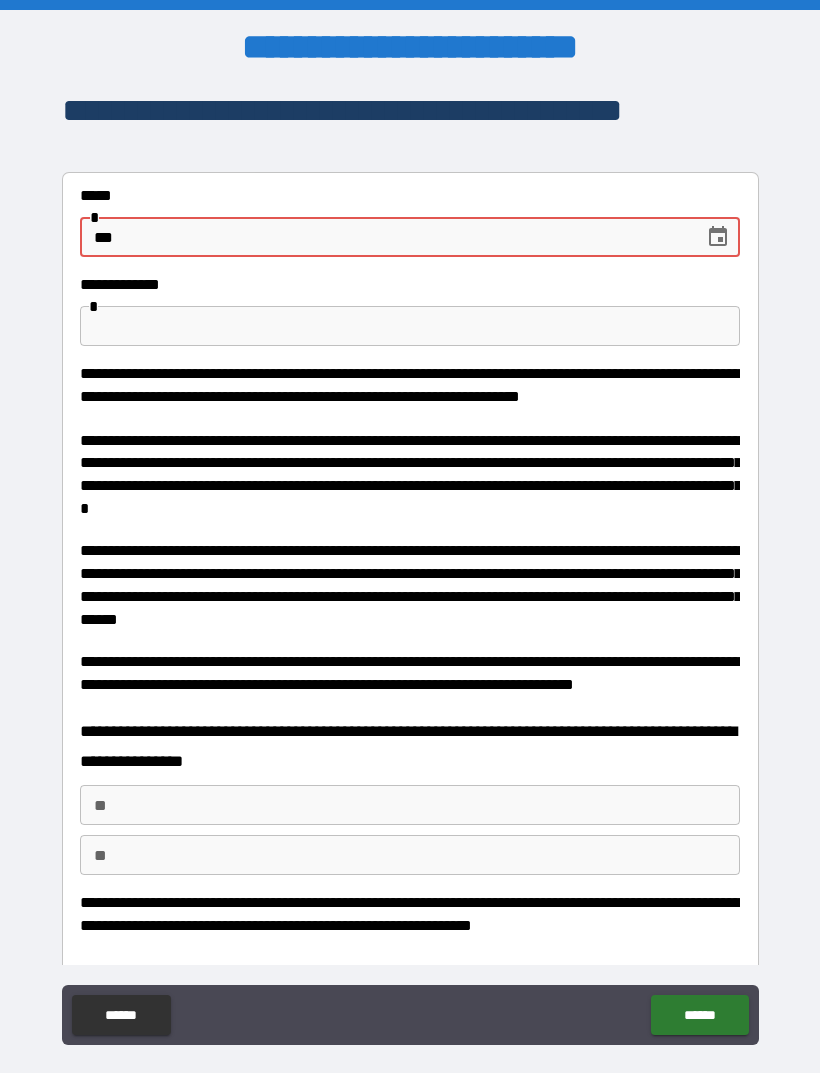 type on "*" 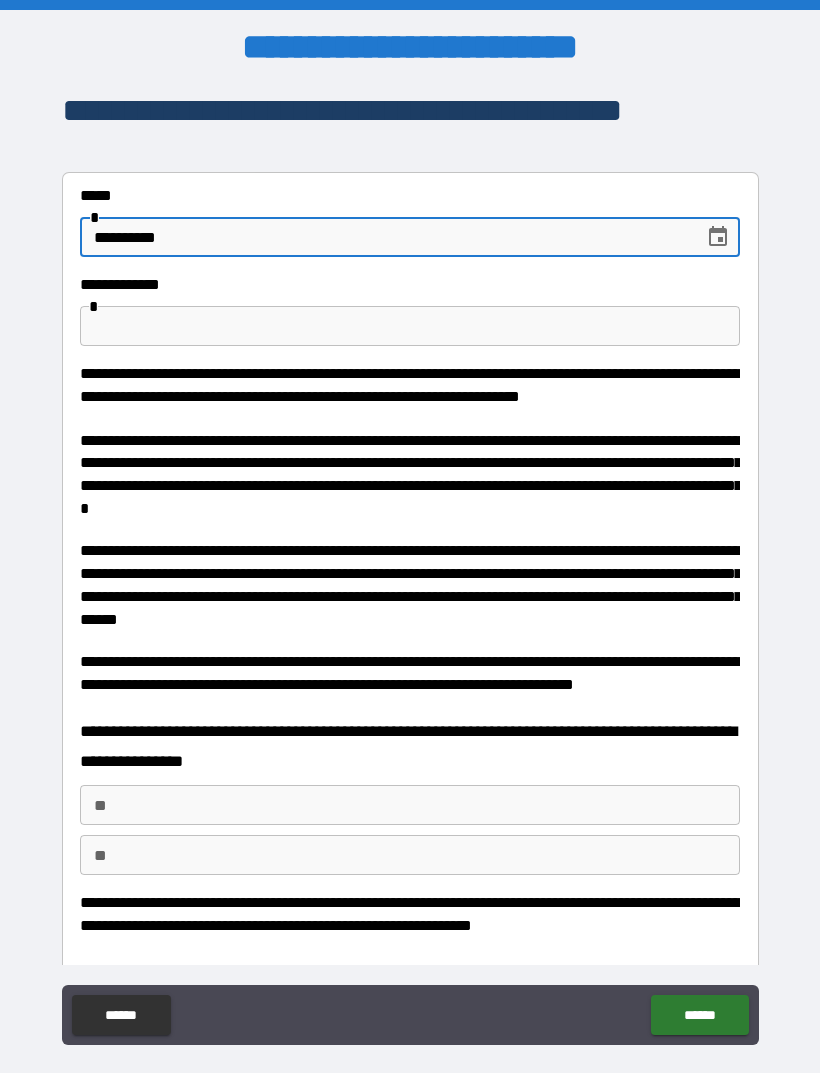 type on "**********" 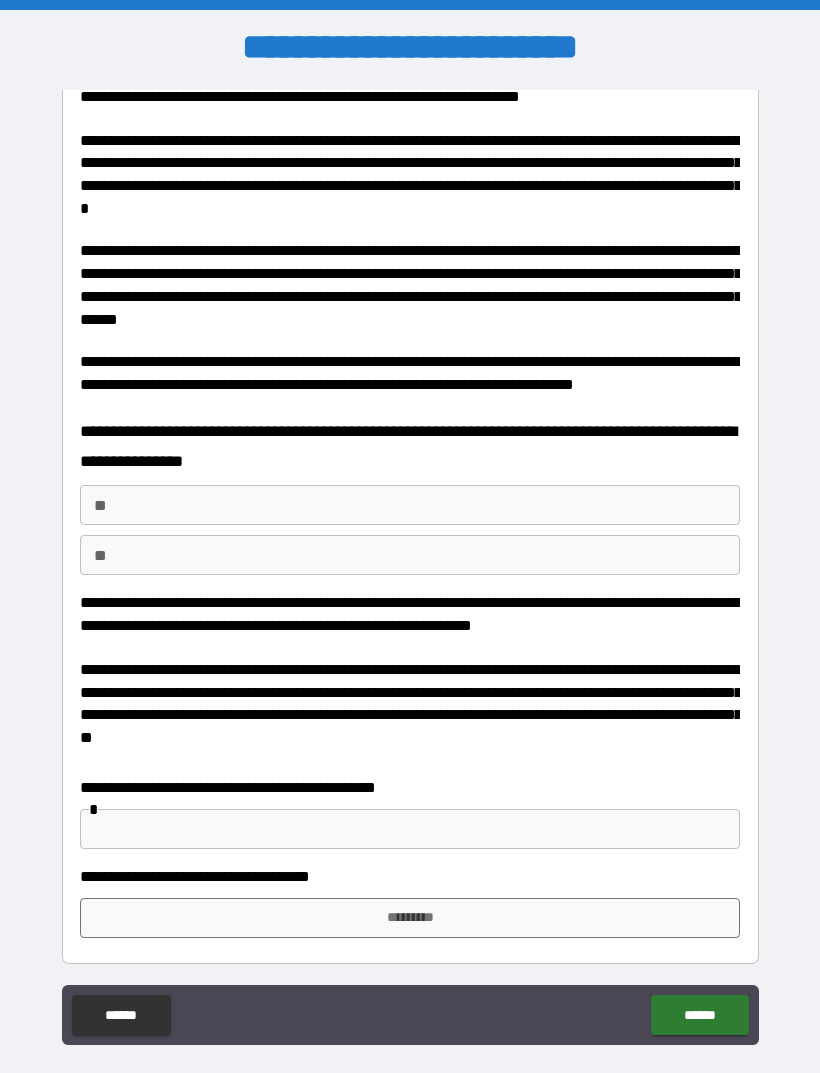 scroll, scrollTop: 300, scrollLeft: 0, axis: vertical 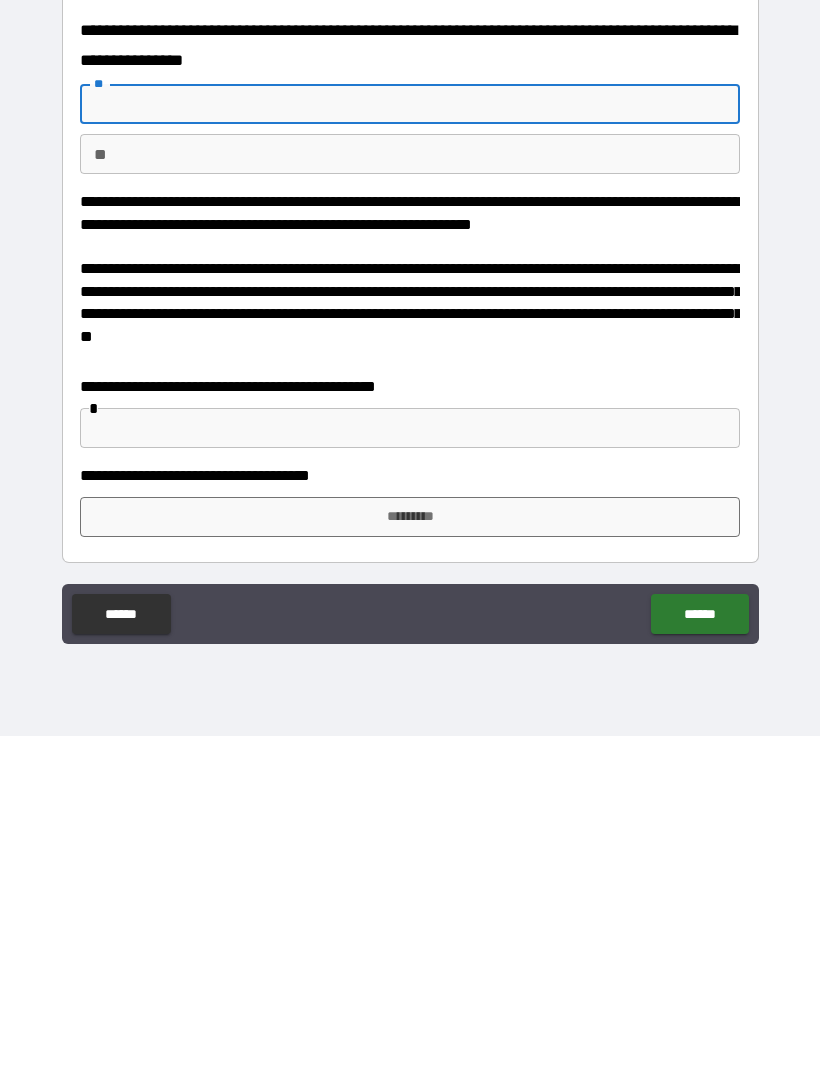 click at bounding box center (410, 765) 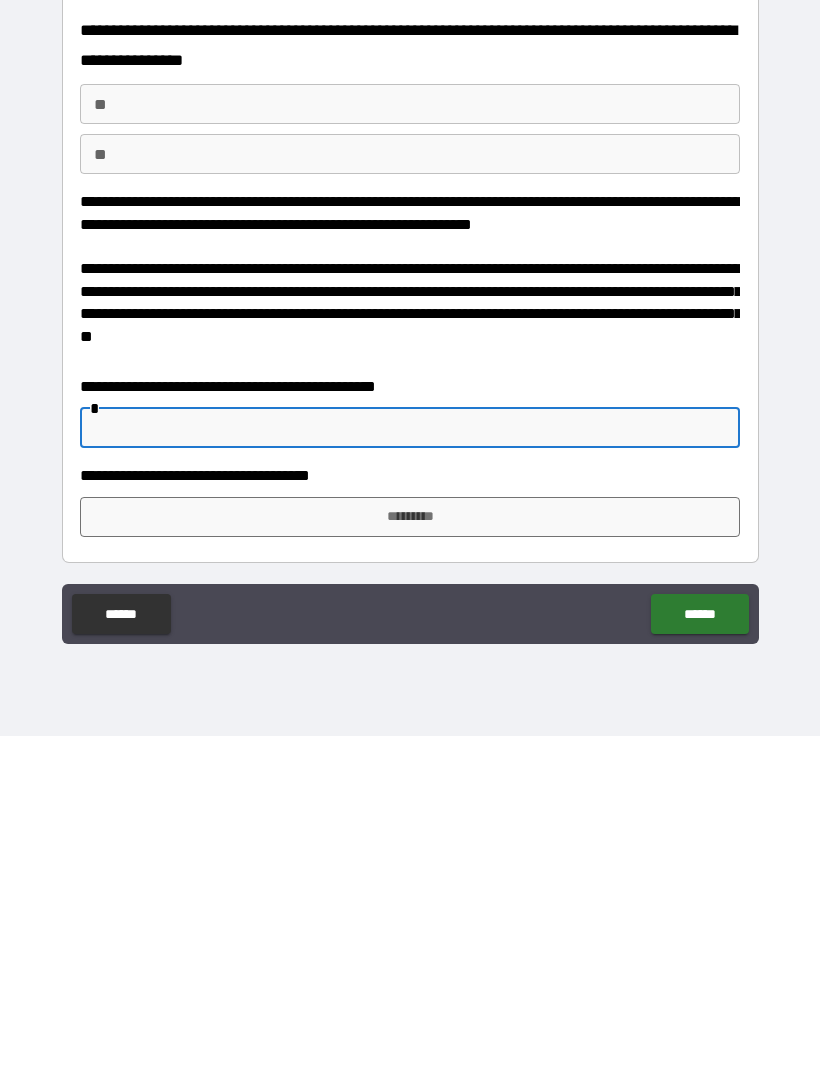 click on "*********" at bounding box center [410, 854] 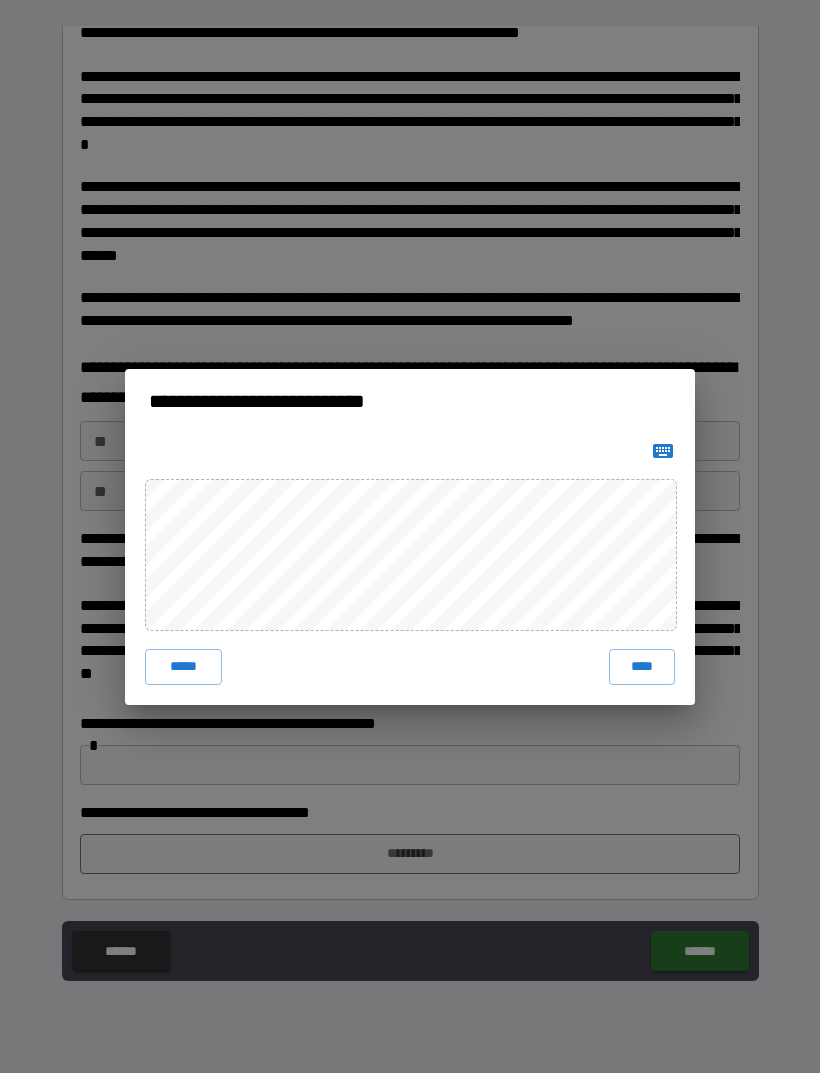 click on "*****" at bounding box center [183, 667] 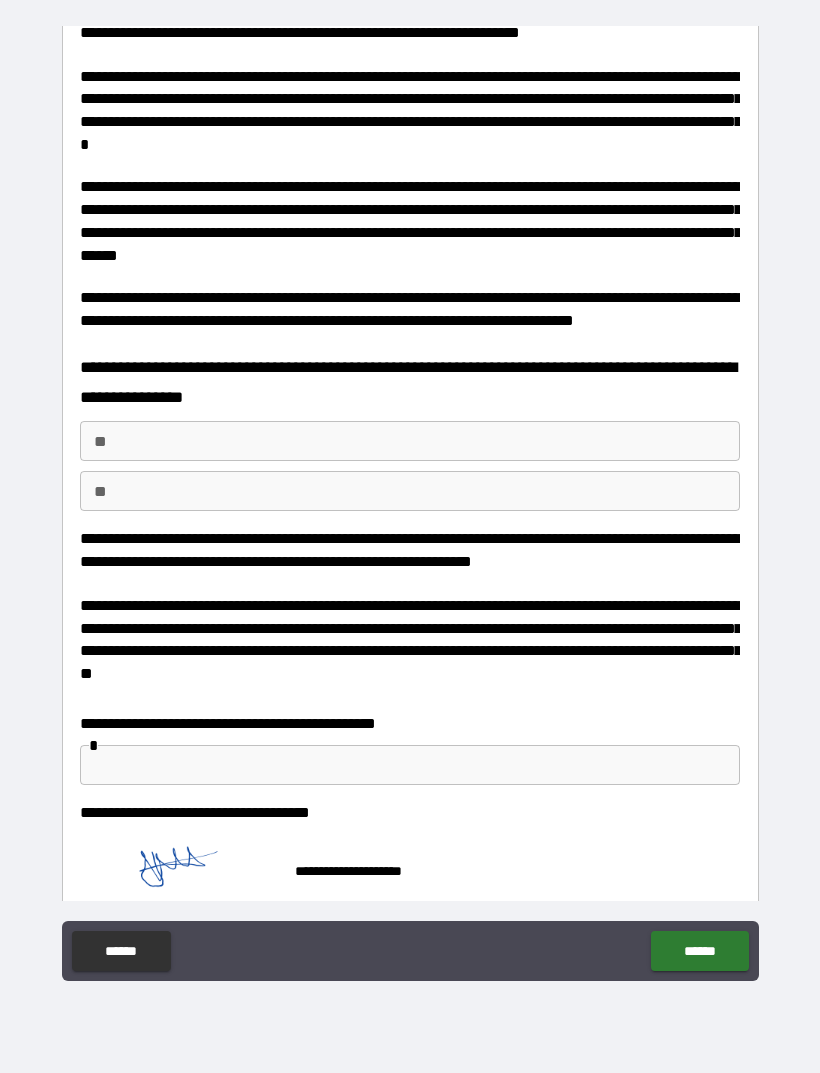 scroll, scrollTop: 290, scrollLeft: 0, axis: vertical 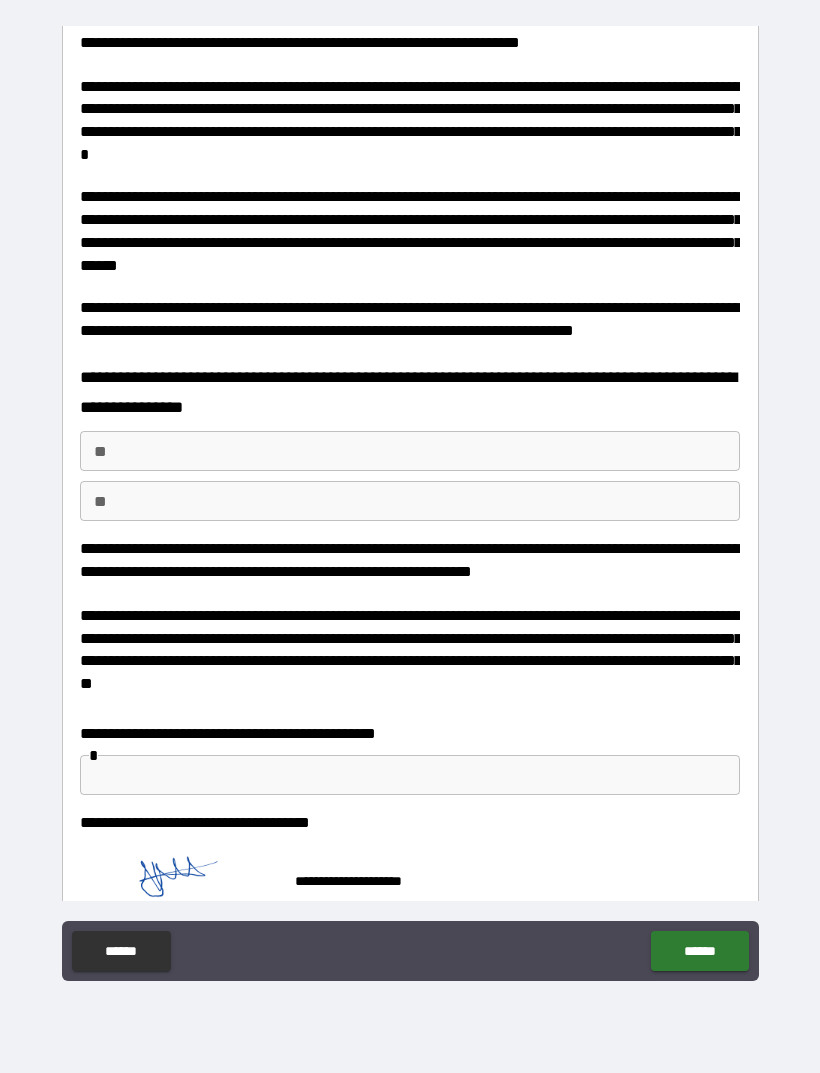 click on "******" at bounding box center [699, 951] 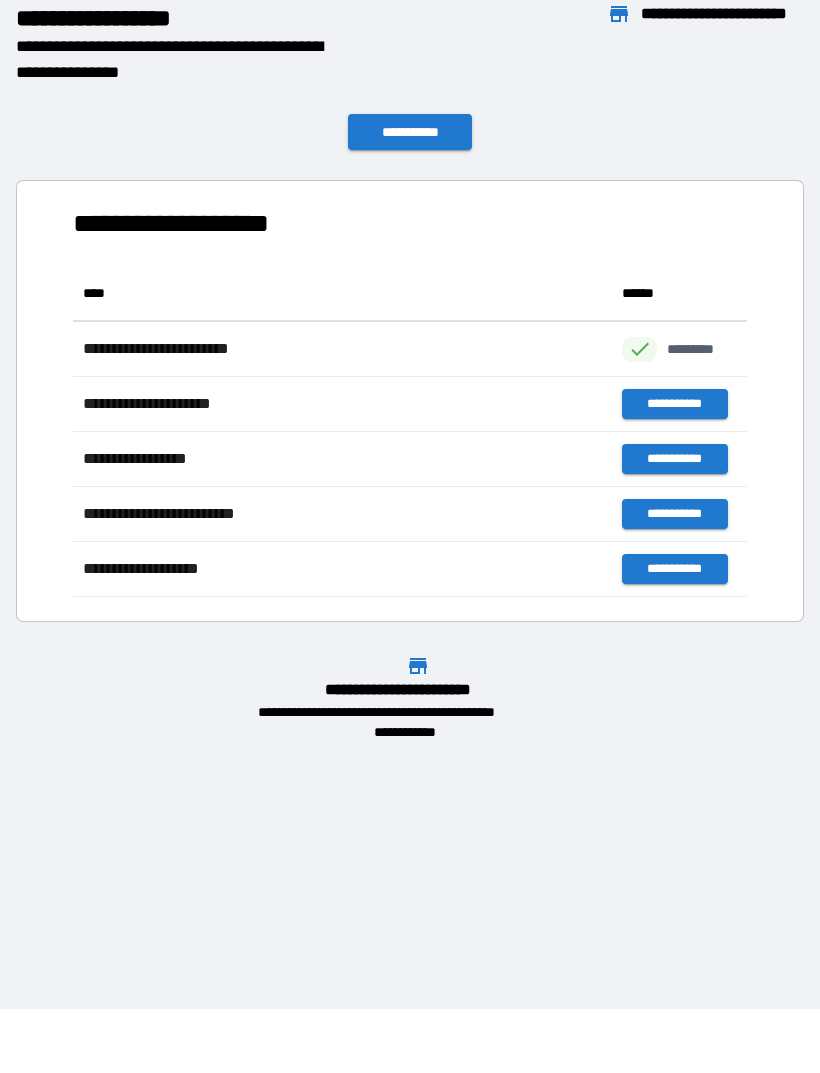 scroll, scrollTop: 1, scrollLeft: 1, axis: both 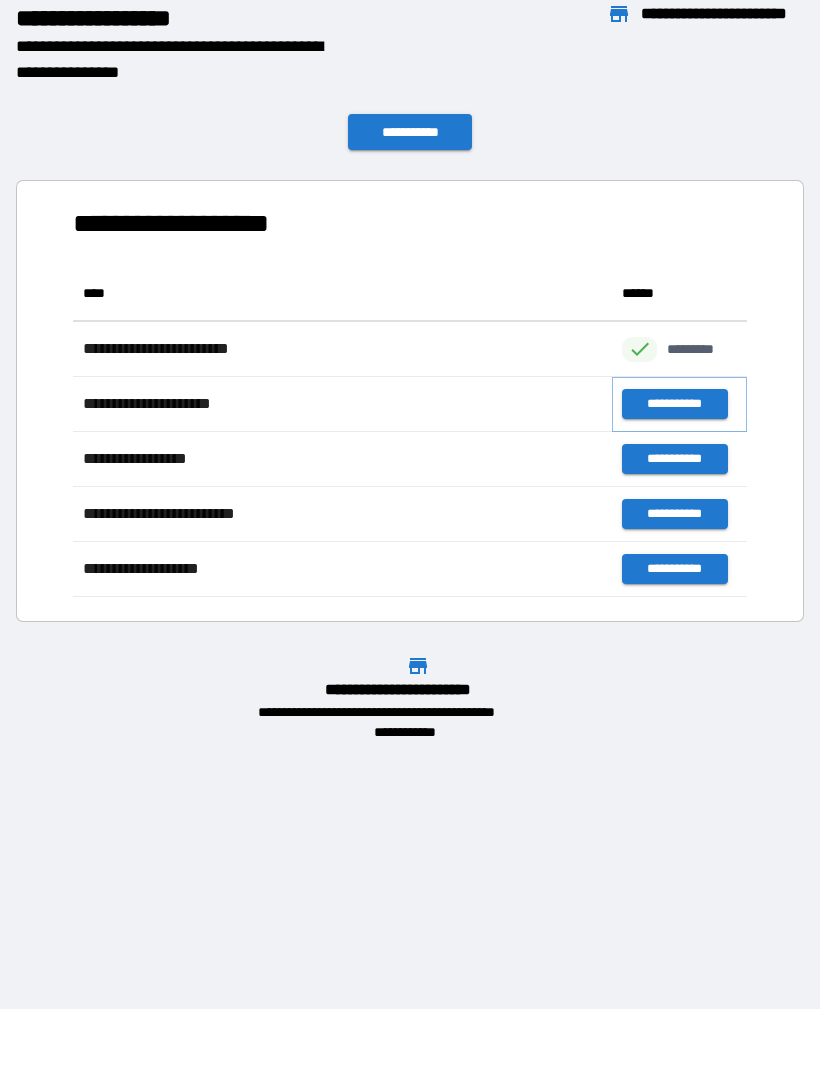 click on "**********" at bounding box center [674, 404] 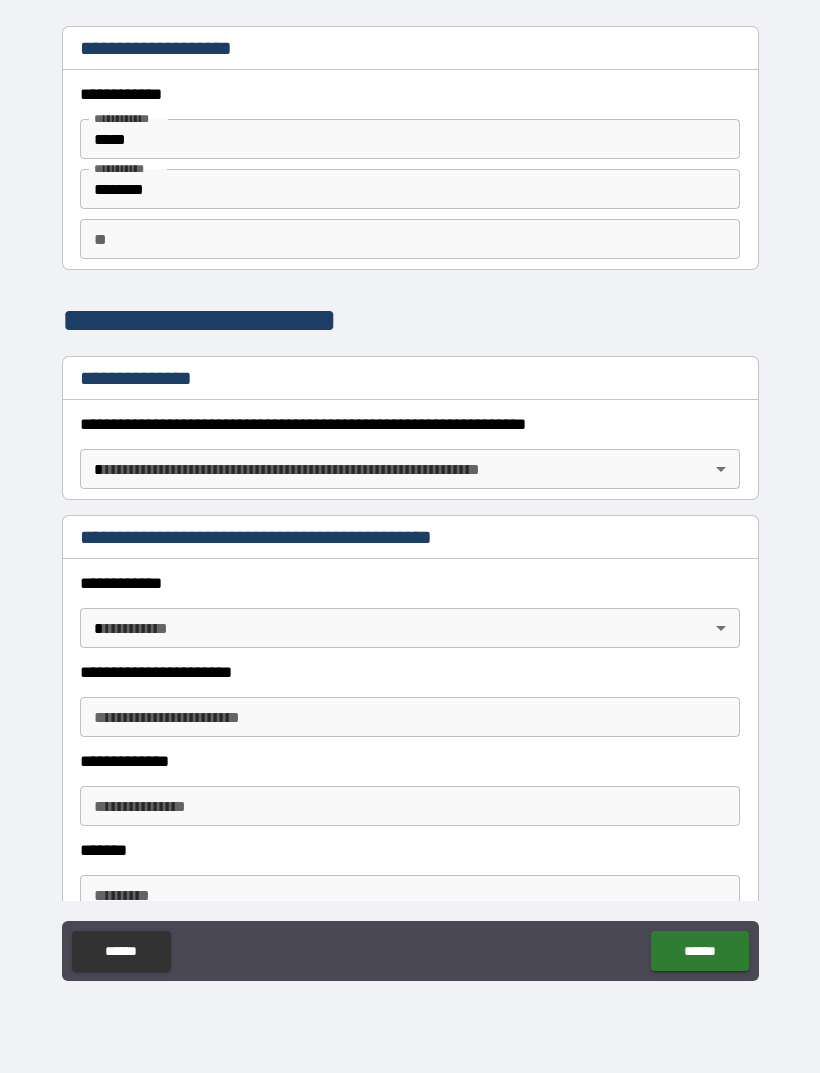 click on "**********" at bounding box center (410, 504) 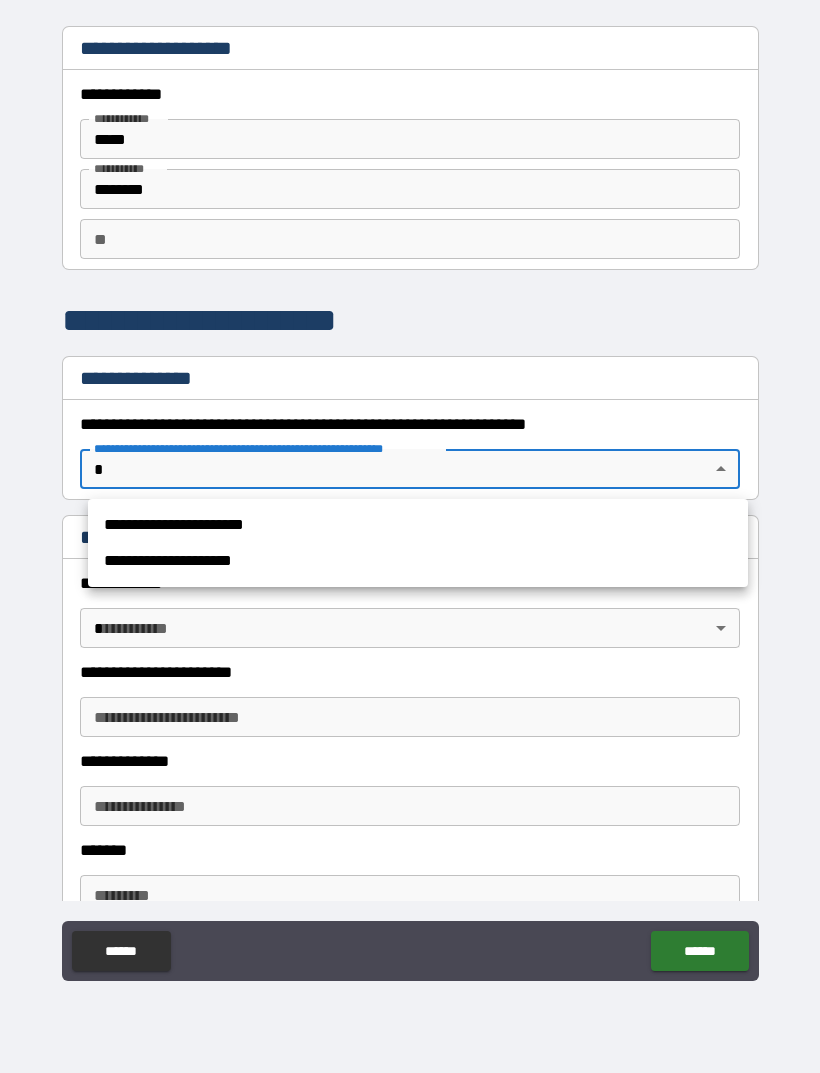click on "**********" at bounding box center [418, 561] 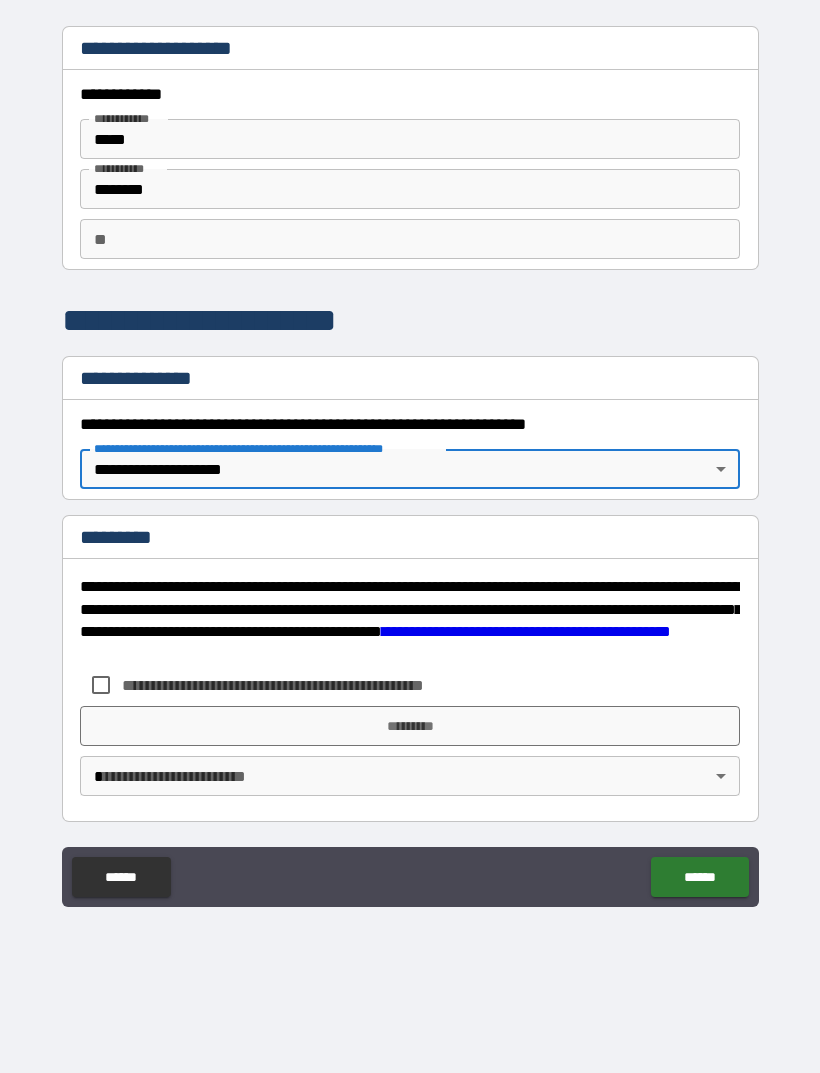type on "*" 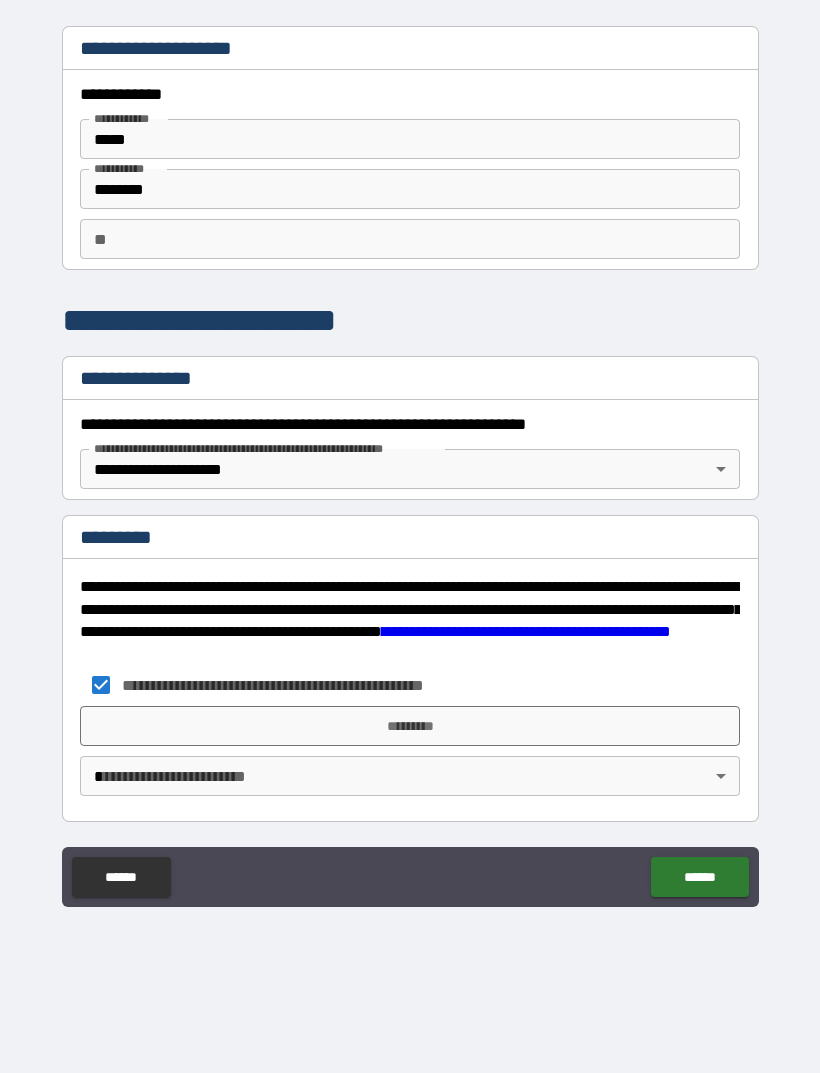 click on "*********" at bounding box center [410, 726] 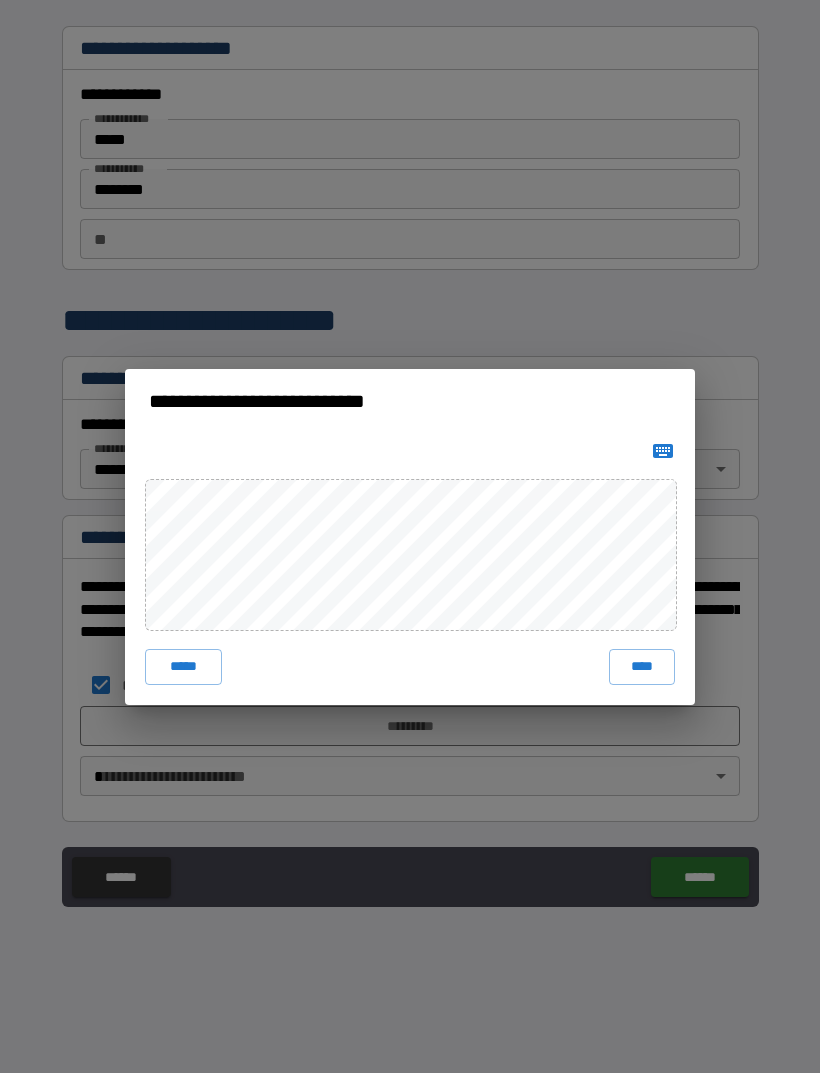 click on "****" at bounding box center [642, 667] 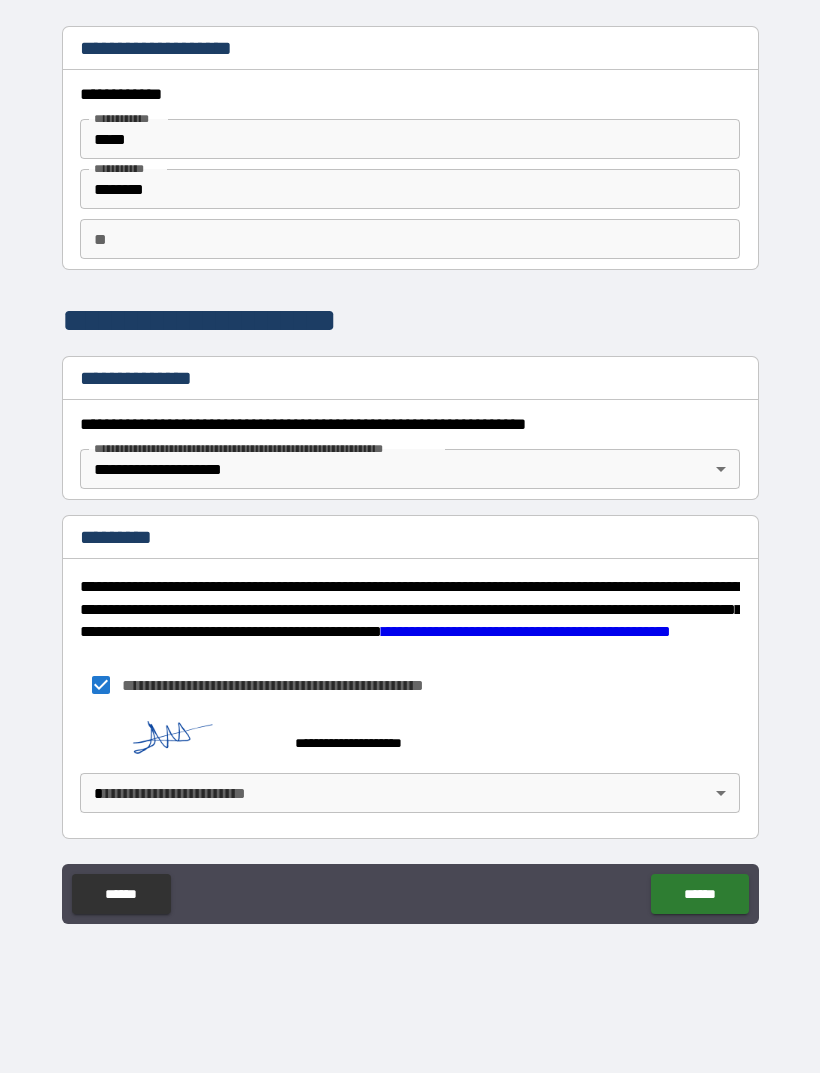 click on "******" at bounding box center (699, 894) 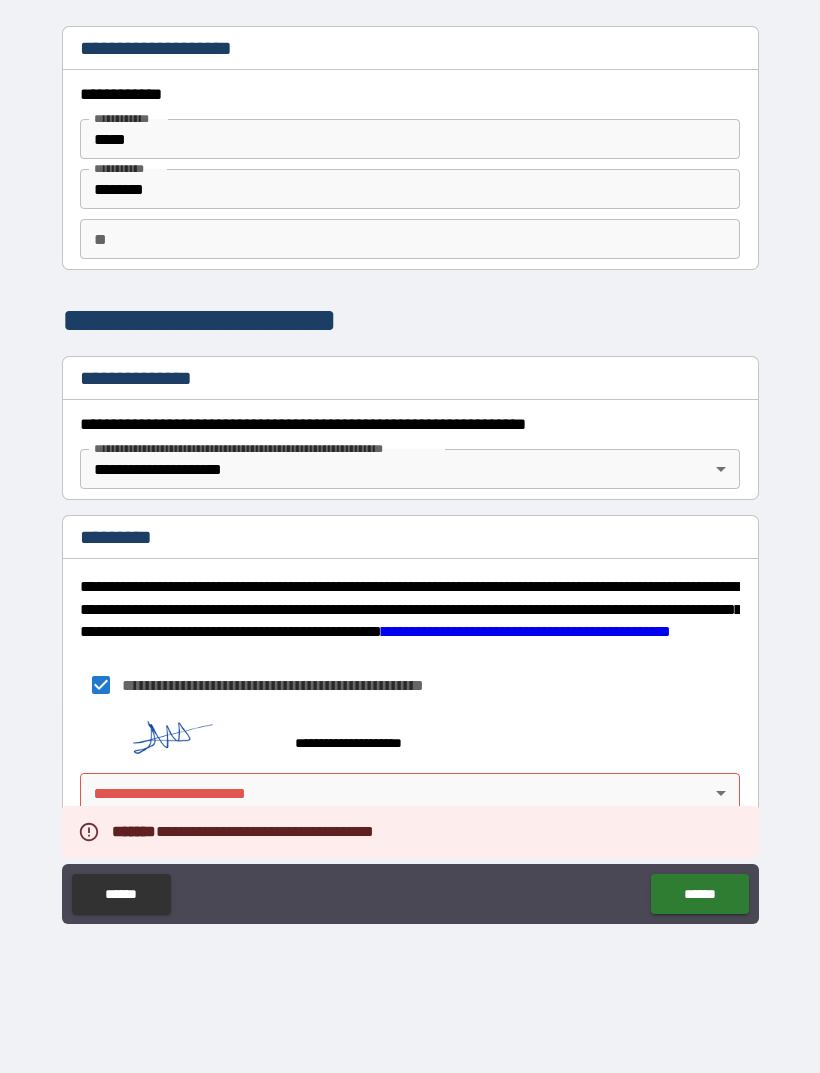 click on "**********" at bounding box center (410, 504) 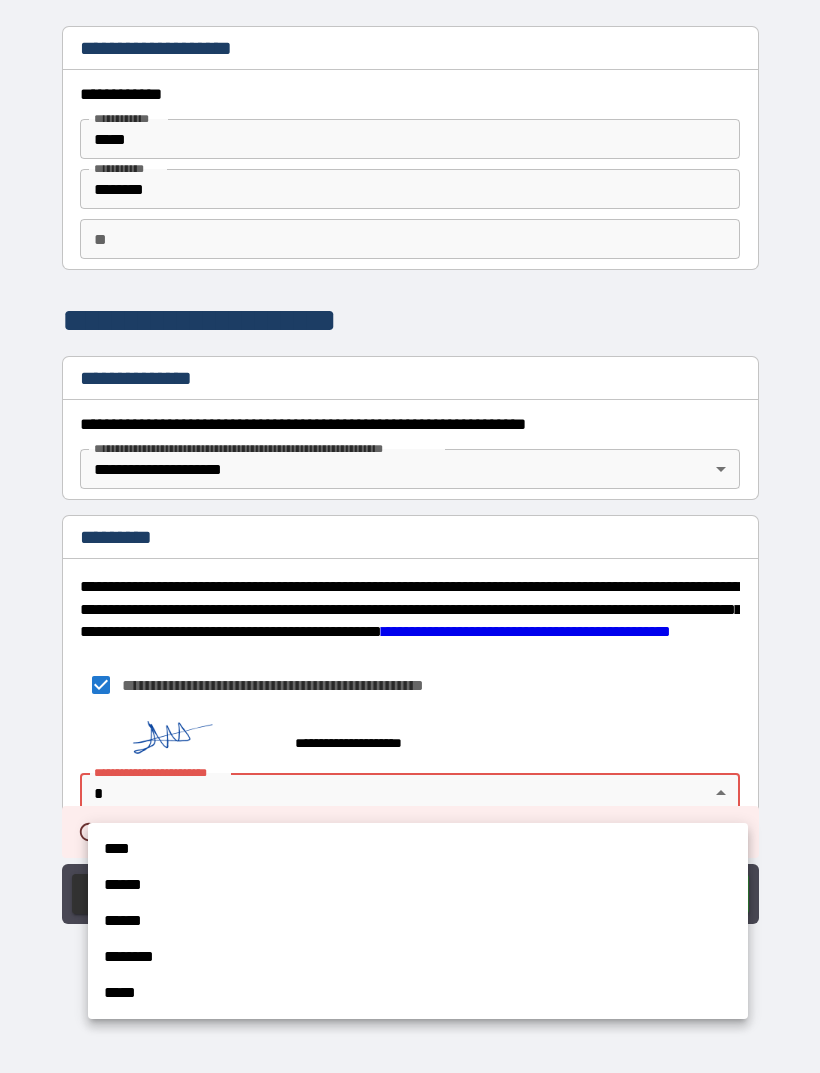 click on "*****" at bounding box center [418, 993] 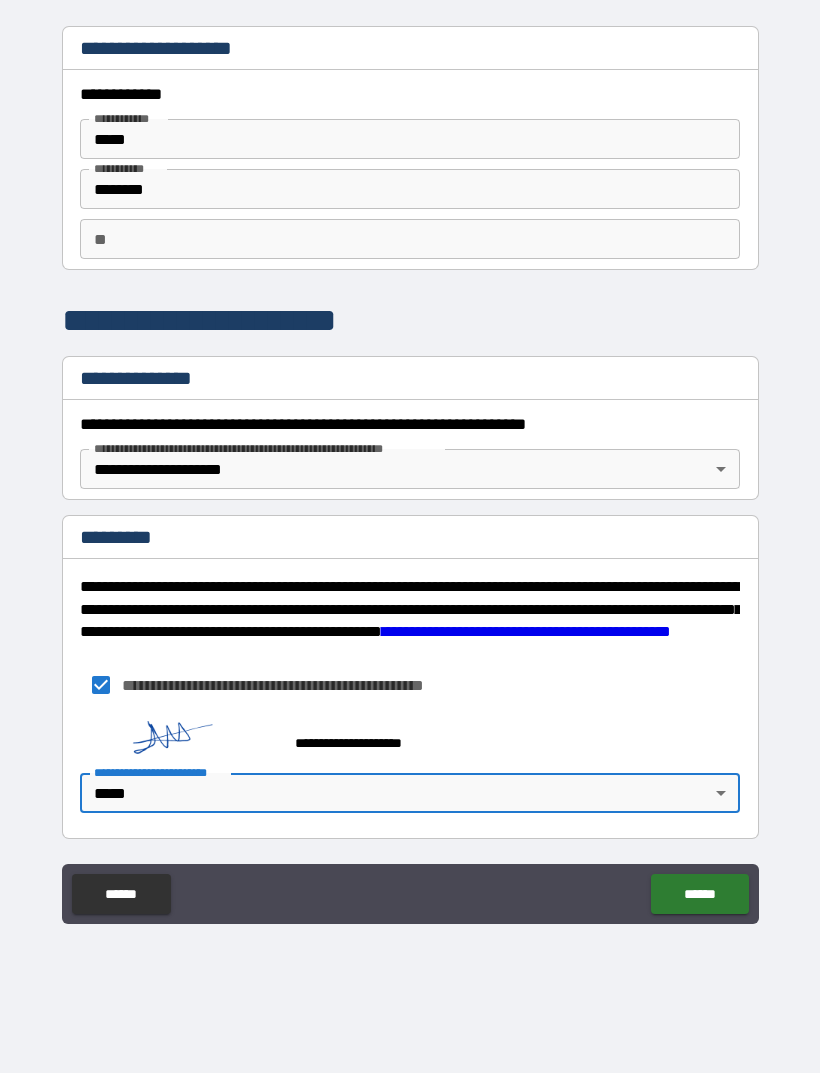 click on "******" at bounding box center (699, 894) 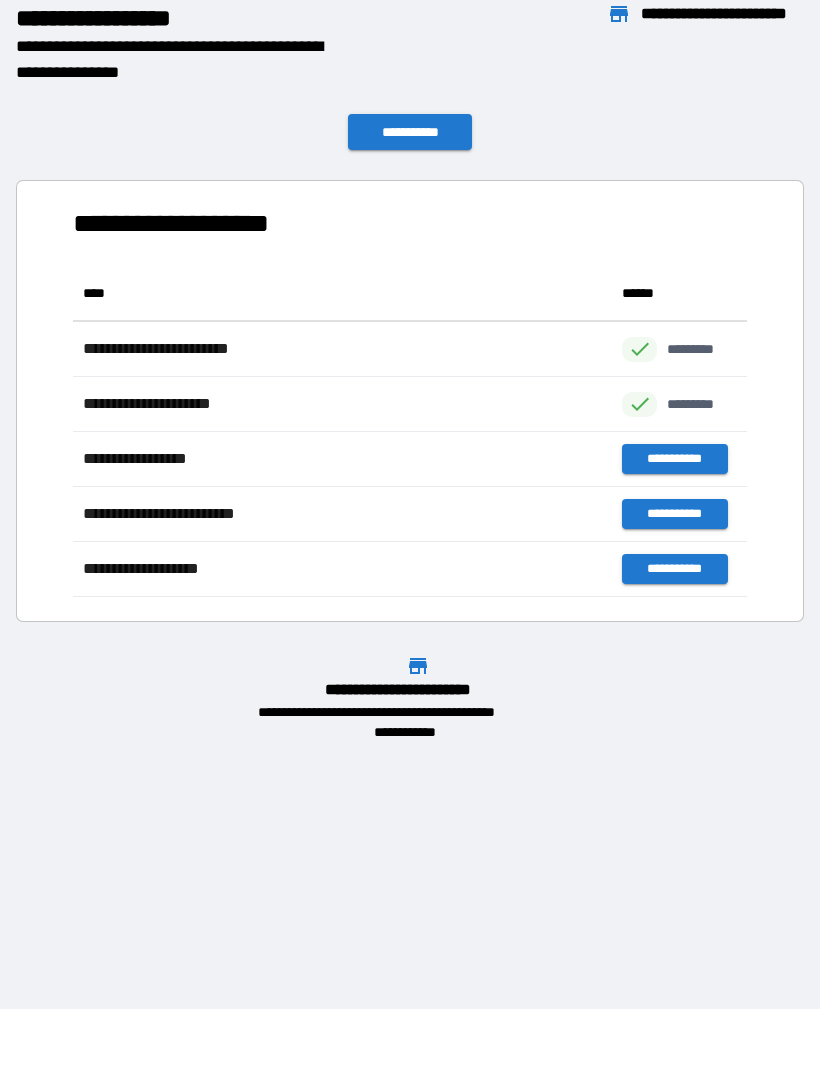 scroll, scrollTop: 1, scrollLeft: 1, axis: both 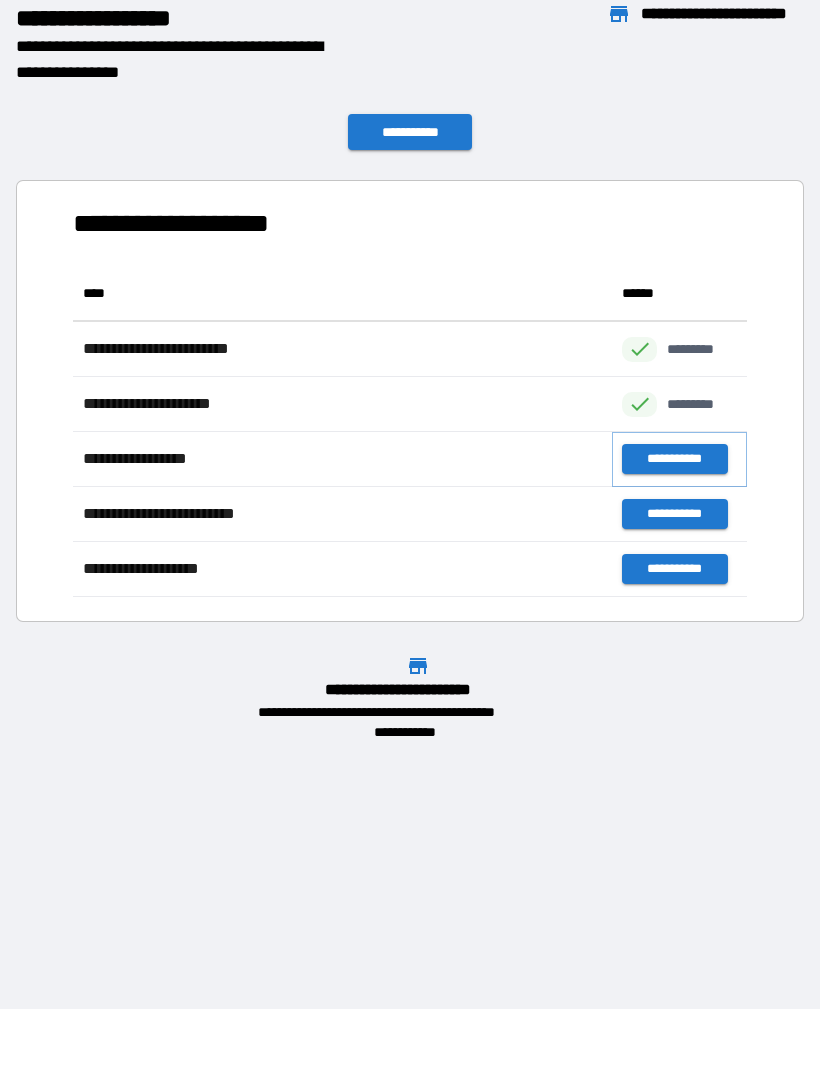 click on "**********" at bounding box center [674, 459] 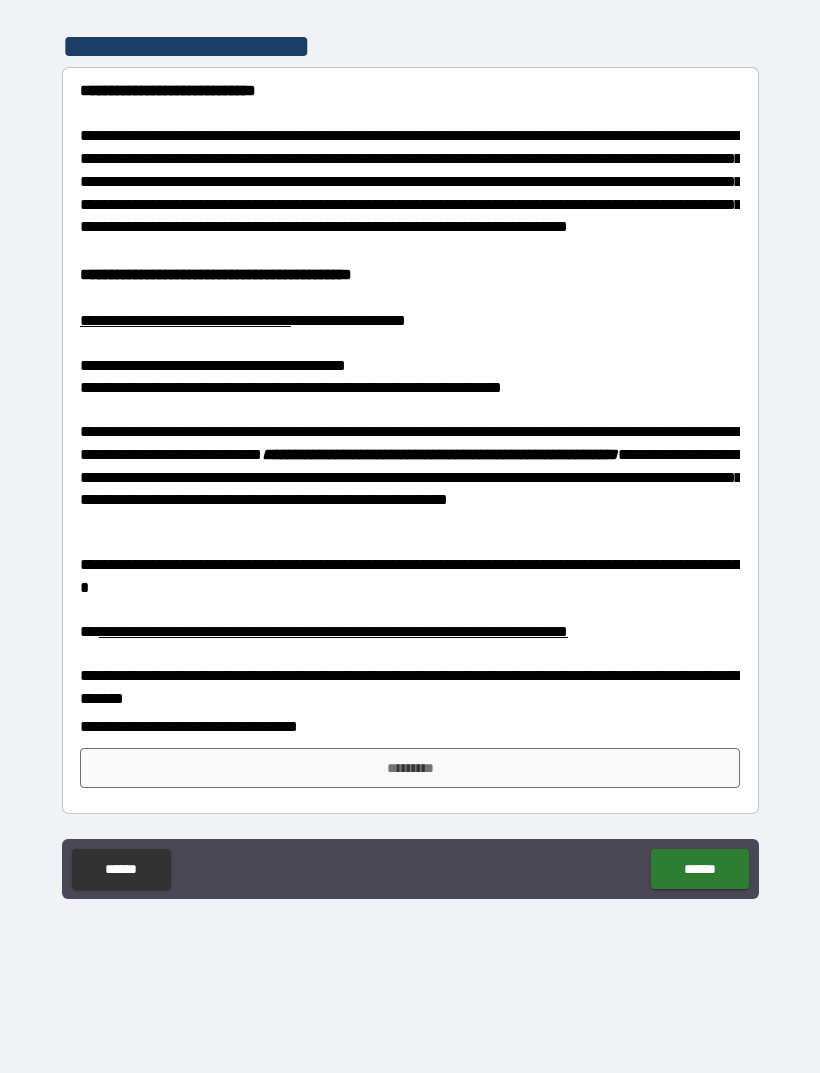 click on "*********" at bounding box center [410, 768] 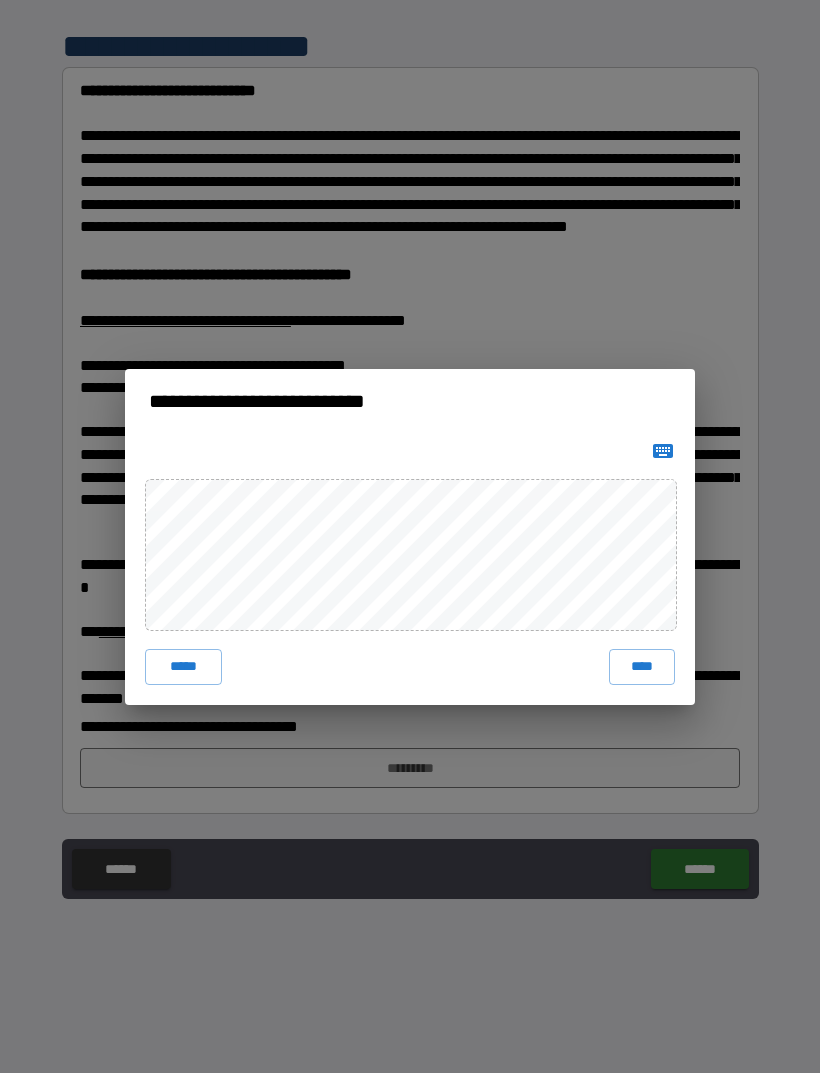 click on "****" at bounding box center [642, 667] 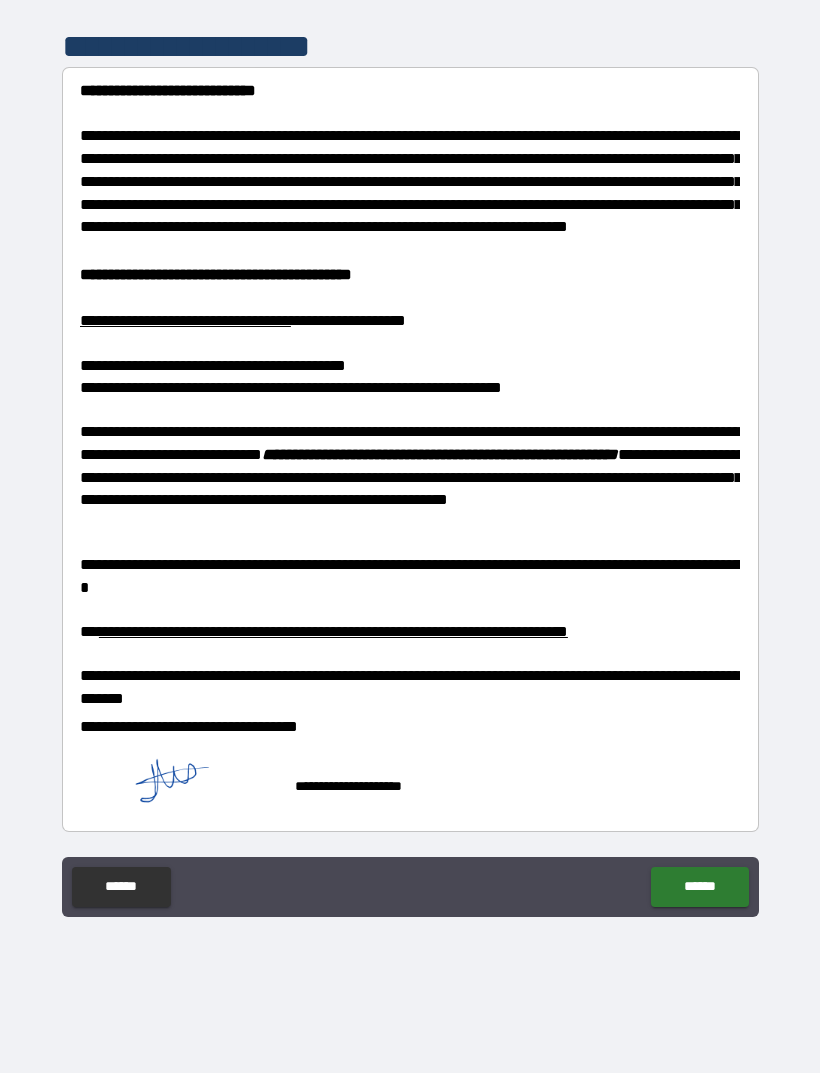 click on "******" at bounding box center [699, 887] 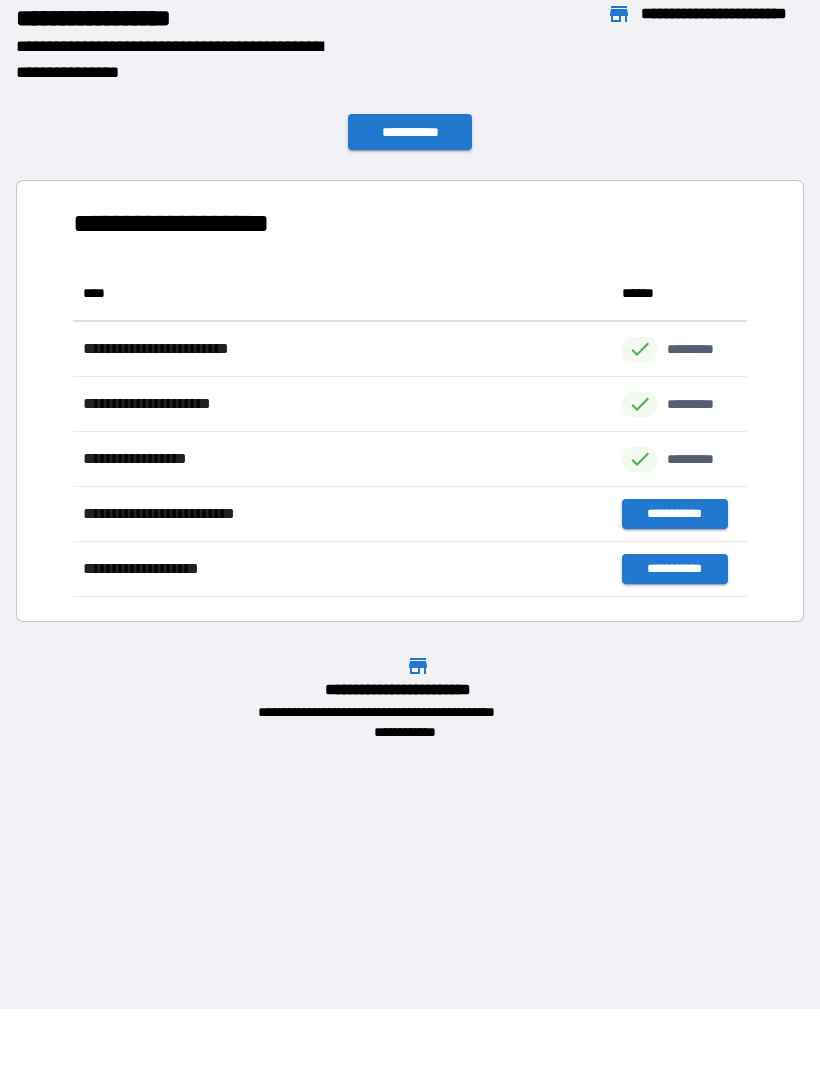 scroll, scrollTop: 1, scrollLeft: 1, axis: both 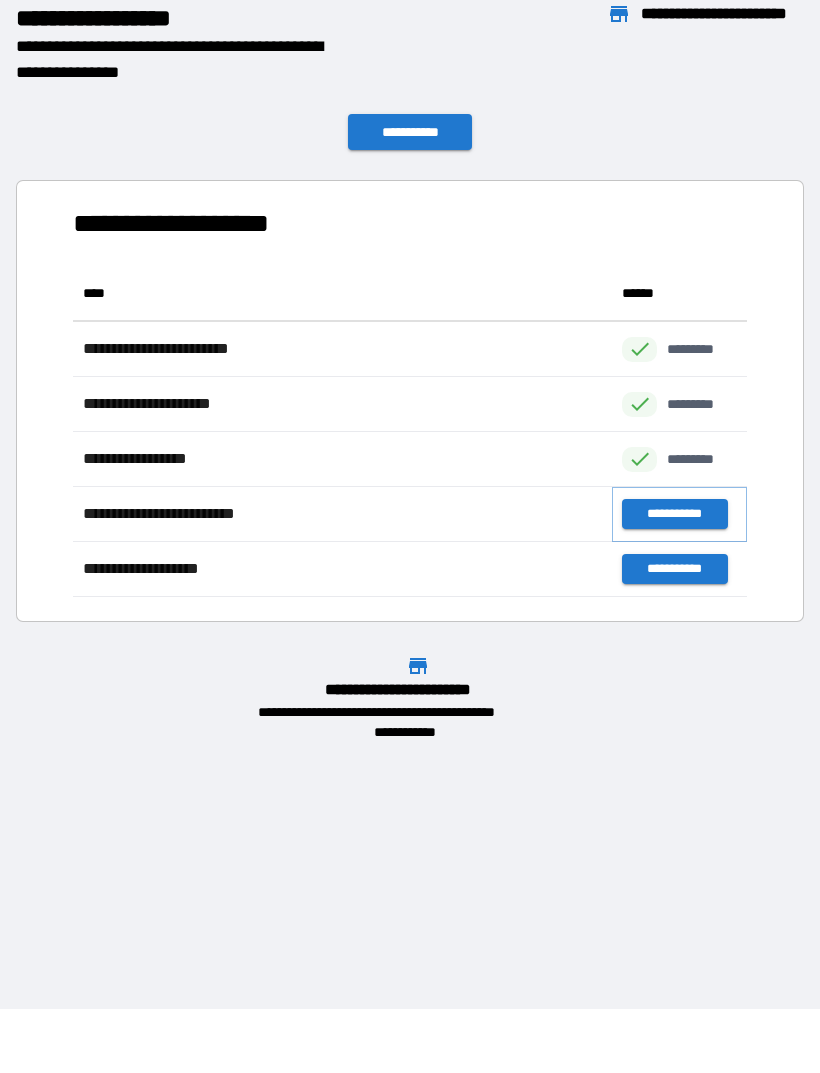 click on "**********" at bounding box center (674, 514) 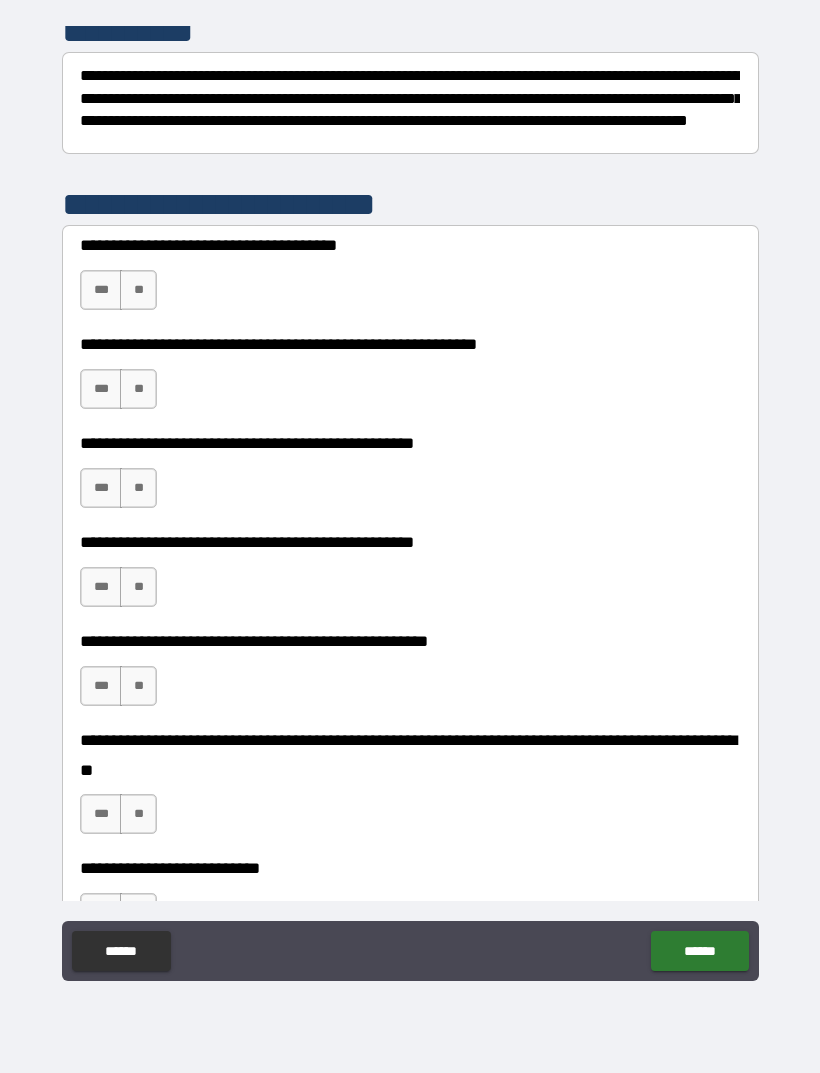scroll, scrollTop: 306, scrollLeft: 0, axis: vertical 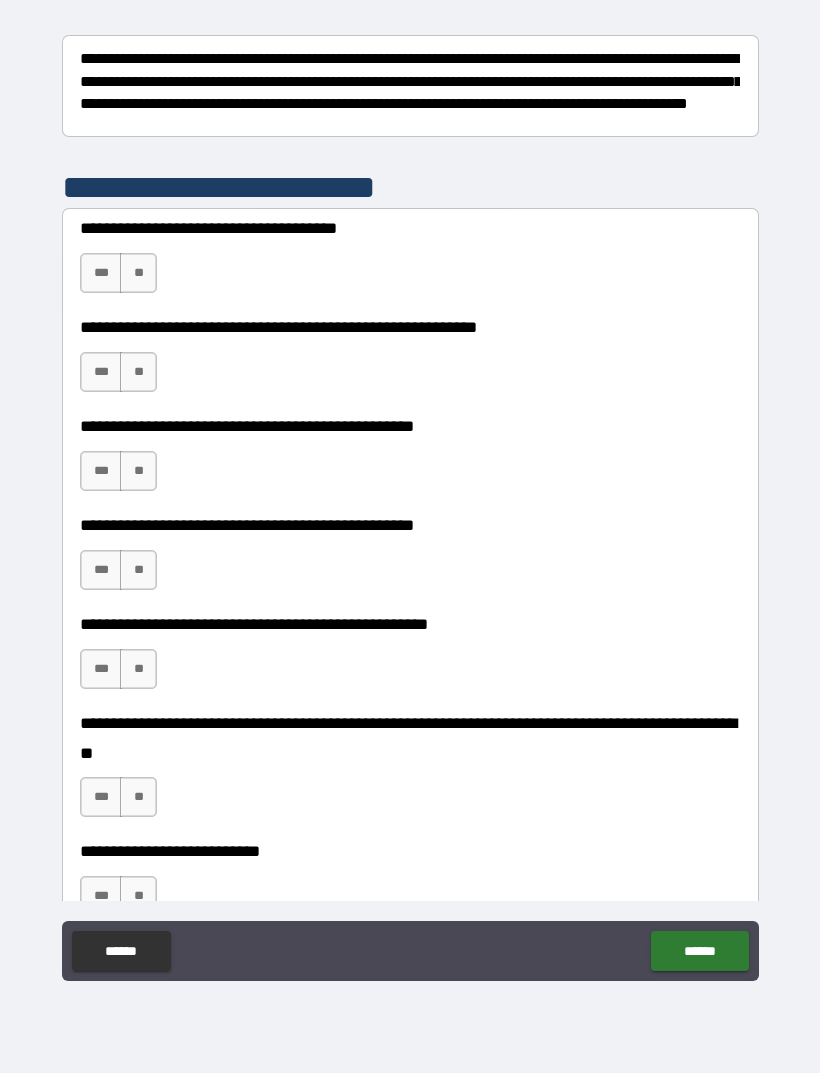 click on "**" at bounding box center (138, 273) 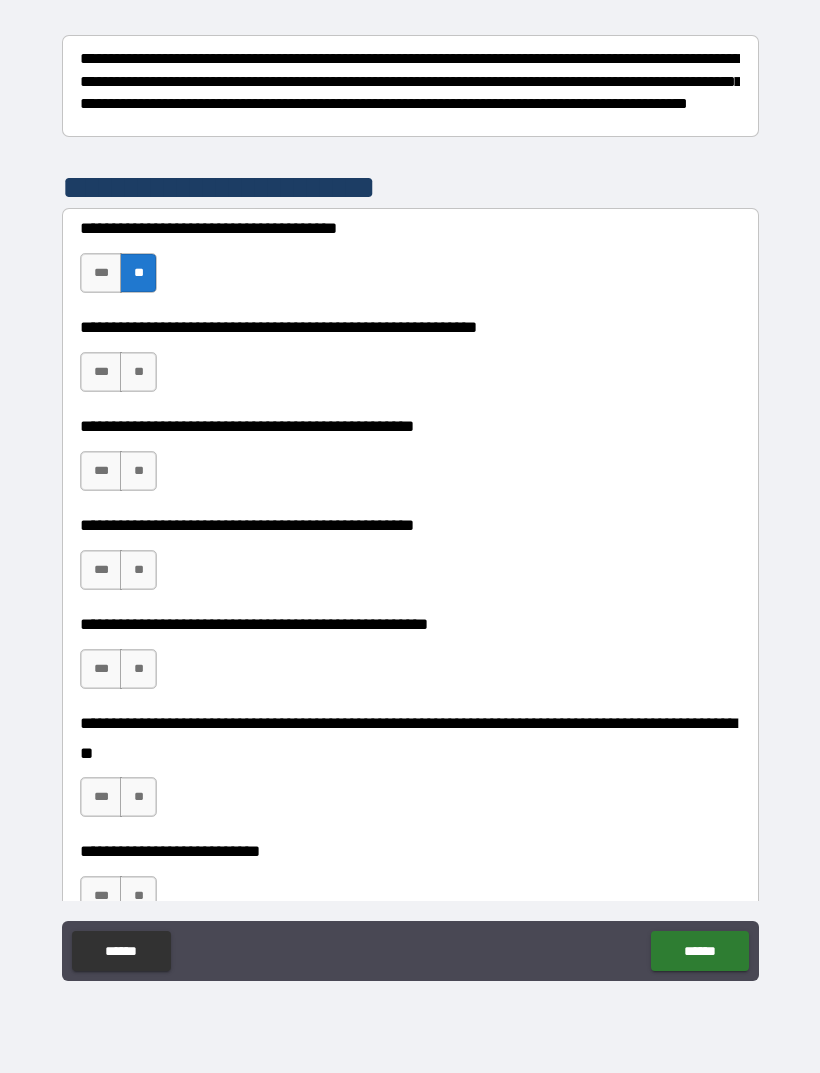 click on "**" at bounding box center (138, 372) 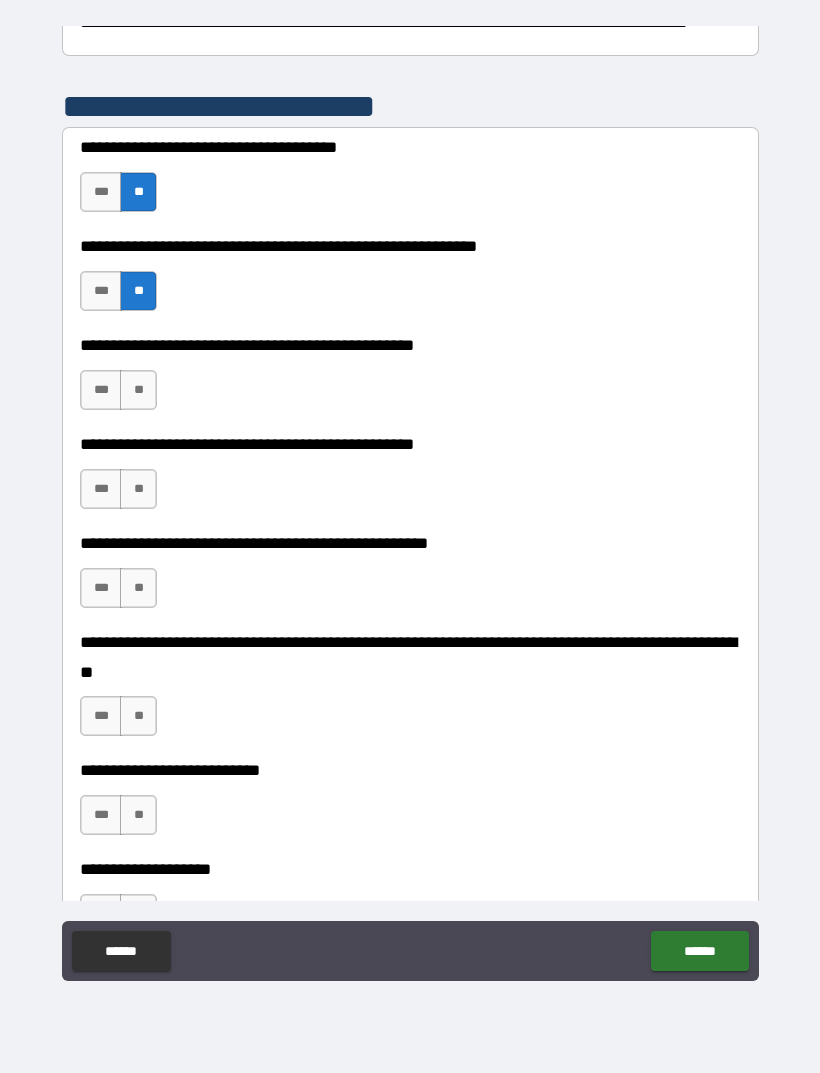 scroll, scrollTop: 392, scrollLeft: 0, axis: vertical 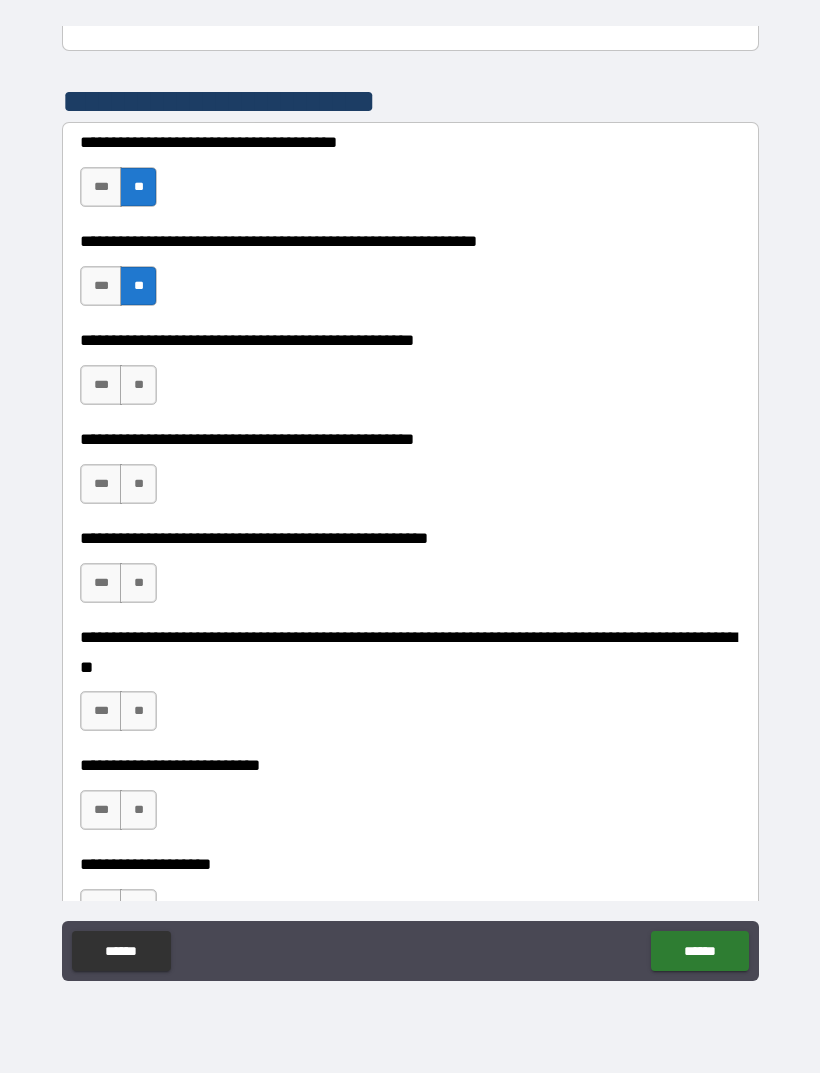 click on "**" at bounding box center [138, 385] 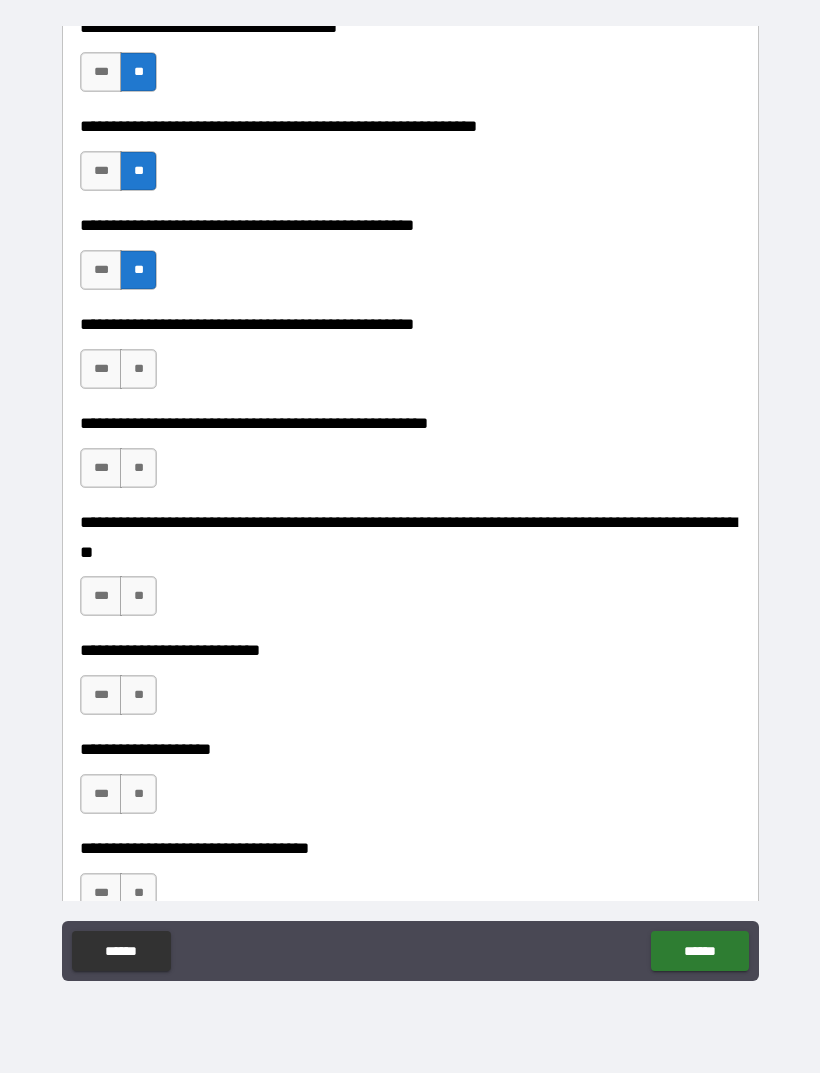 scroll, scrollTop: 517, scrollLeft: 0, axis: vertical 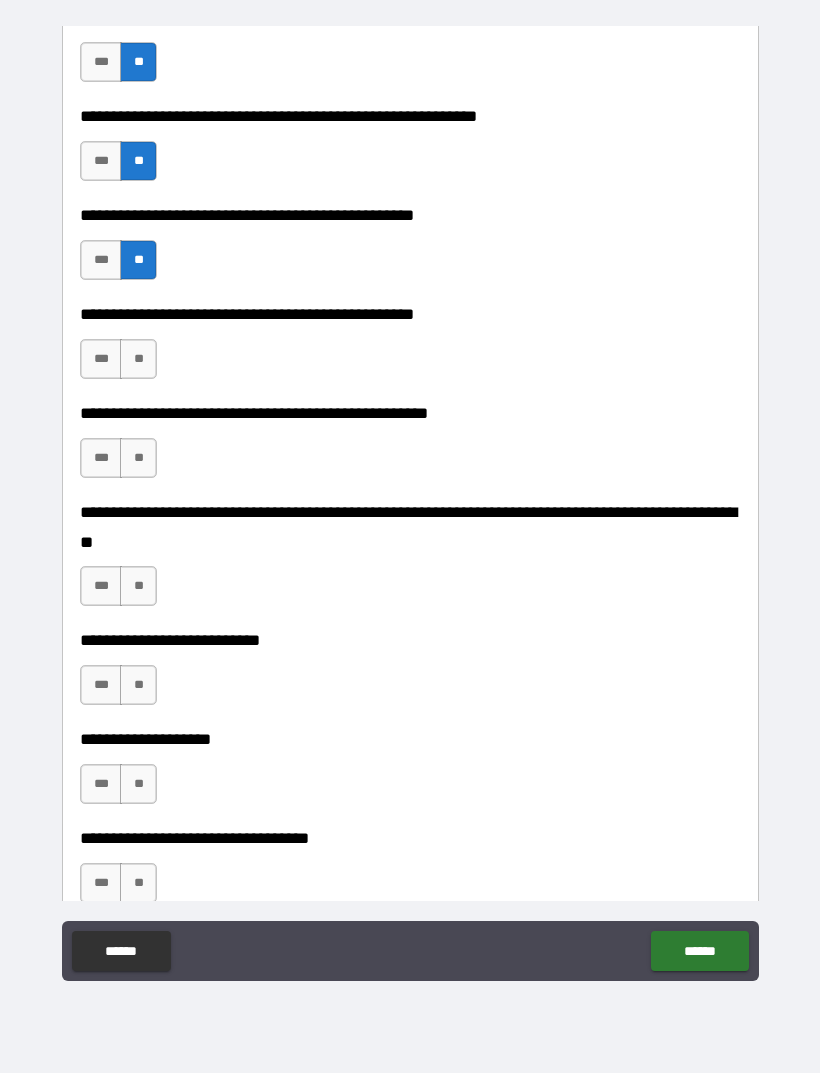 click on "**" at bounding box center (138, 359) 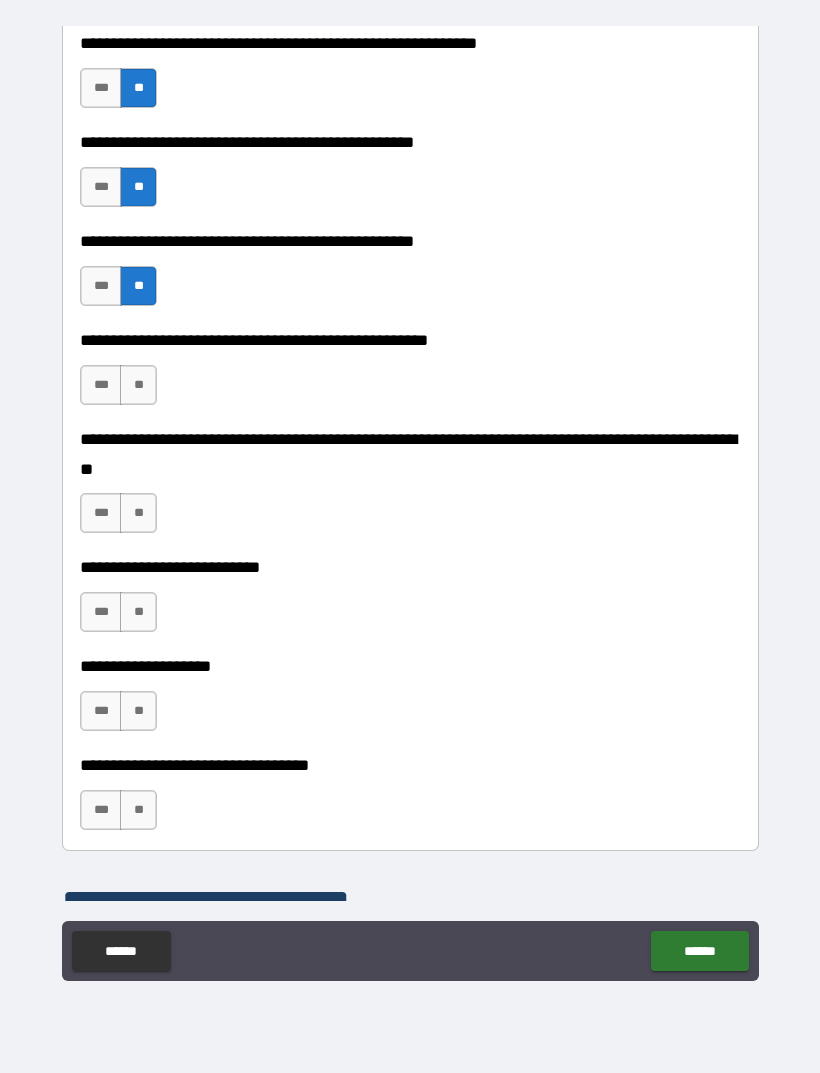scroll, scrollTop: 591, scrollLeft: 0, axis: vertical 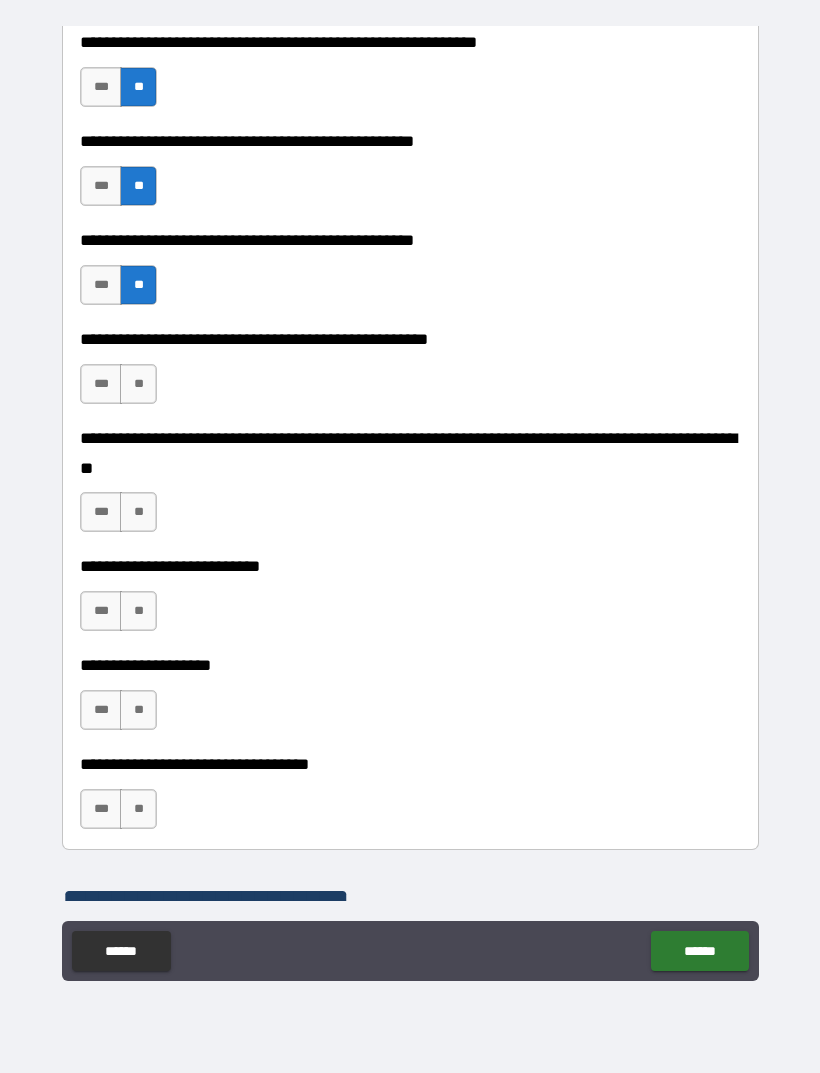 click on "**" at bounding box center (138, 384) 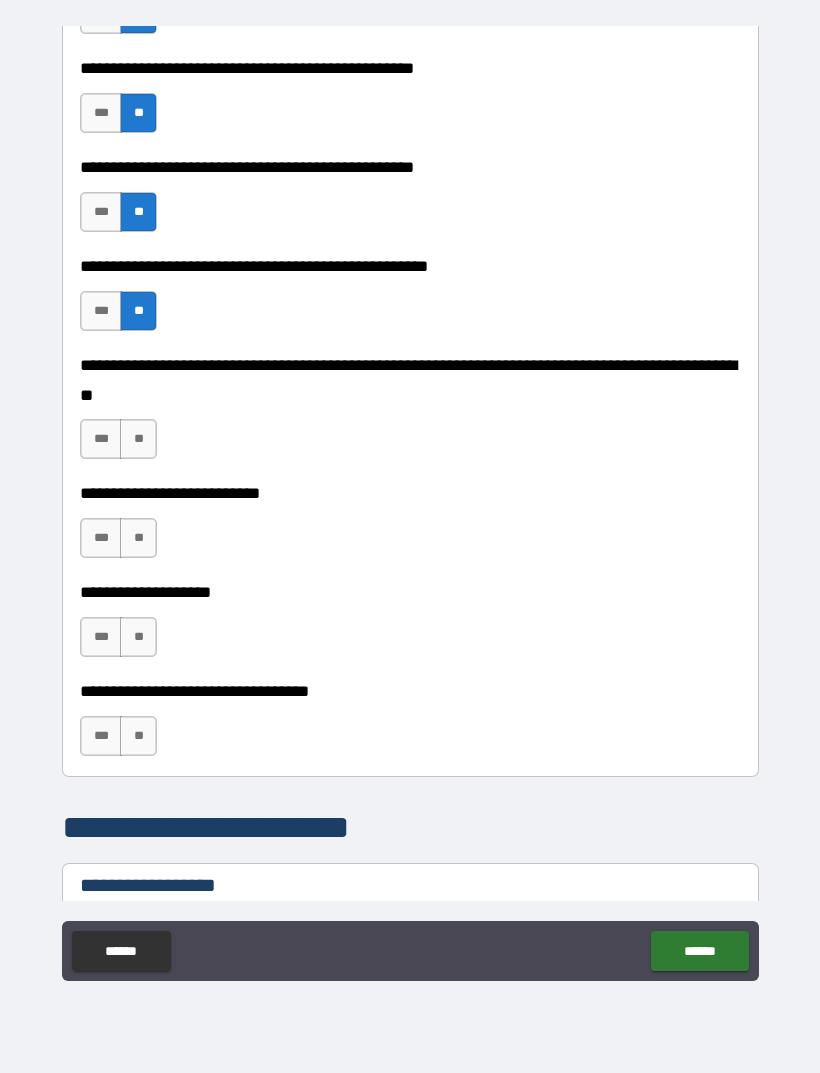 scroll, scrollTop: 672, scrollLeft: 0, axis: vertical 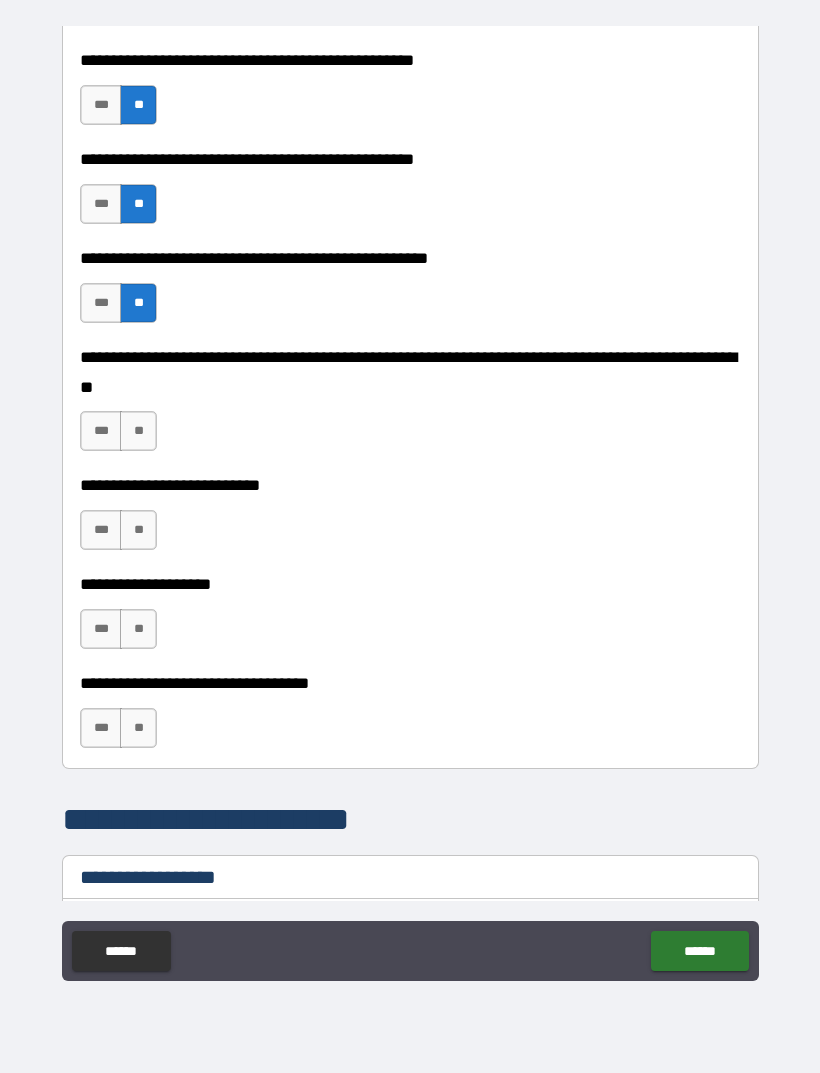 click on "**" at bounding box center (138, 431) 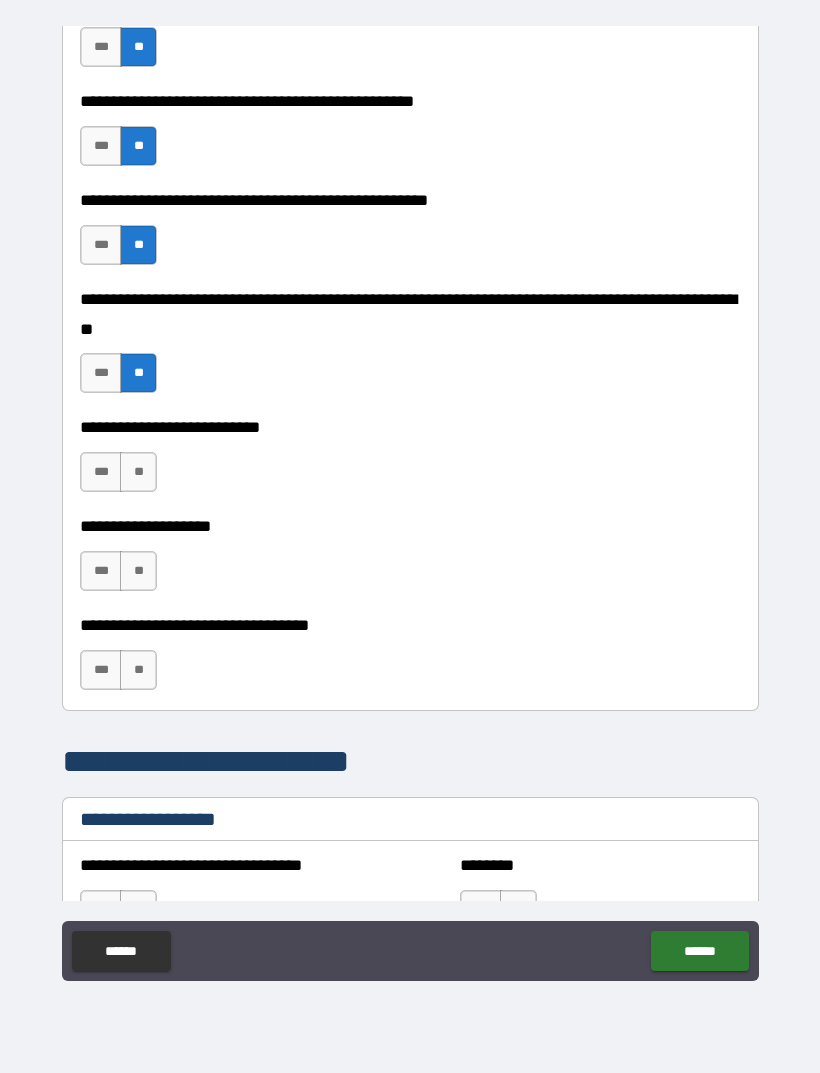 scroll, scrollTop: 733, scrollLeft: 0, axis: vertical 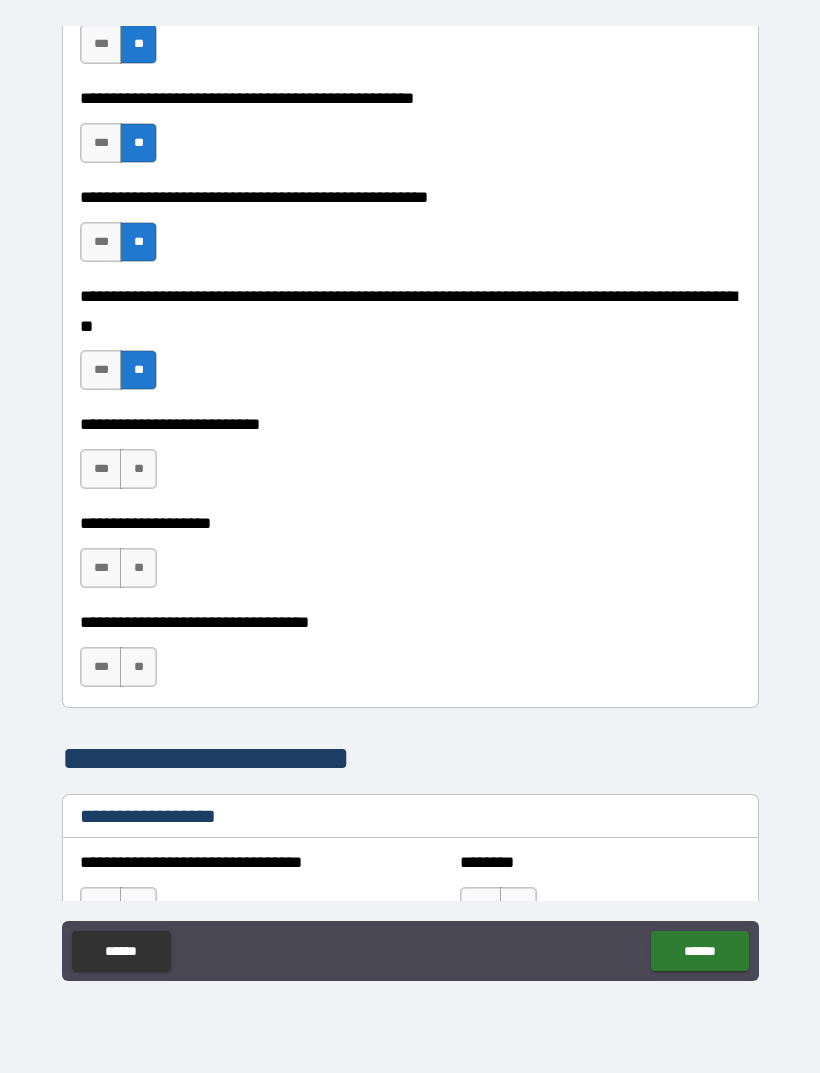 click on "**" at bounding box center (138, 469) 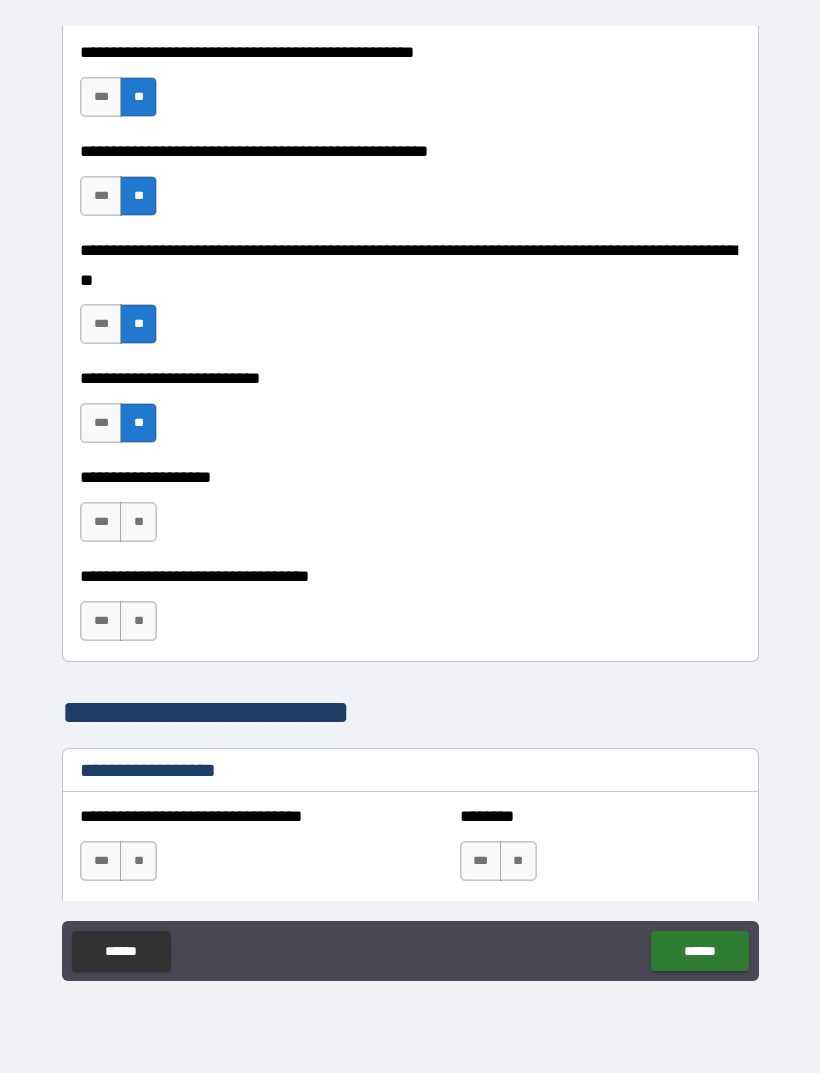 scroll, scrollTop: 788, scrollLeft: 0, axis: vertical 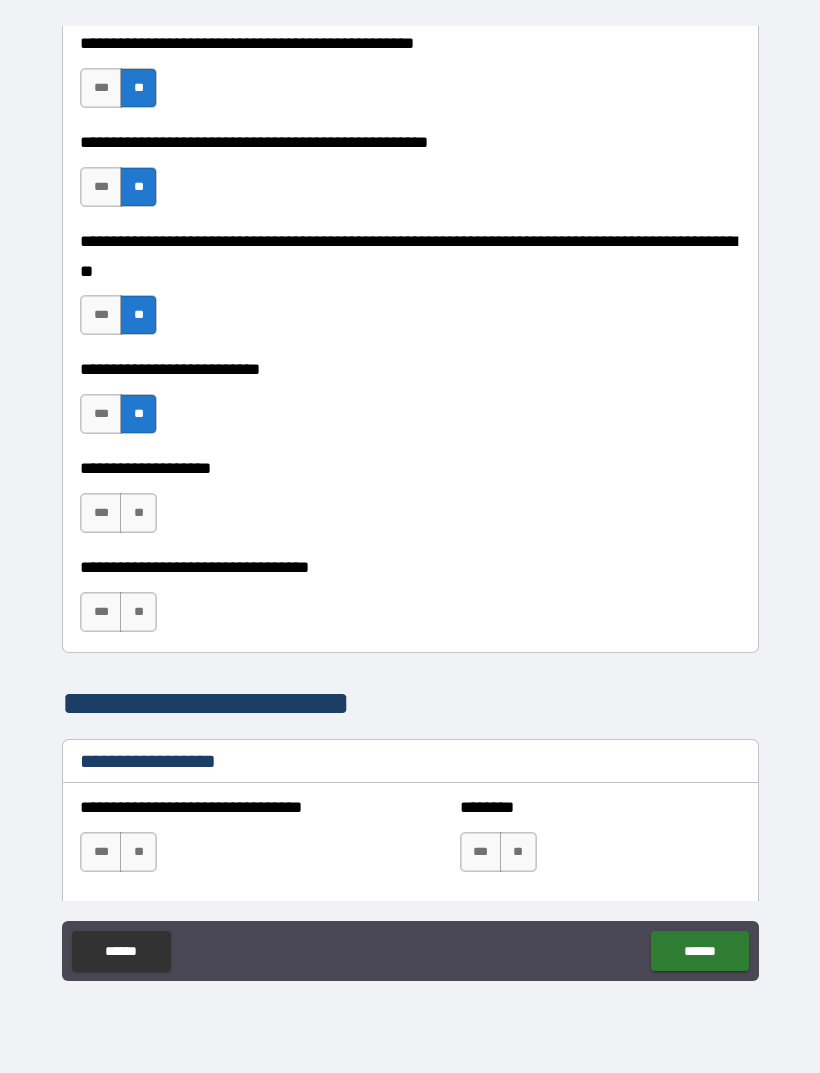 click on "**" at bounding box center [138, 513] 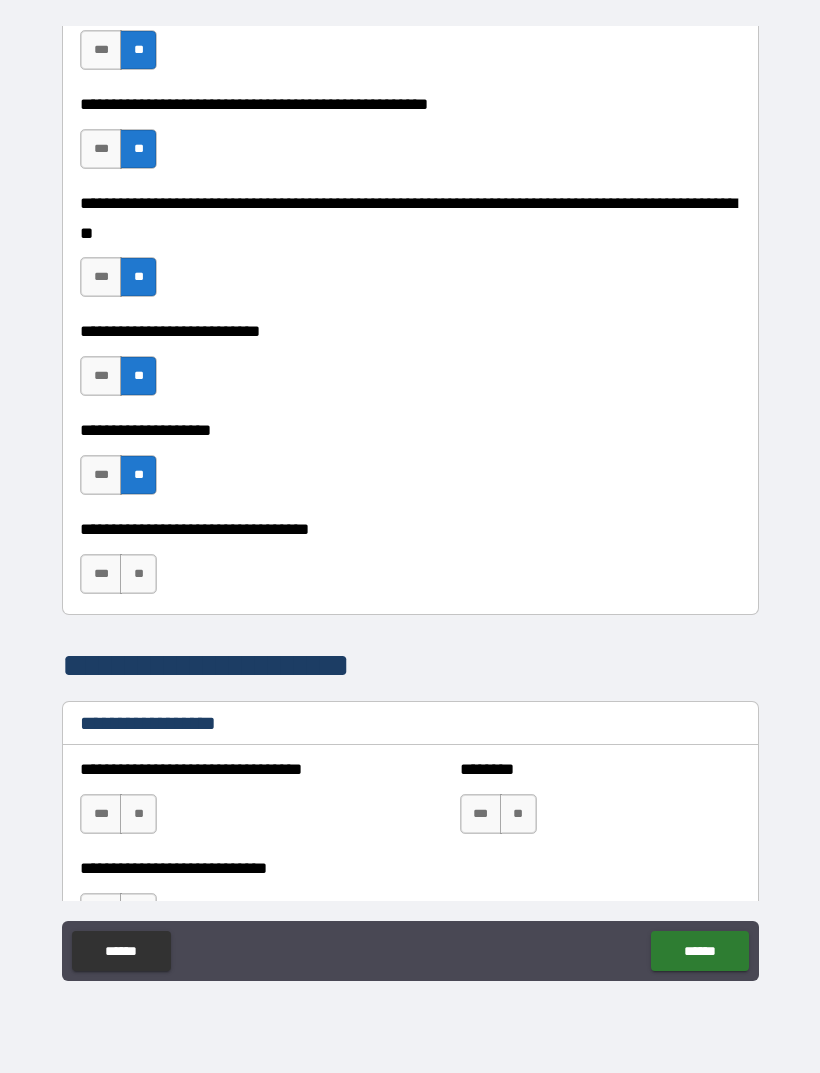 scroll, scrollTop: 851, scrollLeft: 0, axis: vertical 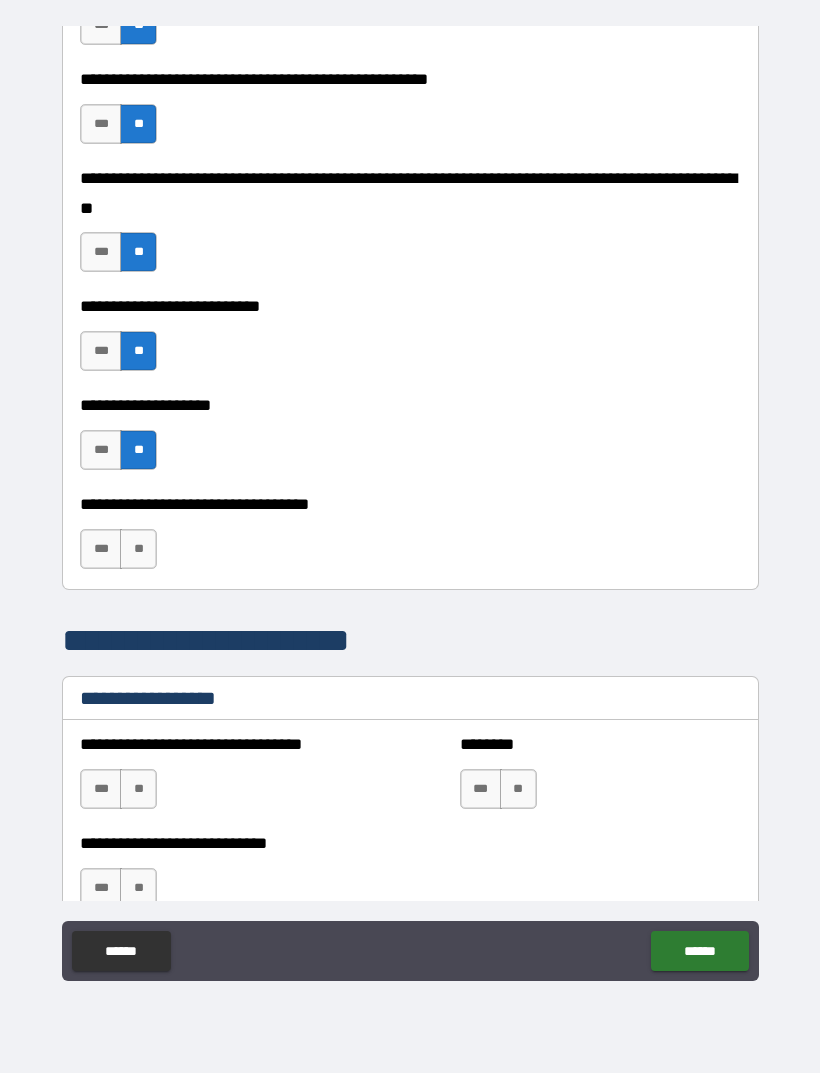 click on "**" at bounding box center [138, 549] 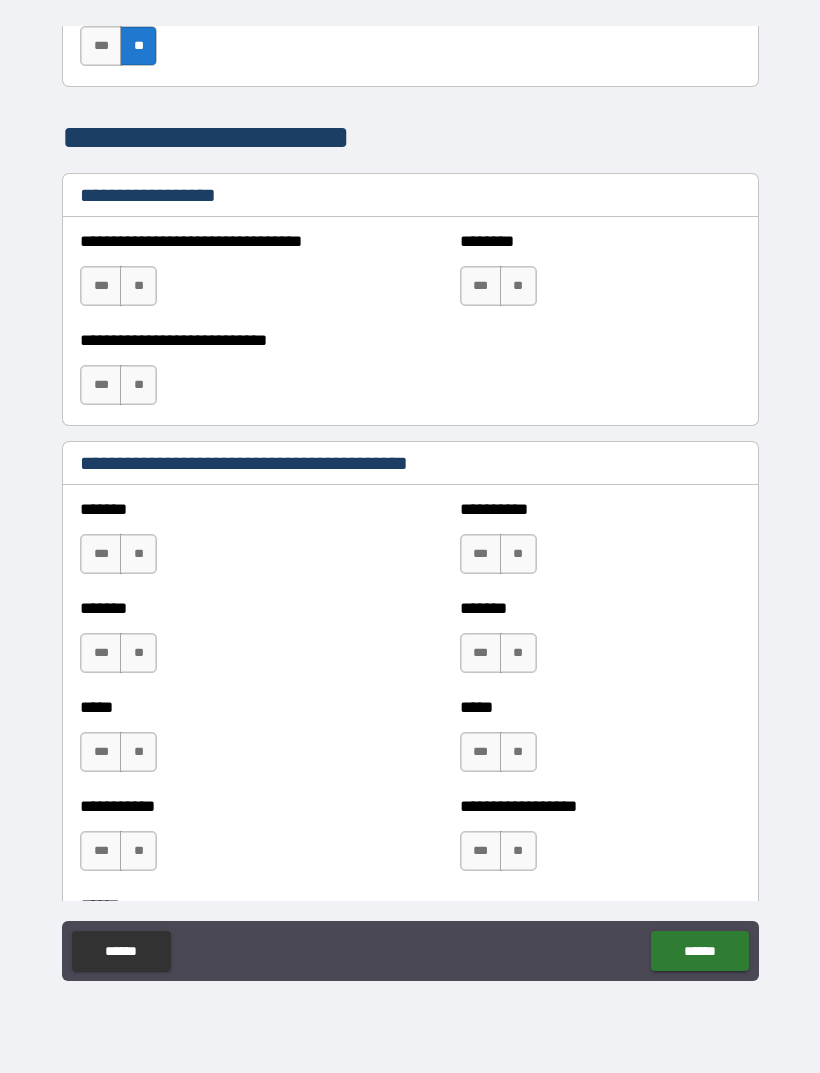 scroll, scrollTop: 1355, scrollLeft: 0, axis: vertical 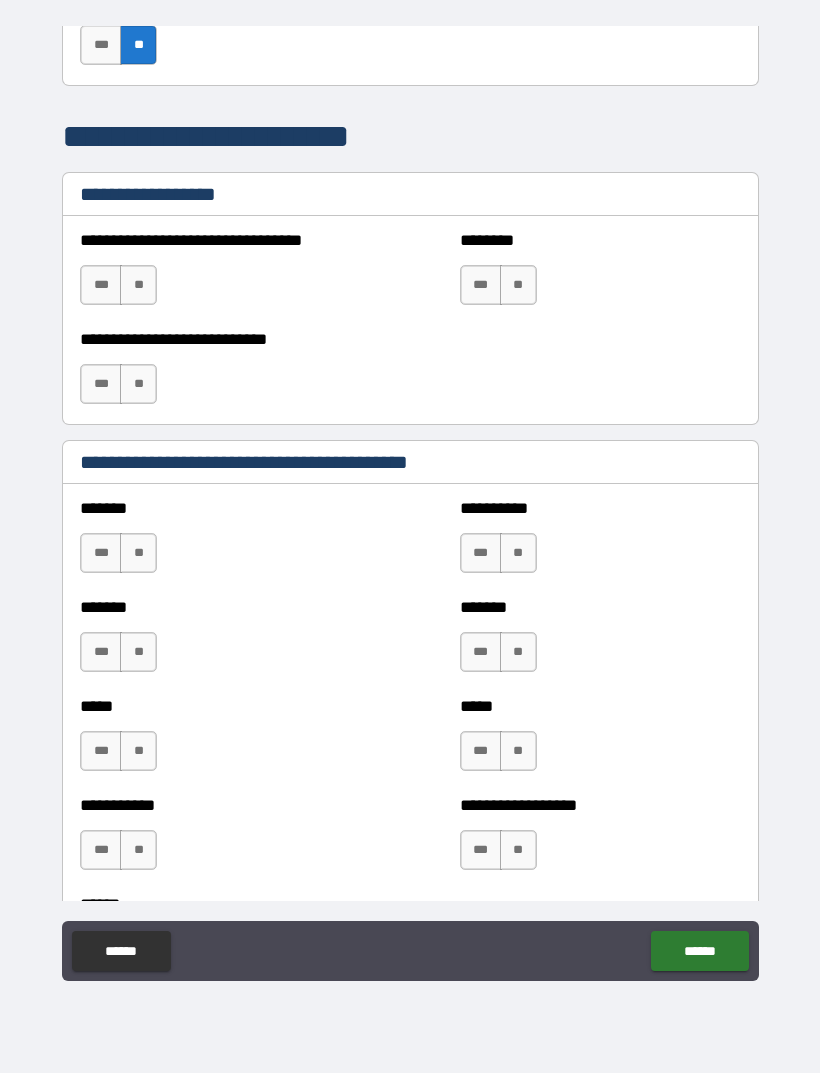 click on "**" at bounding box center [138, 285] 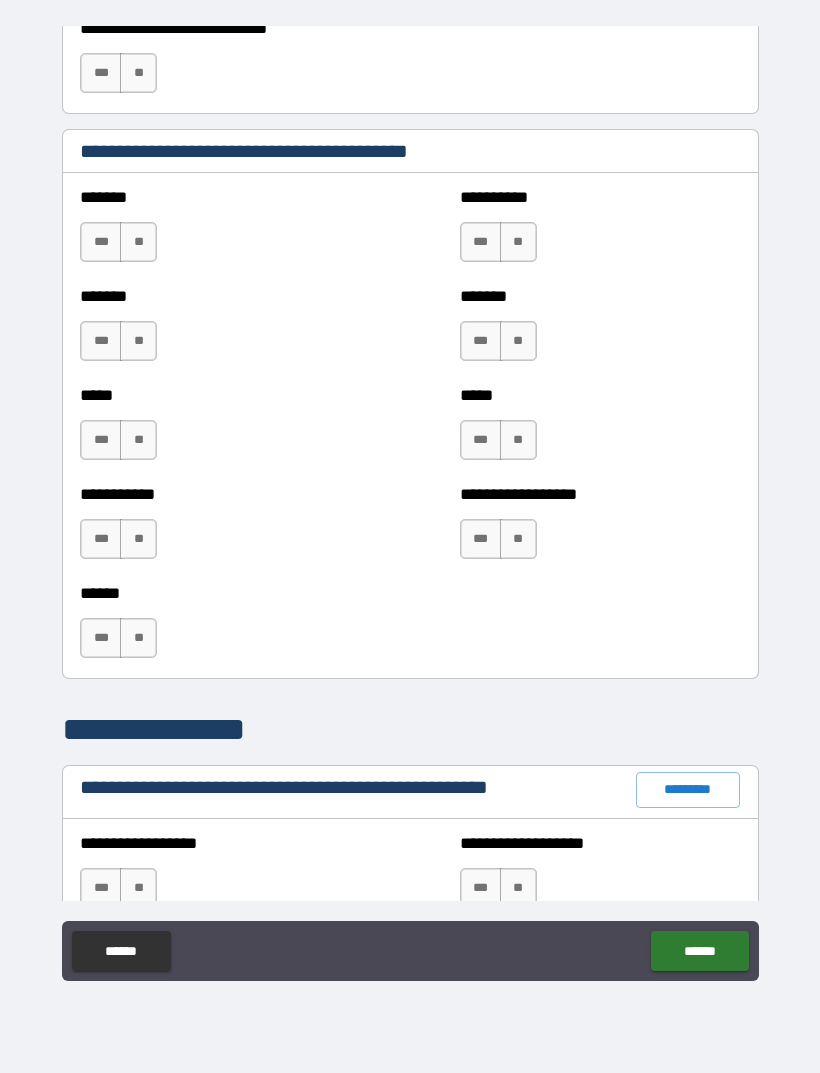 scroll, scrollTop: 1668, scrollLeft: 0, axis: vertical 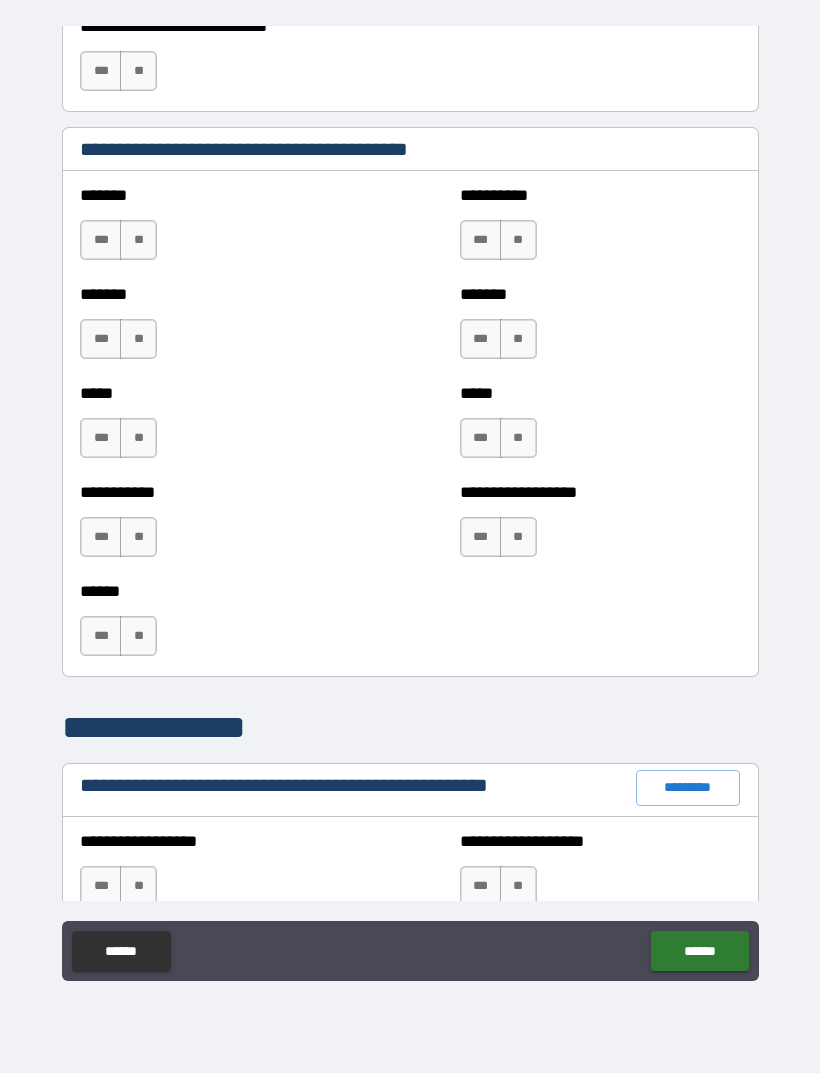 click on "**" at bounding box center (138, 240) 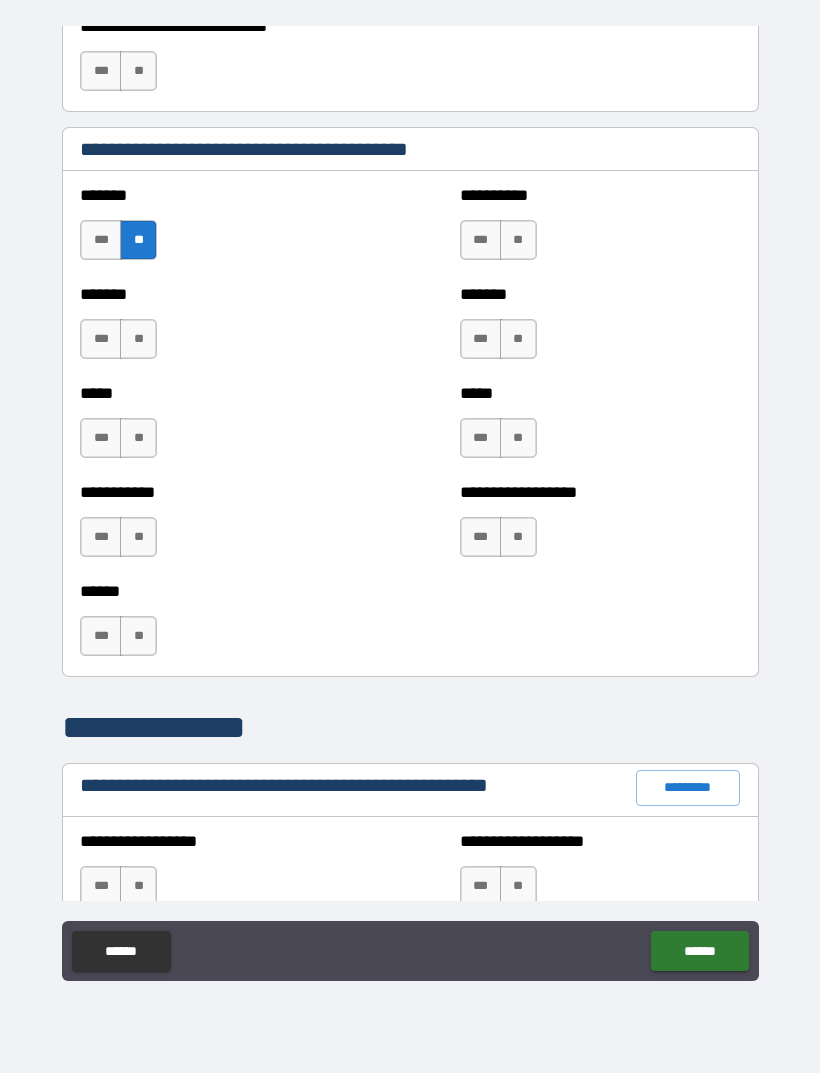 click on "**" at bounding box center [138, 339] 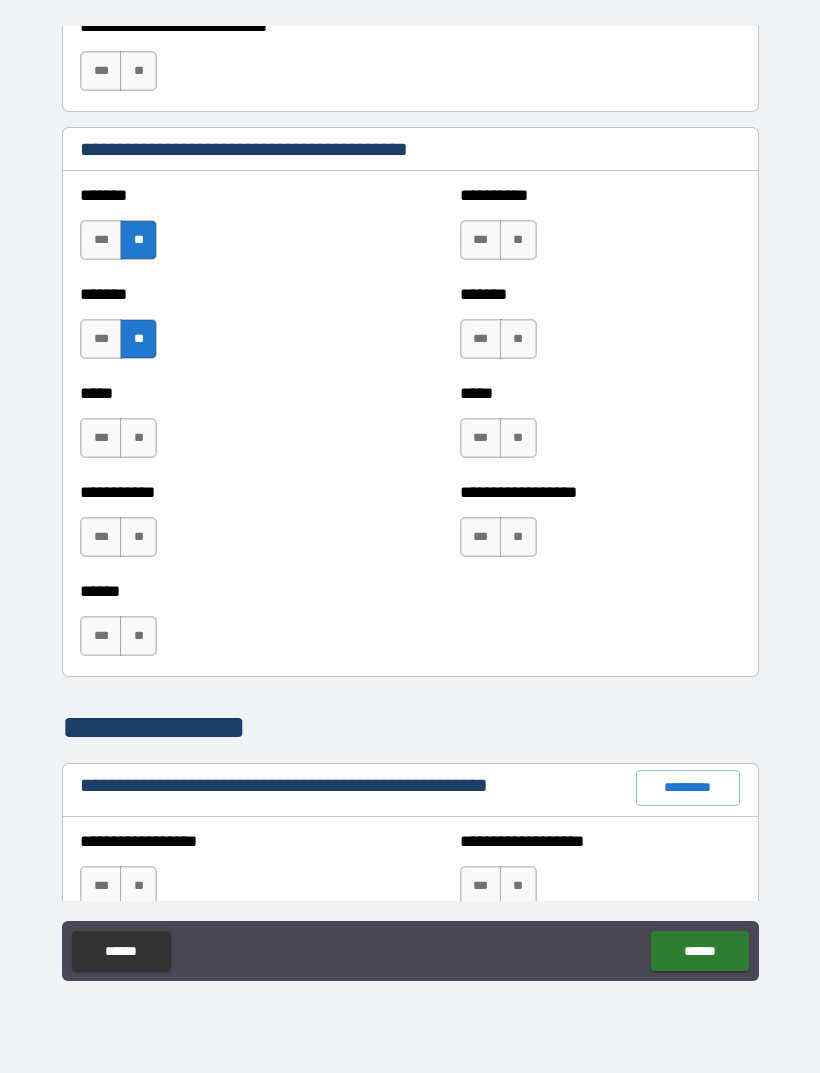 click on "**" at bounding box center (518, 240) 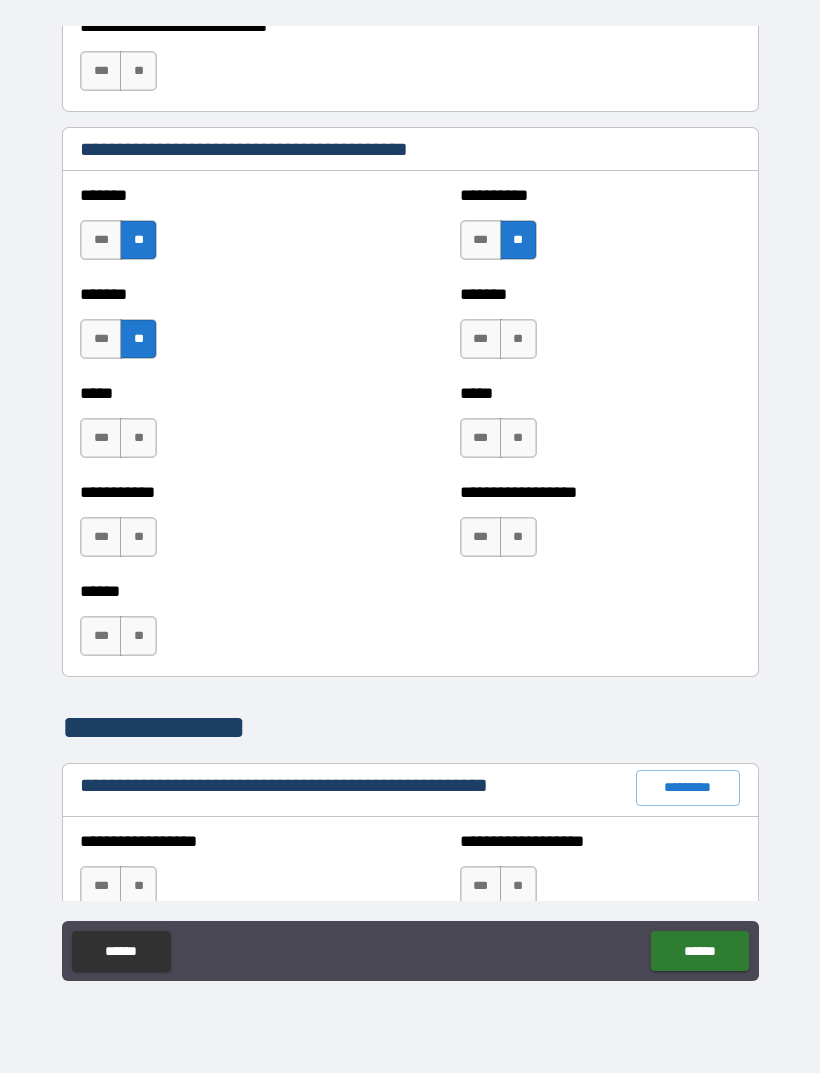 click on "**" at bounding box center (518, 339) 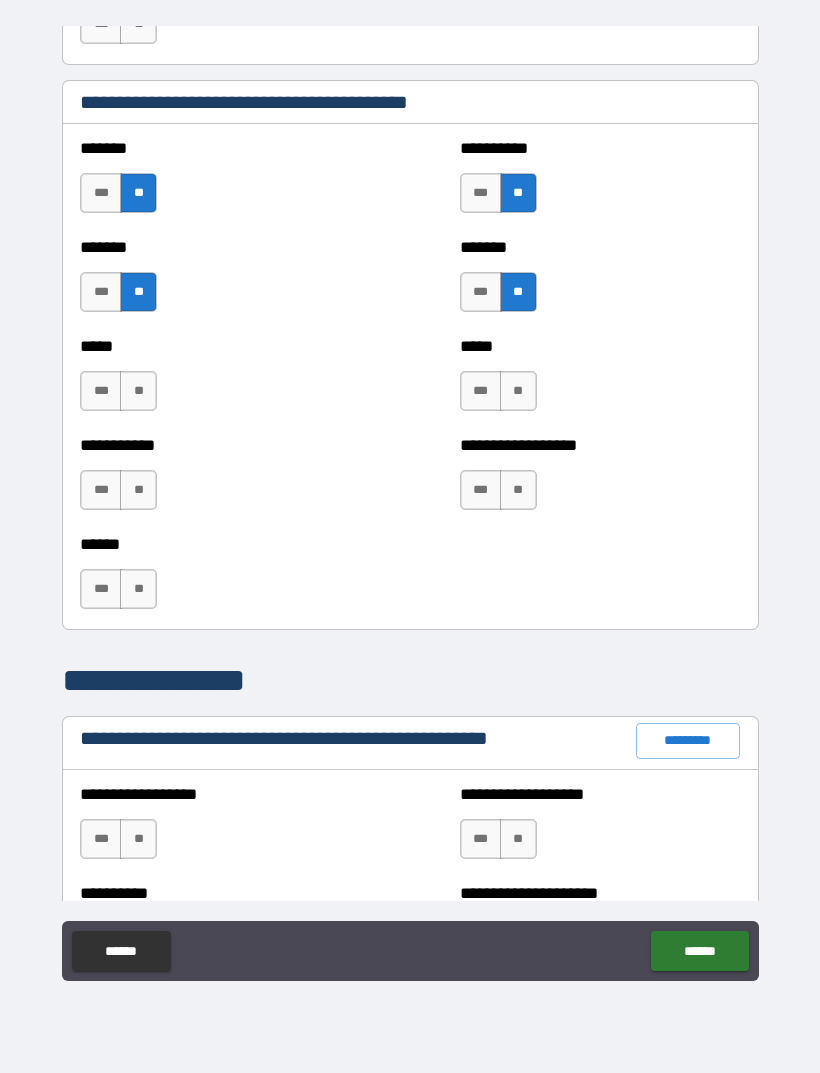 scroll, scrollTop: 1726, scrollLeft: 0, axis: vertical 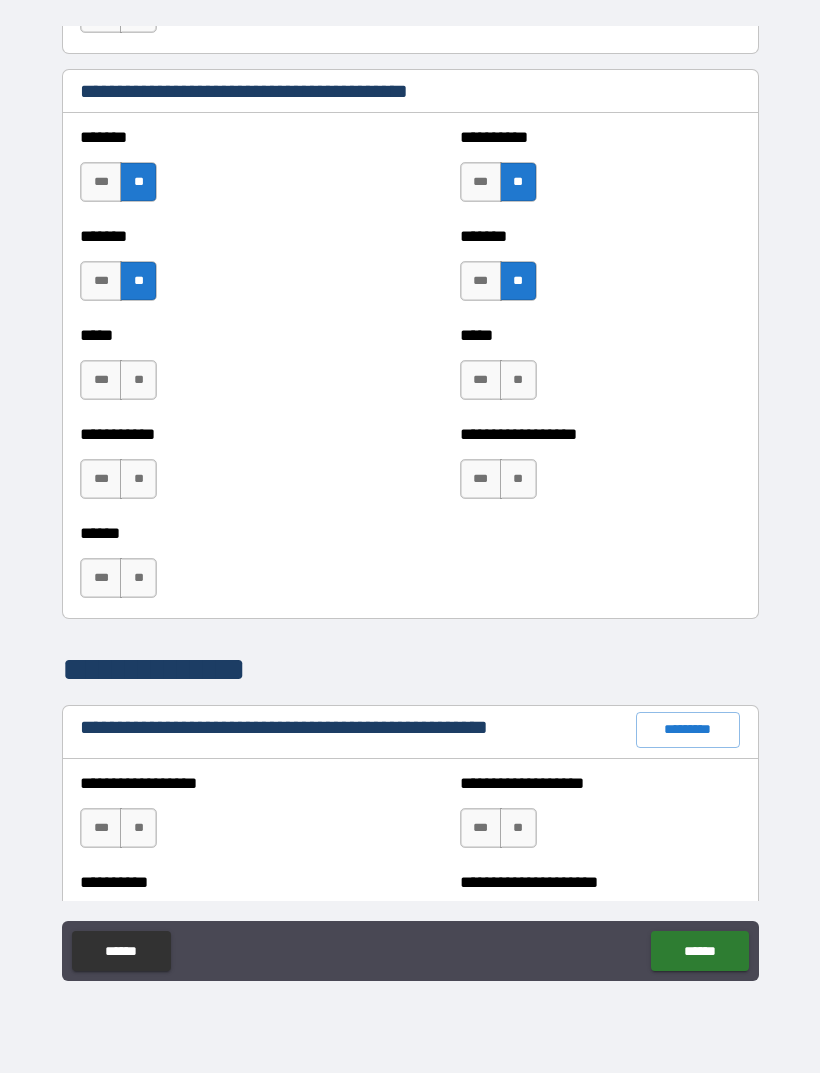 click on "**" at bounding box center [138, 380] 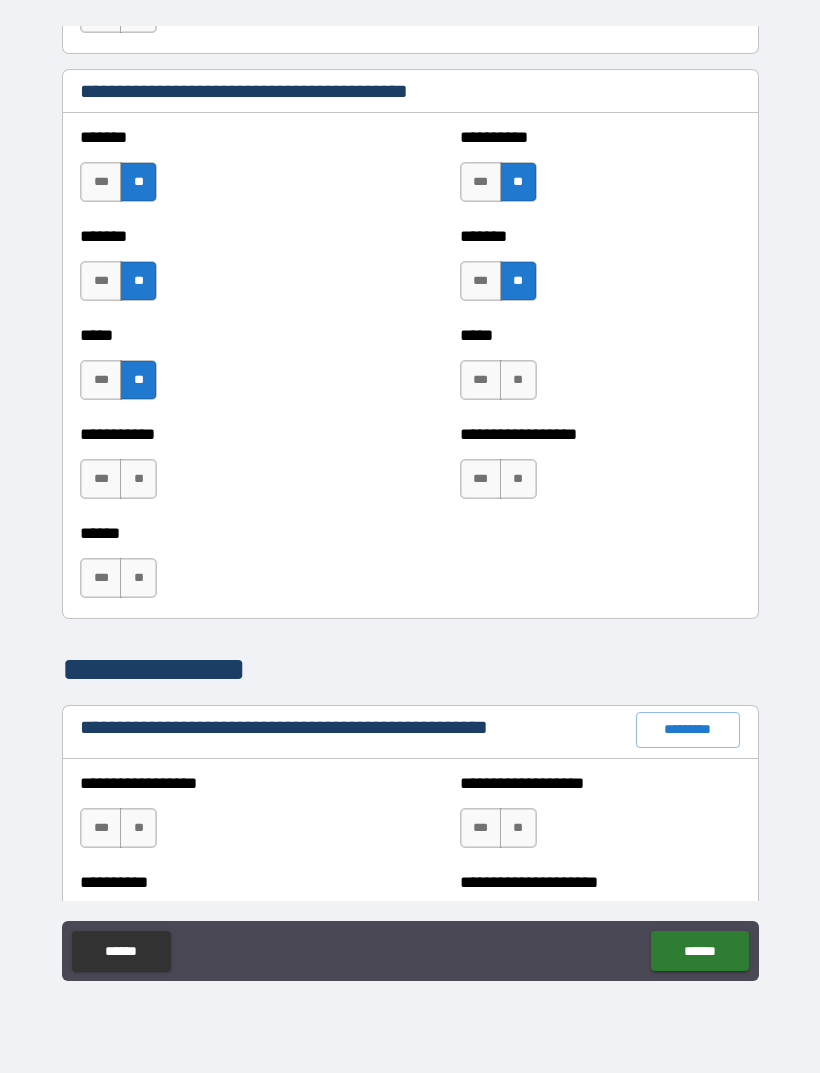 click on "**" at bounding box center [138, 479] 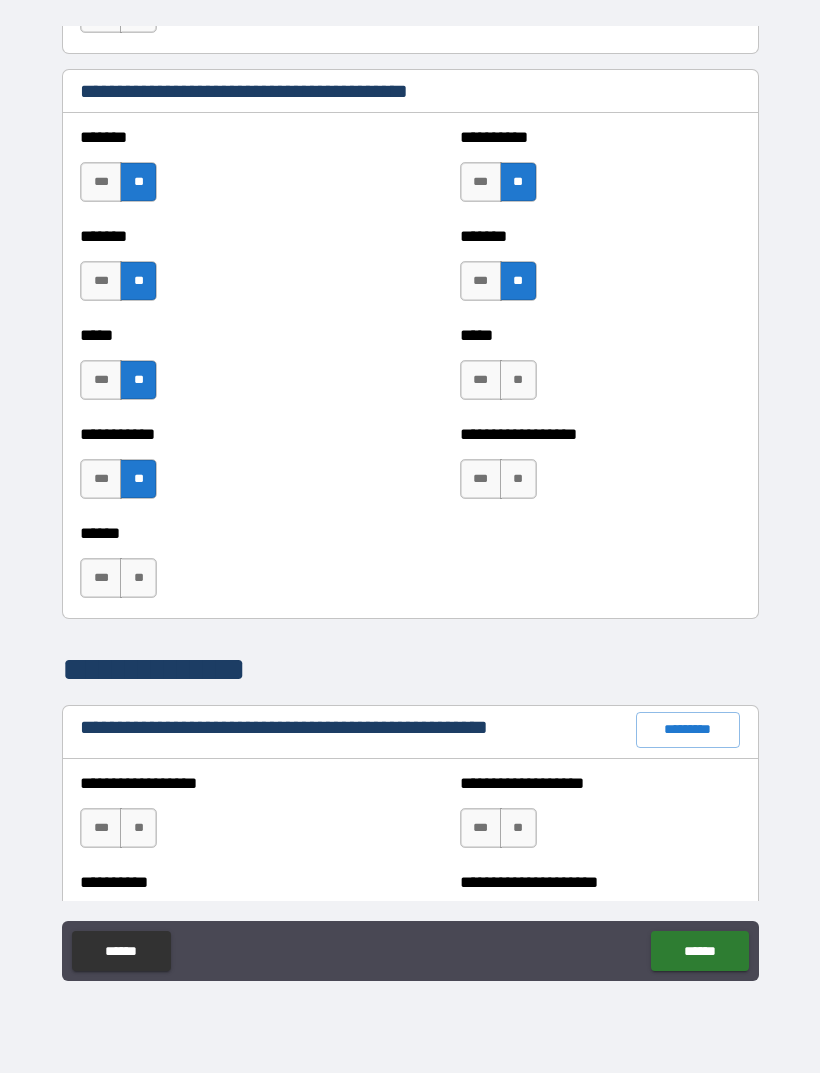 click on "**" at bounding box center (138, 578) 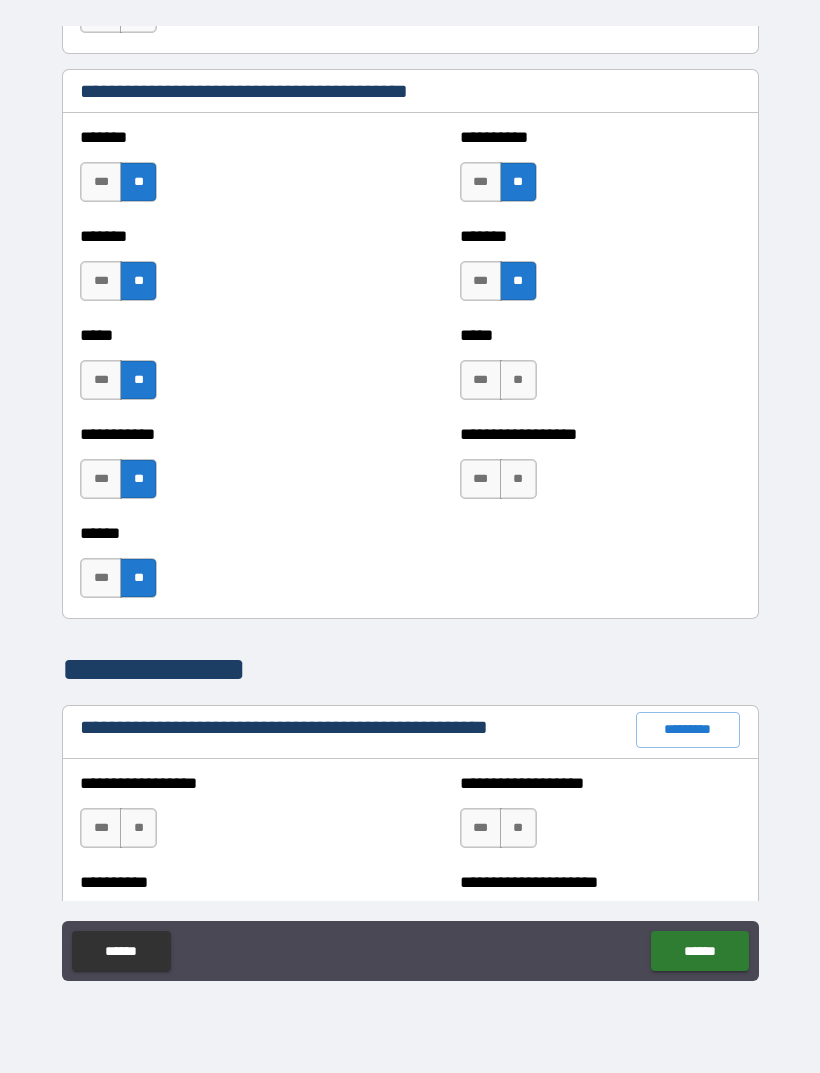 click on "**" at bounding box center (518, 479) 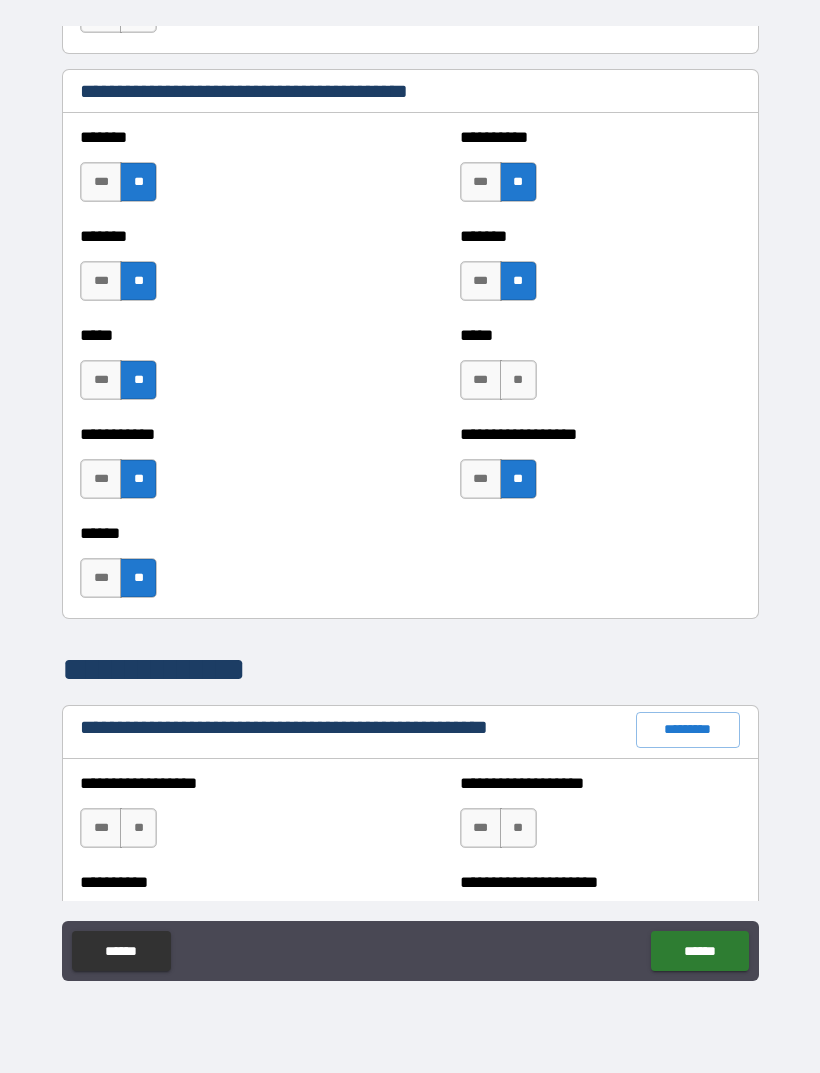 click on "**" at bounding box center [518, 380] 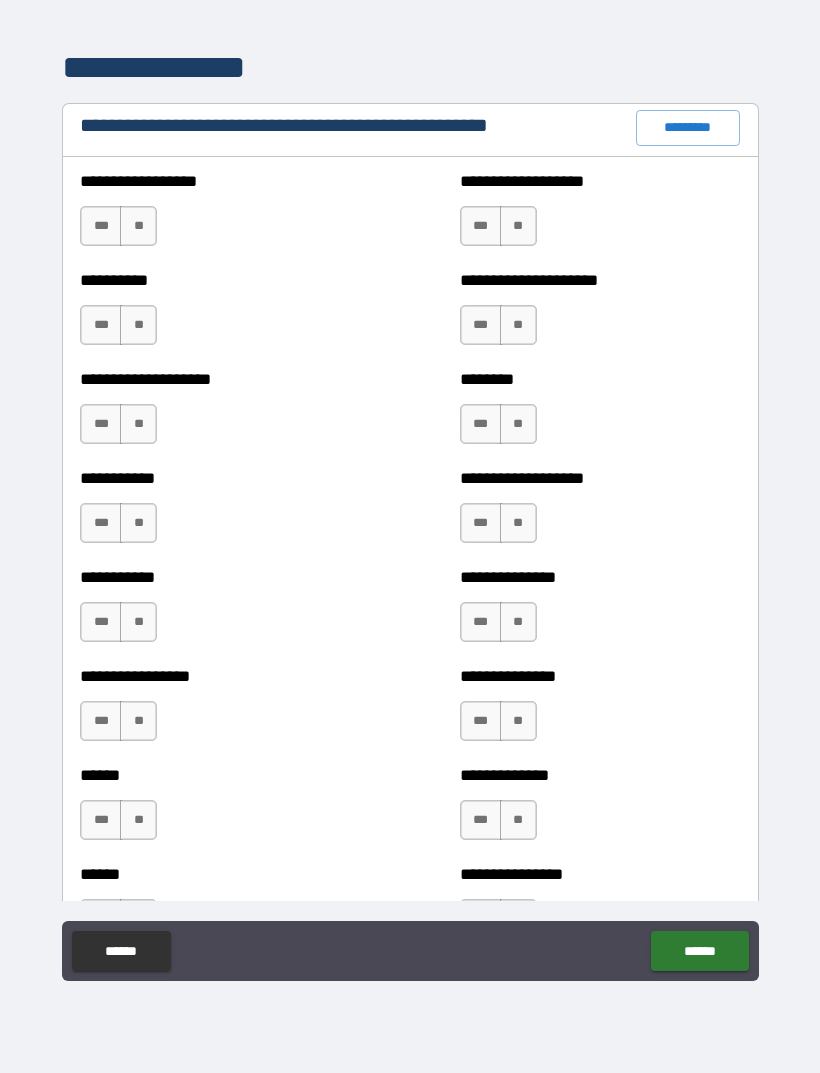 scroll, scrollTop: 2298, scrollLeft: 0, axis: vertical 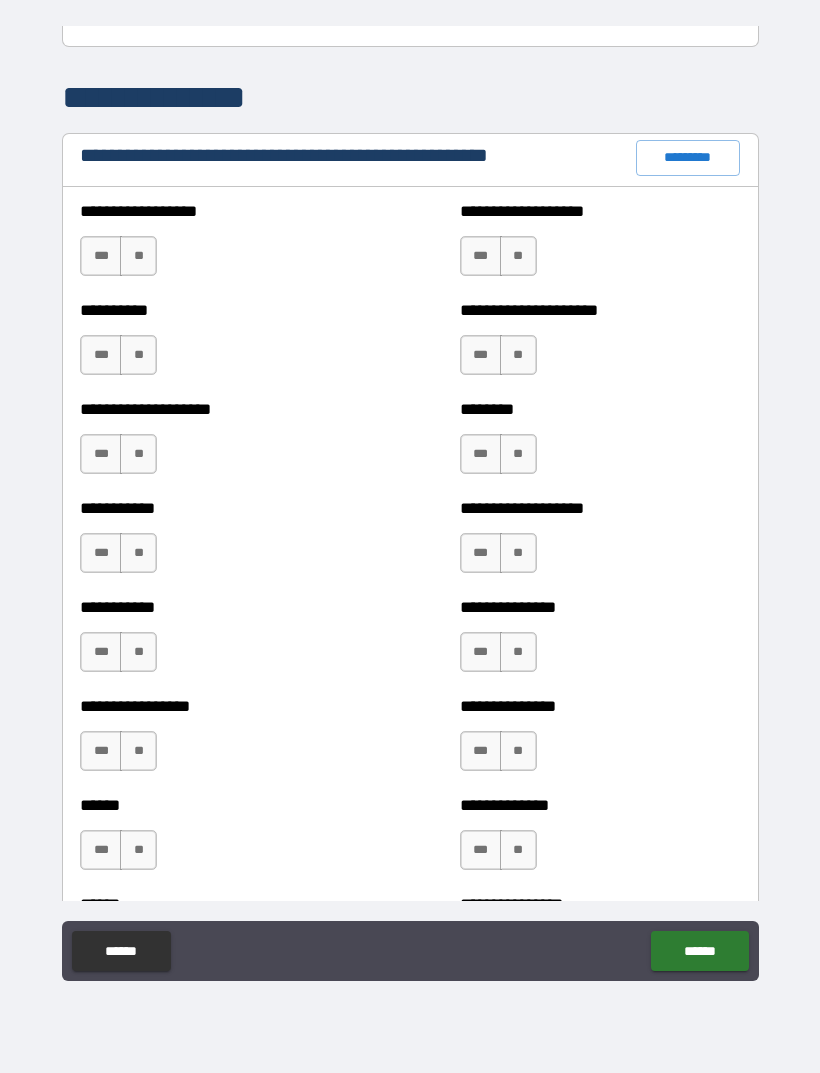 click on "**" at bounding box center (138, 256) 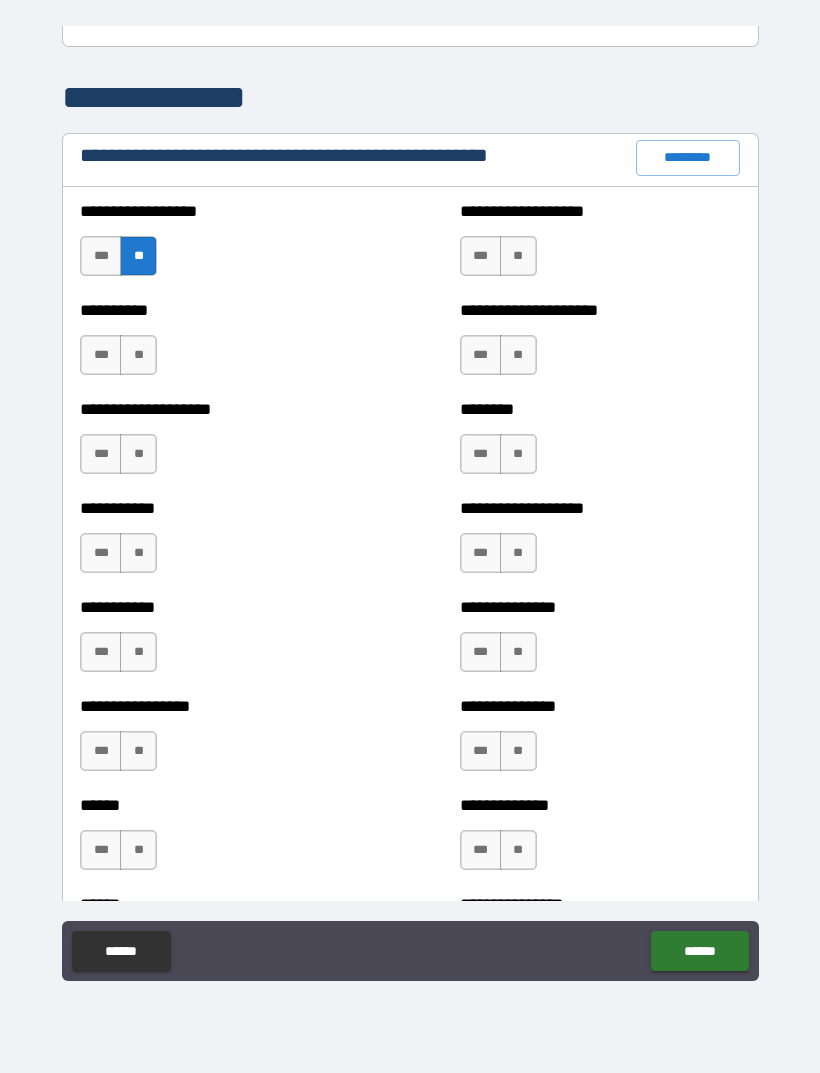 click on "**" at bounding box center (518, 256) 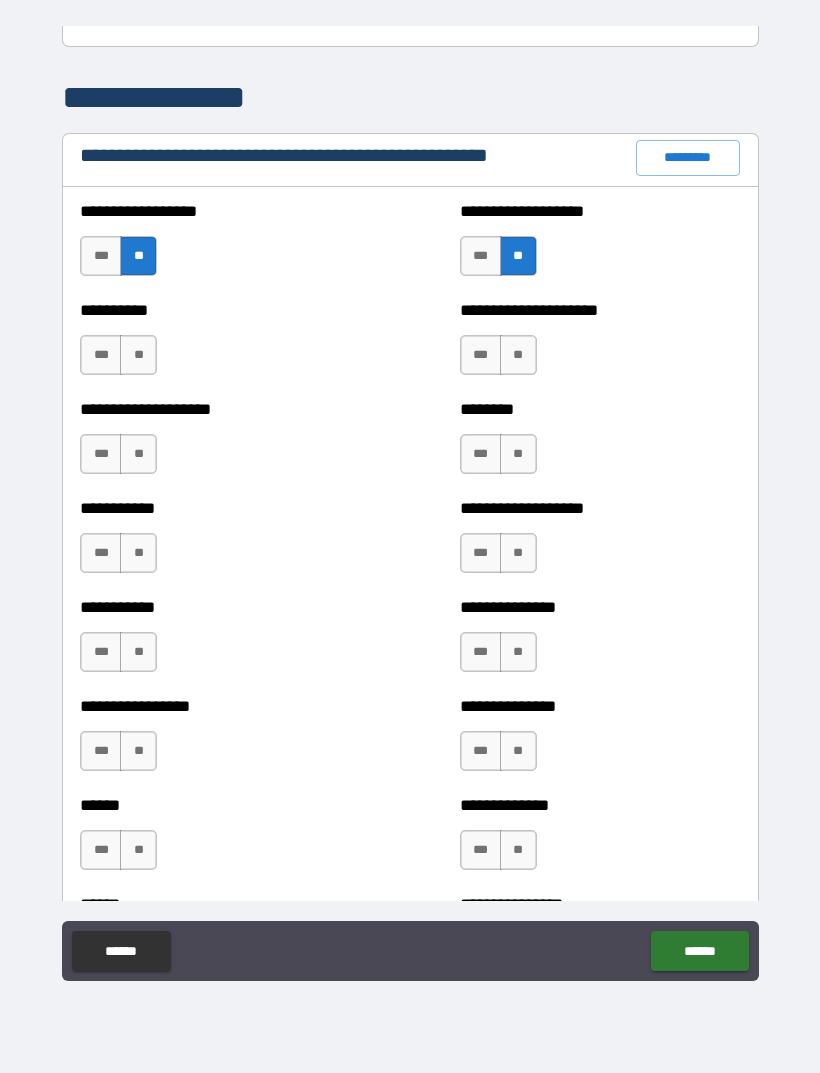 click on "*********" at bounding box center [688, 158] 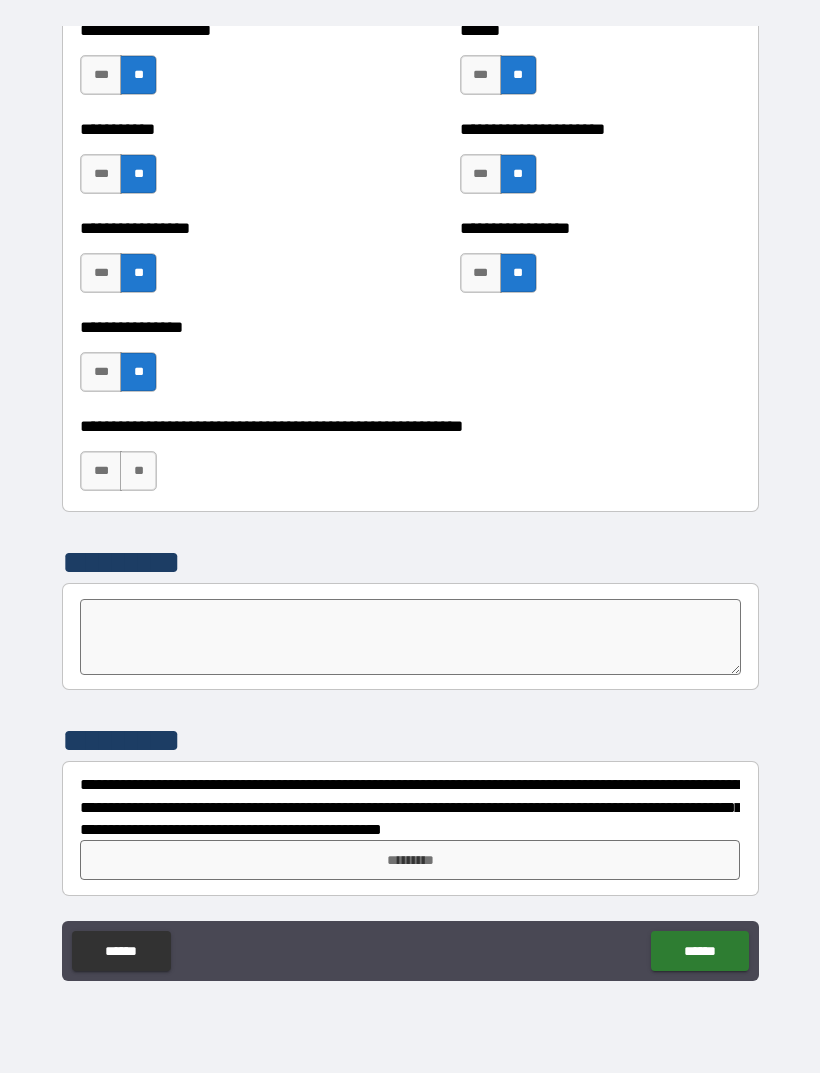 scroll, scrollTop: 5944, scrollLeft: 0, axis: vertical 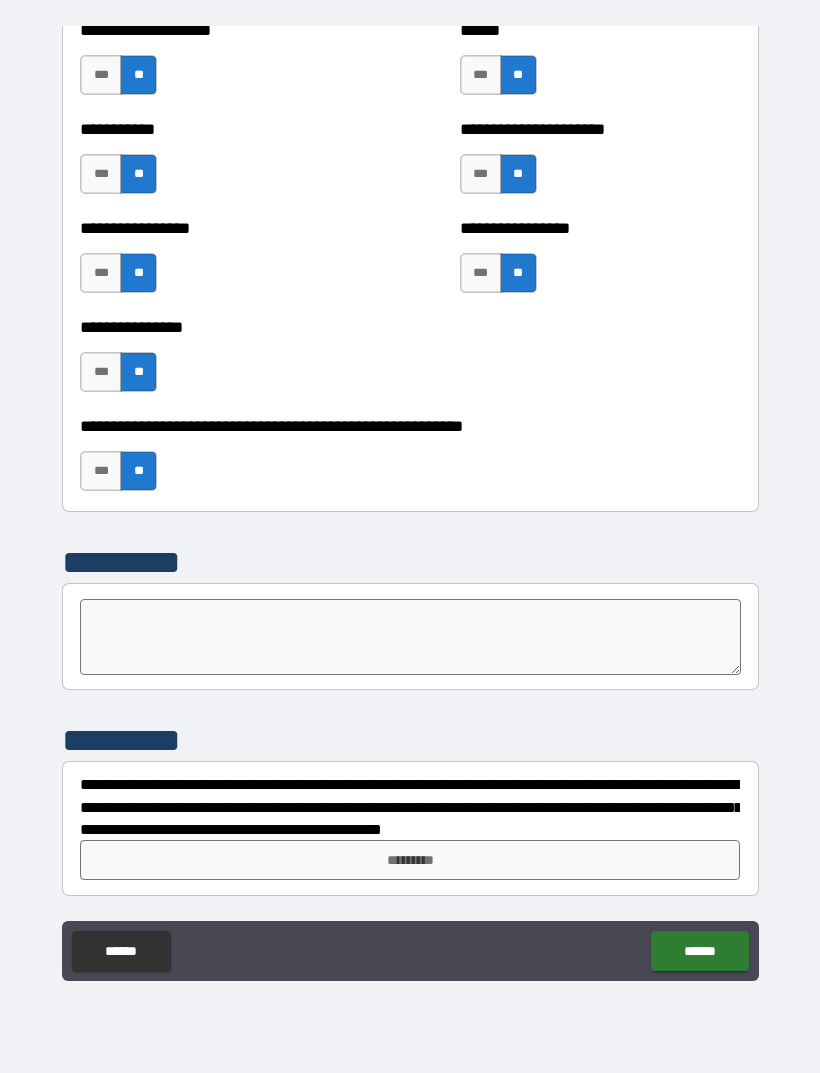 click on "*********" at bounding box center [410, 860] 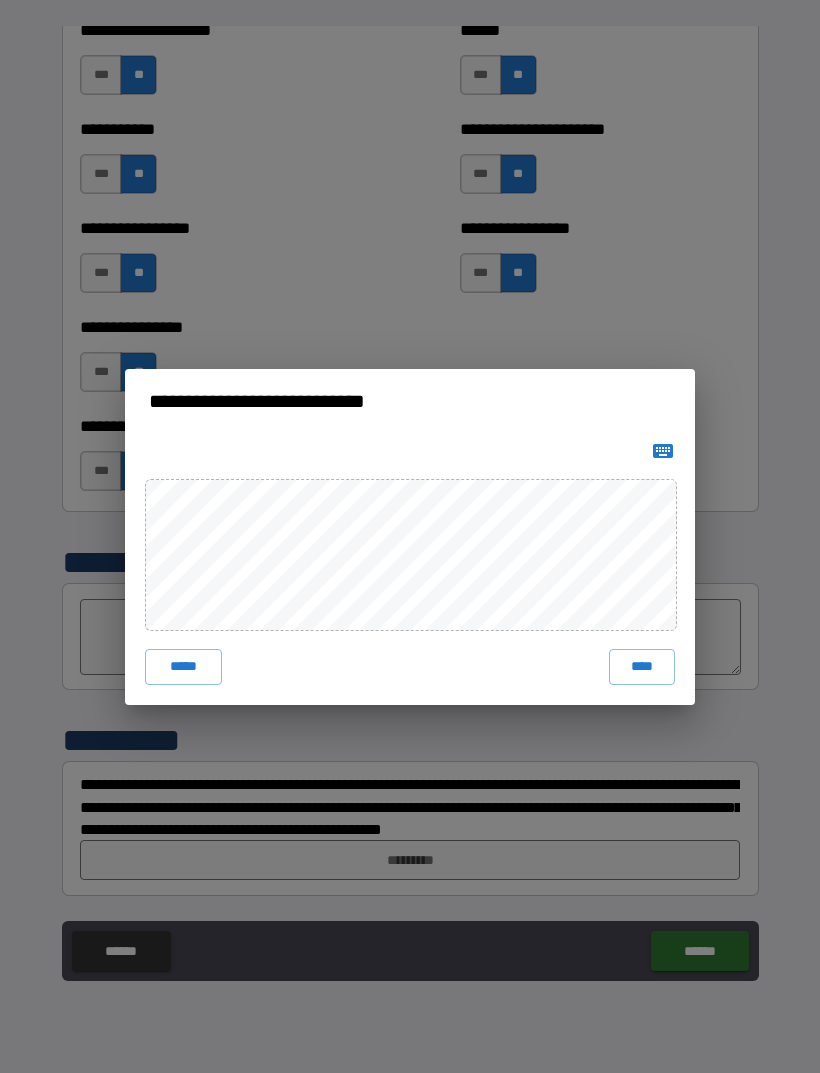 click on "****" at bounding box center [642, 667] 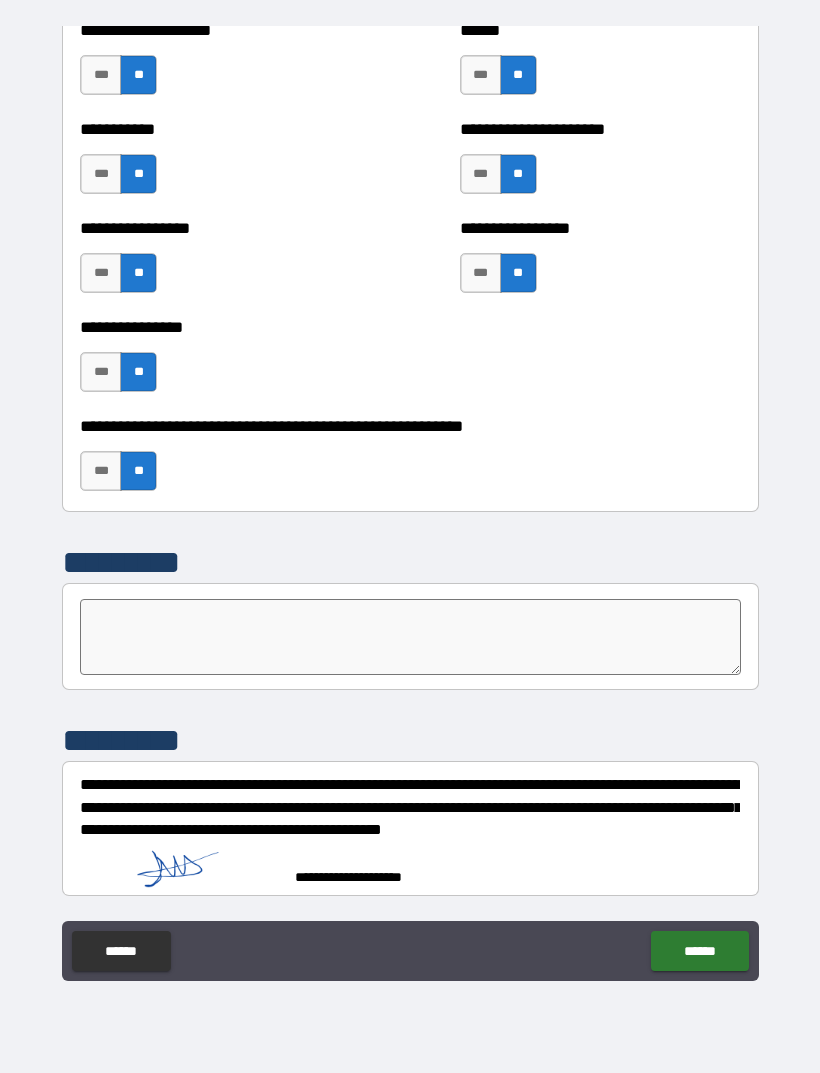 scroll, scrollTop: 5934, scrollLeft: 0, axis: vertical 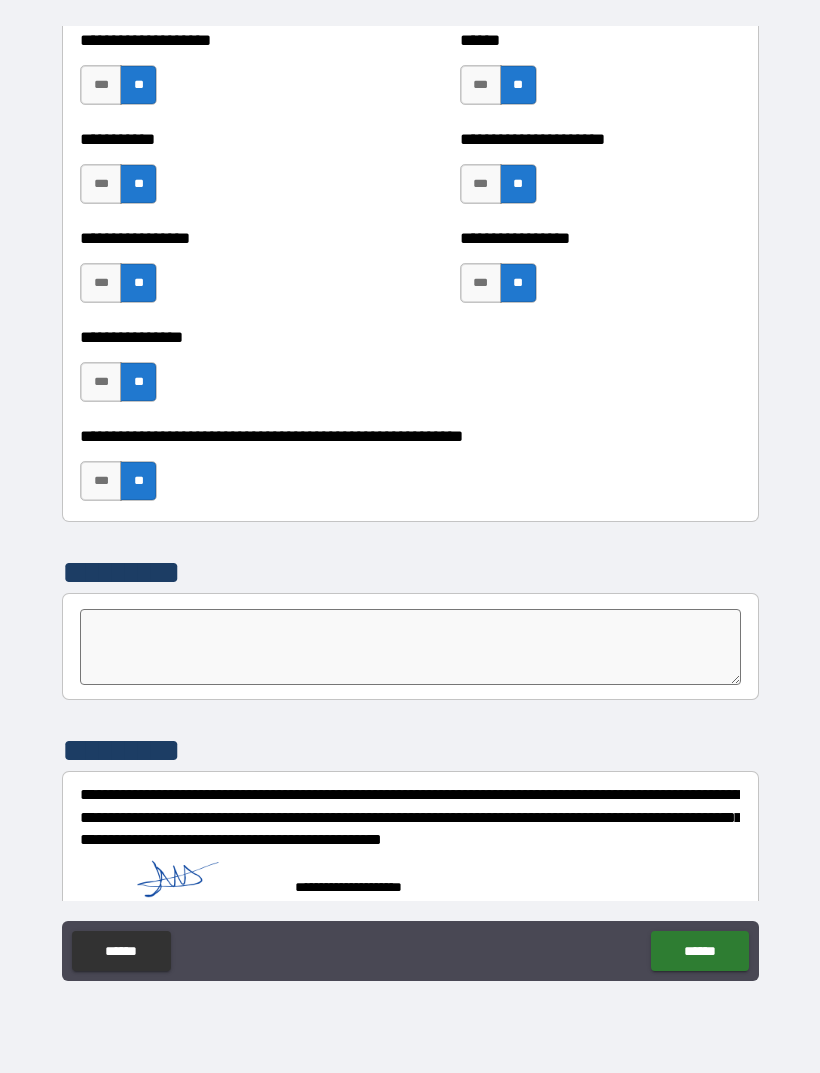 click on "******" at bounding box center [699, 951] 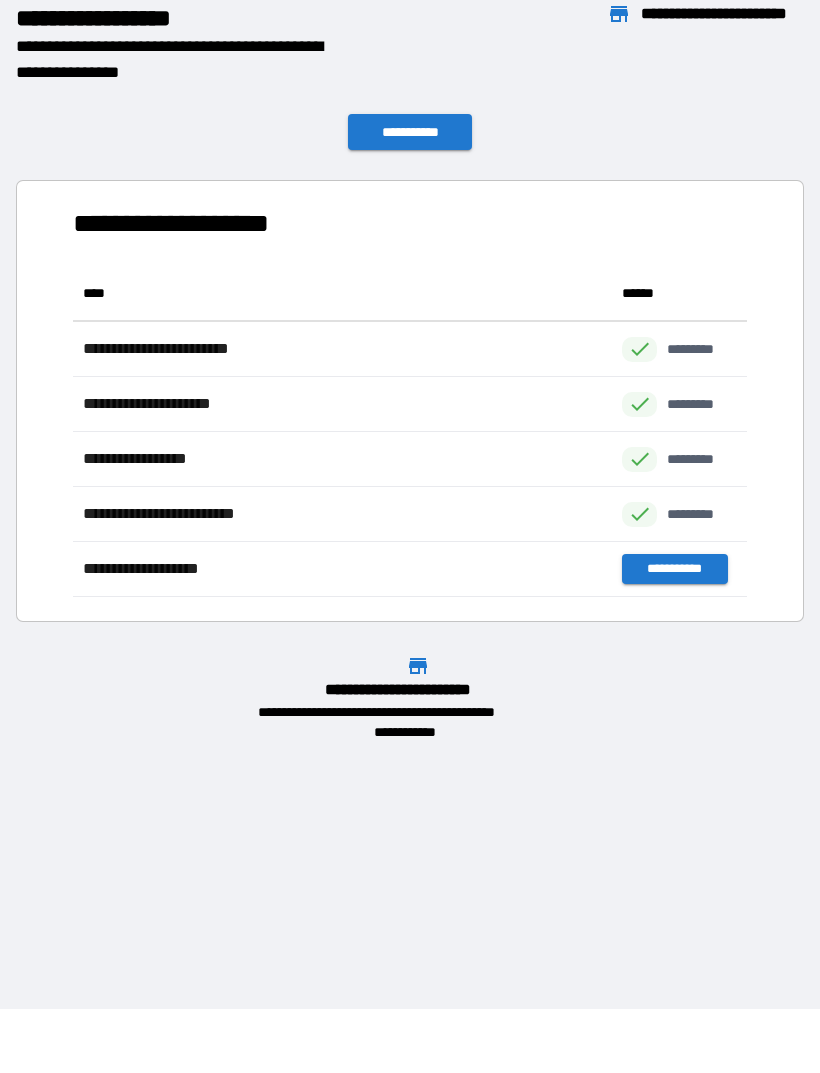 scroll, scrollTop: 1, scrollLeft: 1, axis: both 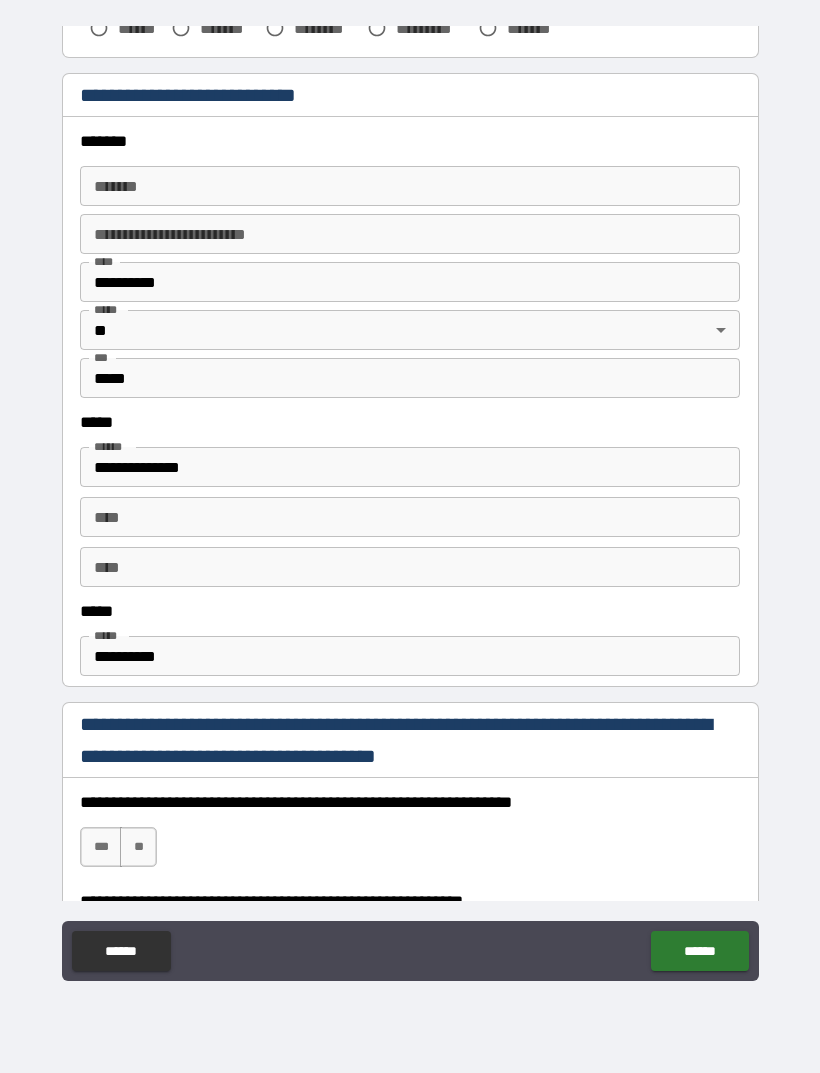 click on "*******" at bounding box center (410, 186) 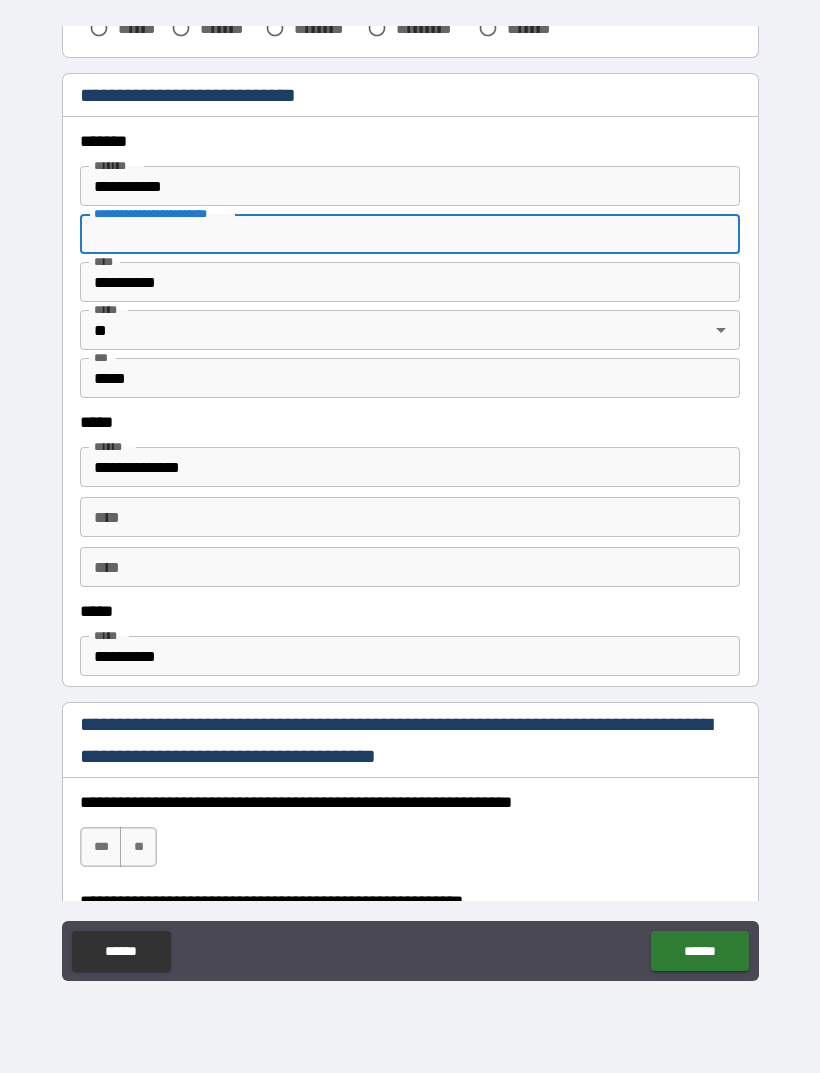 type on "**********" 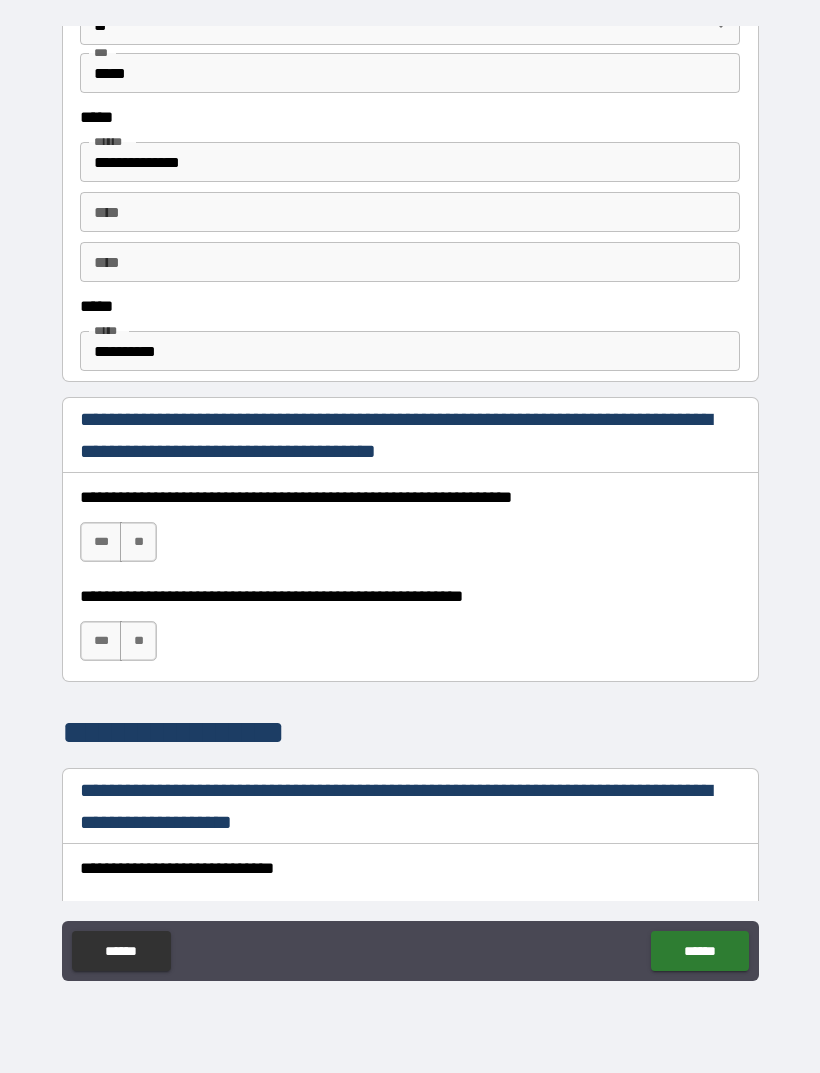 scroll, scrollTop: 983, scrollLeft: 0, axis: vertical 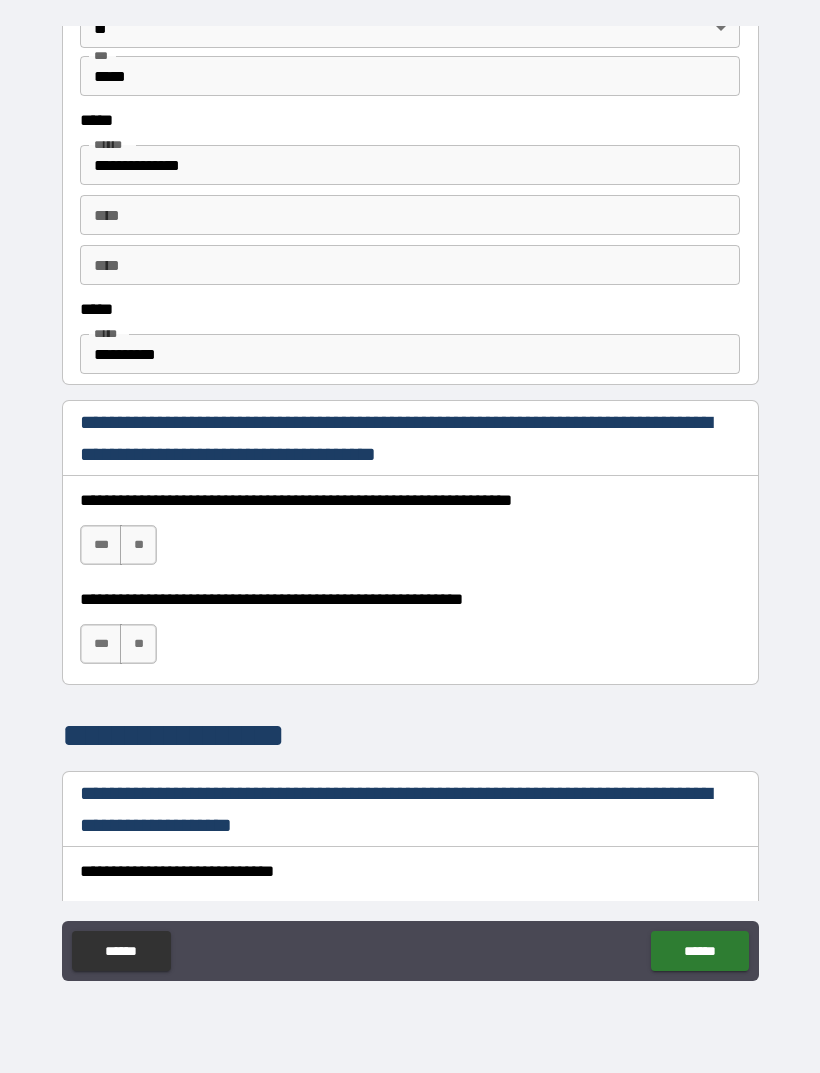 click on "**********" at bounding box center (410, 354) 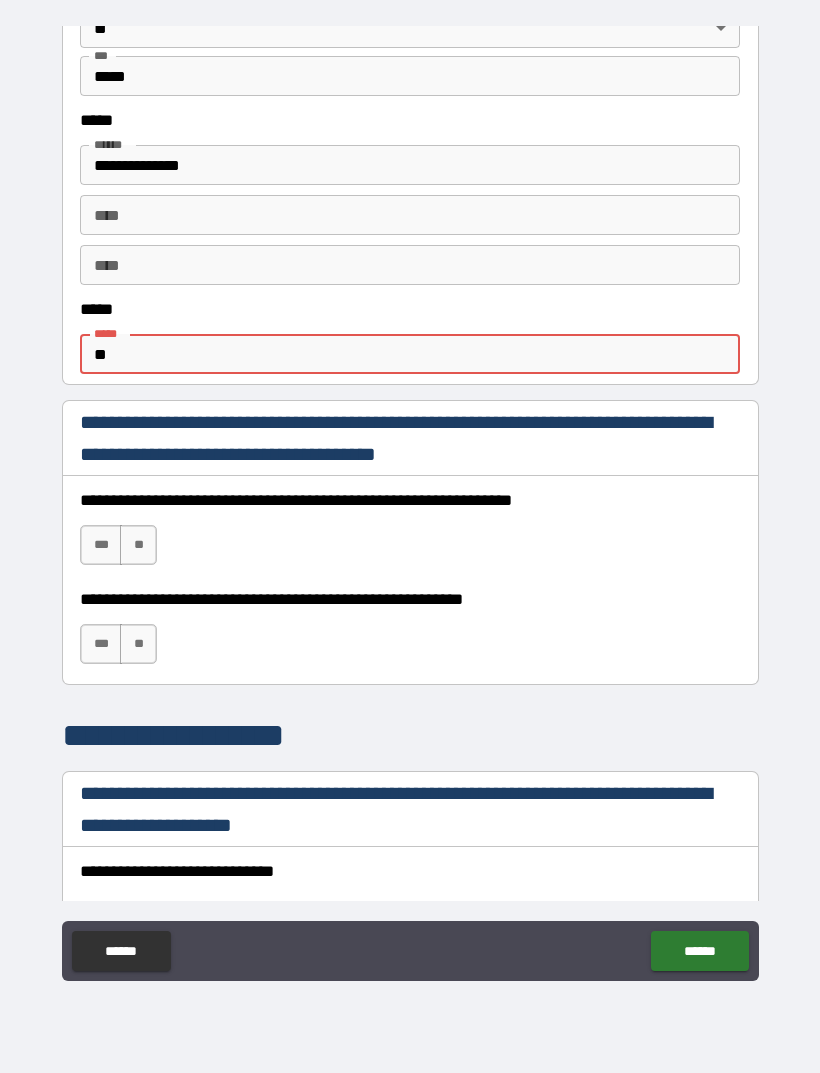 type on "*" 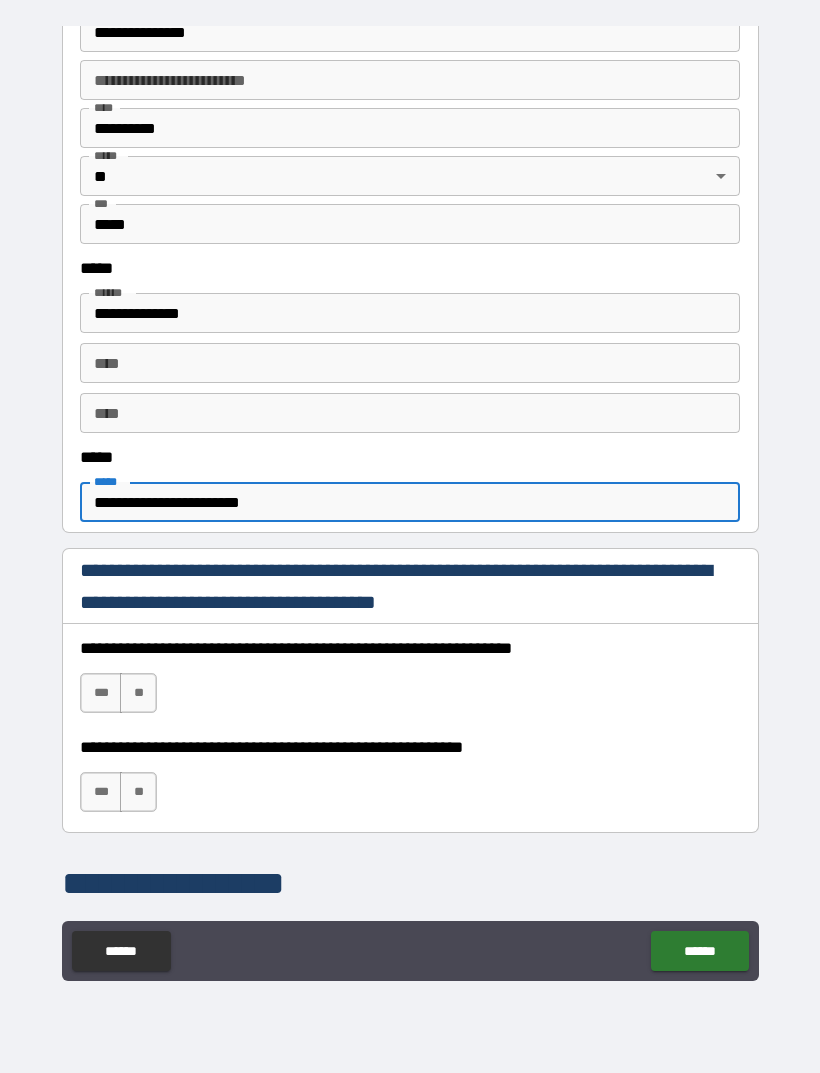 scroll, scrollTop: 778, scrollLeft: 0, axis: vertical 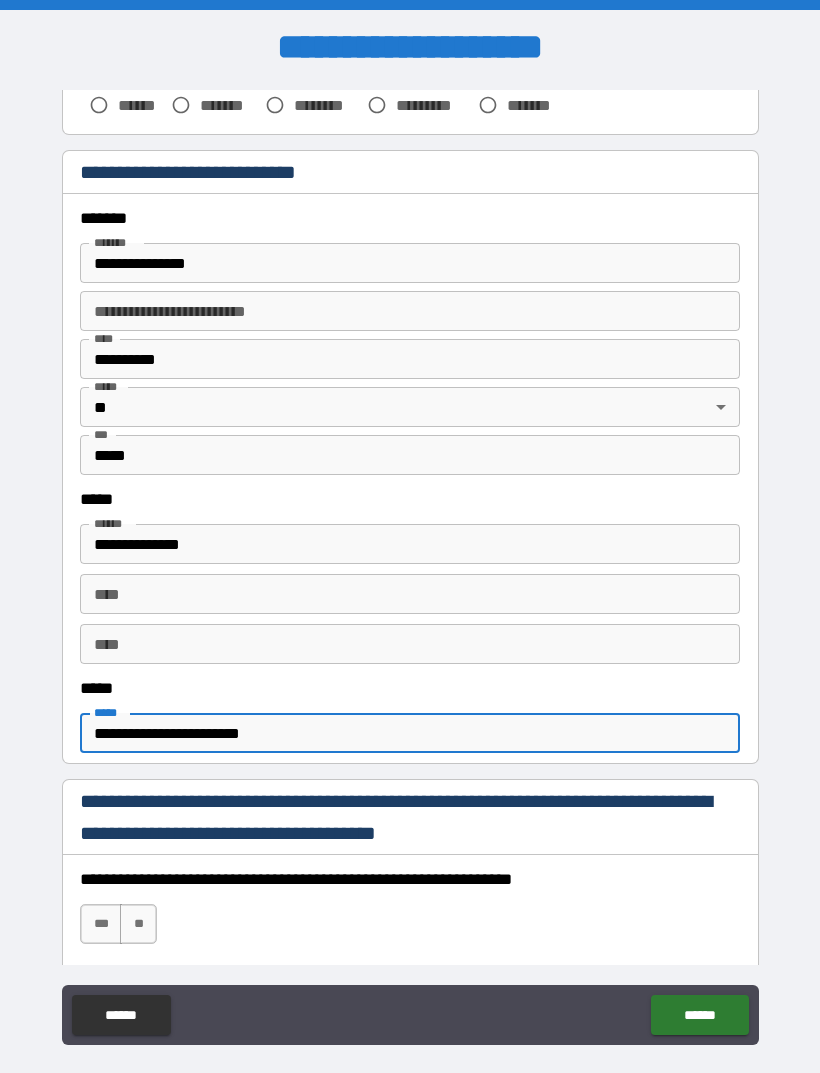 type on "**********" 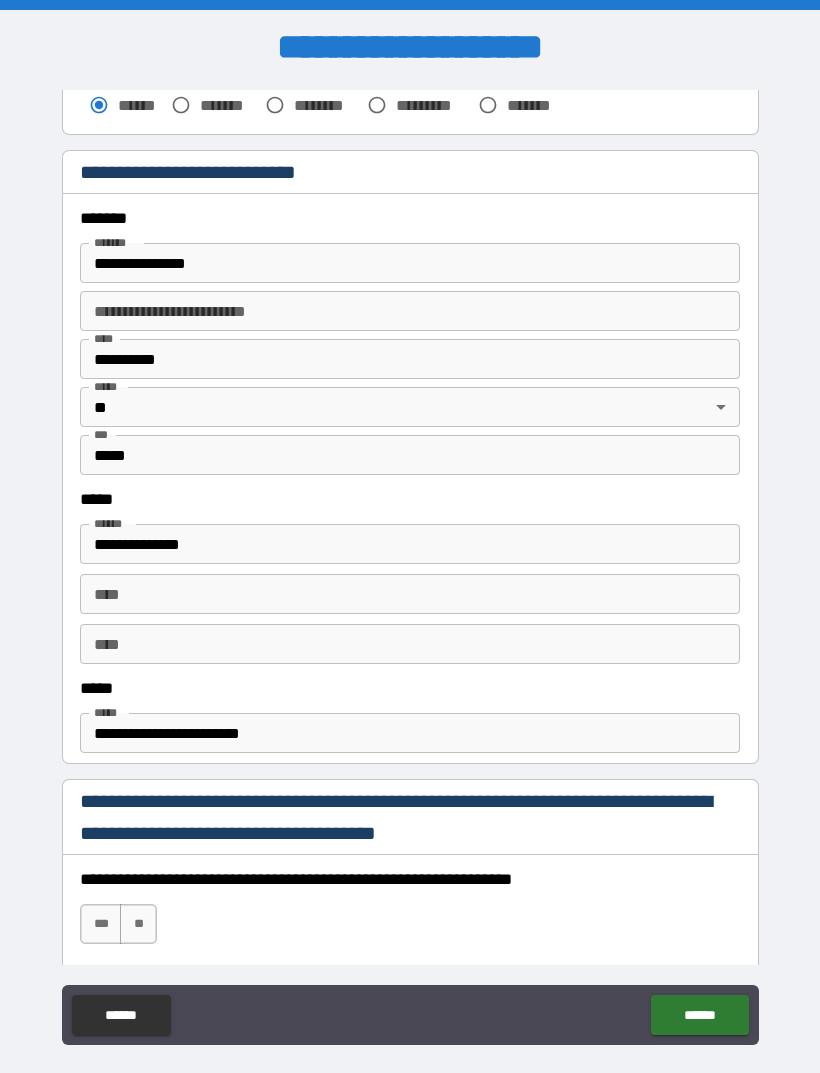 click on "****" at bounding box center [410, 594] 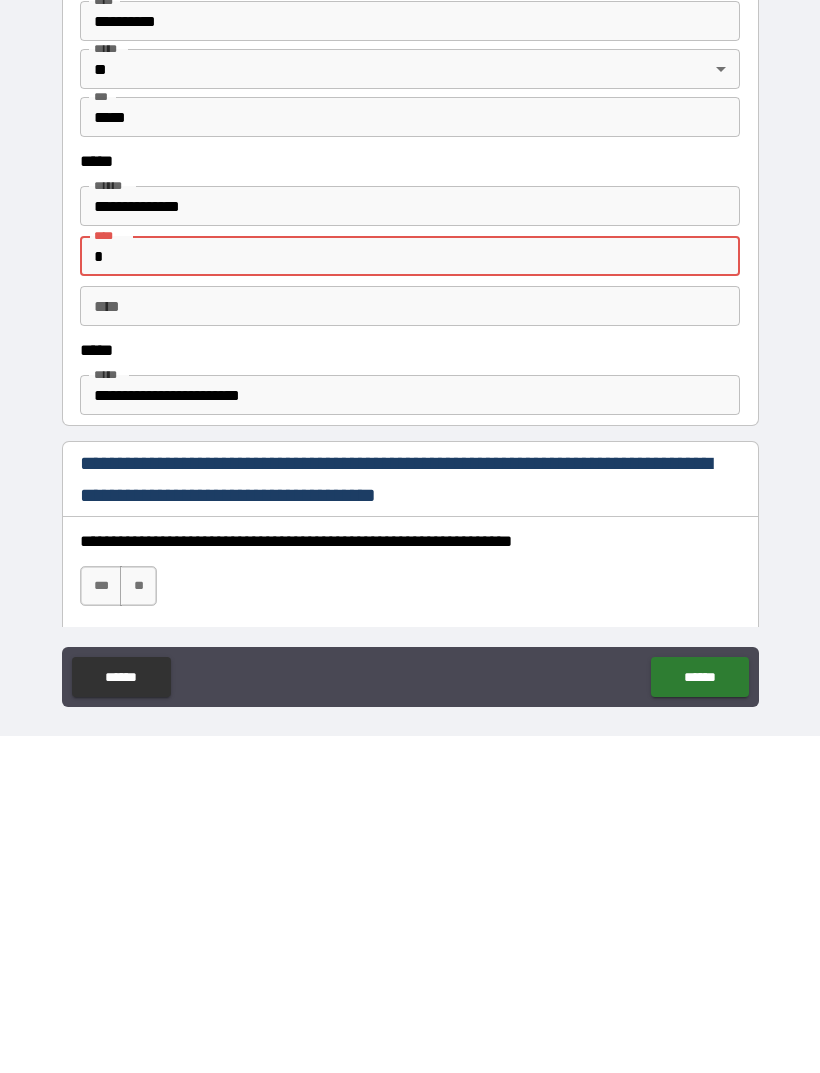scroll, scrollTop: 26, scrollLeft: 0, axis: vertical 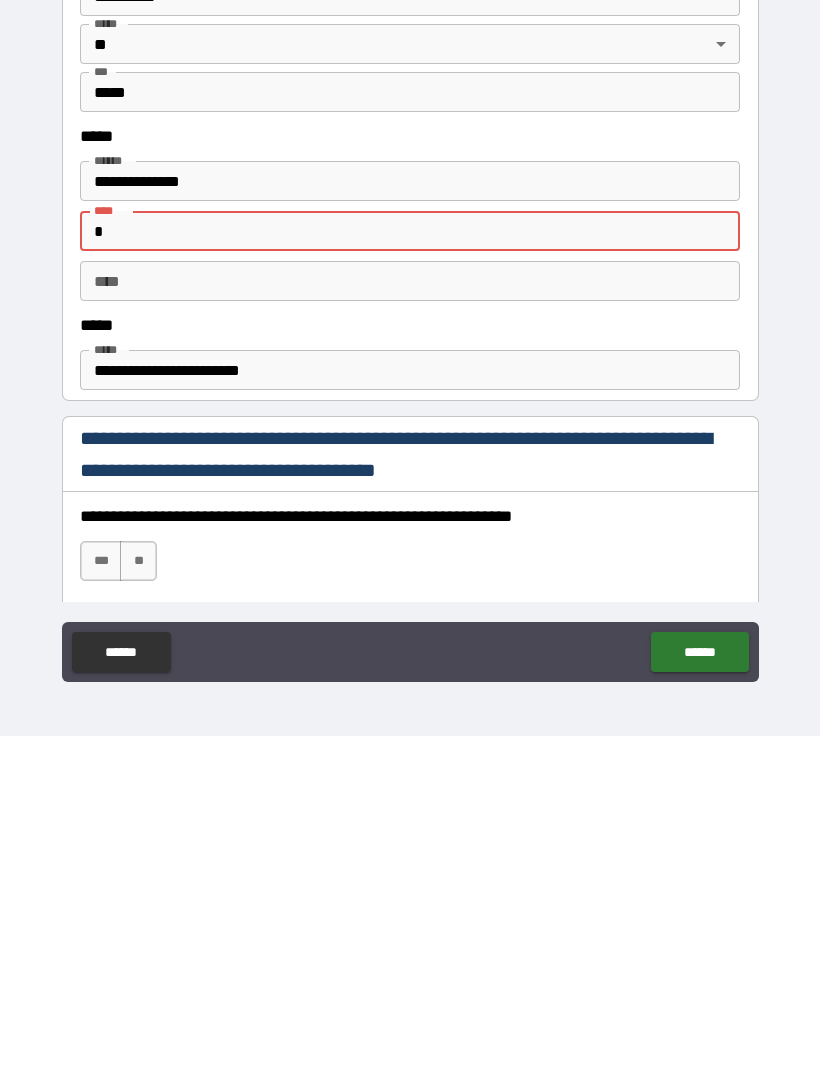 click on "**********" at bounding box center [410, 707] 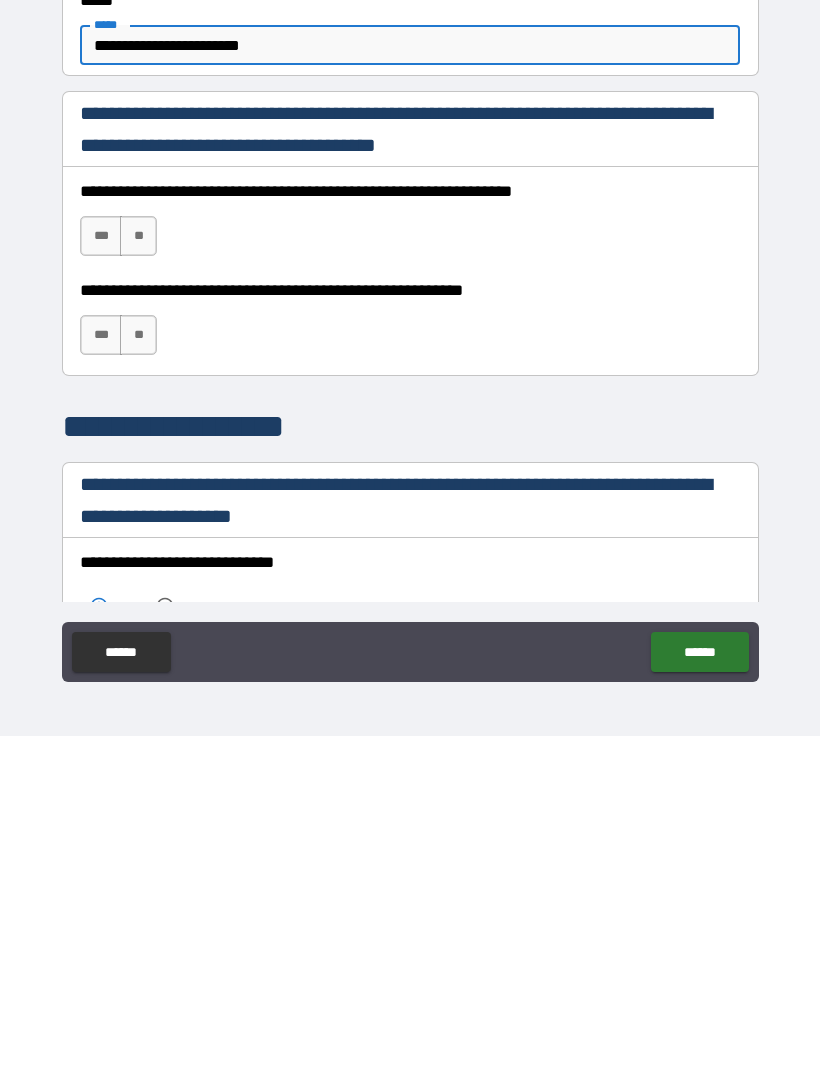 scroll, scrollTop: 991, scrollLeft: 0, axis: vertical 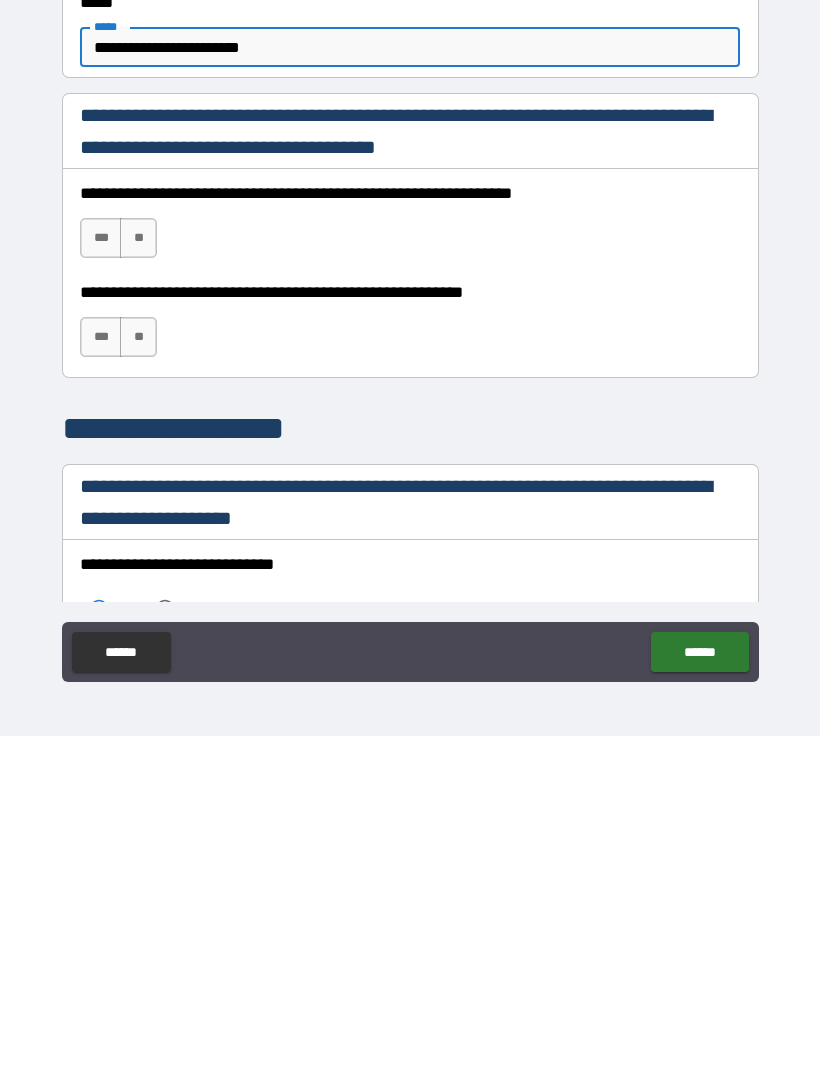 click on "***" at bounding box center (101, 575) 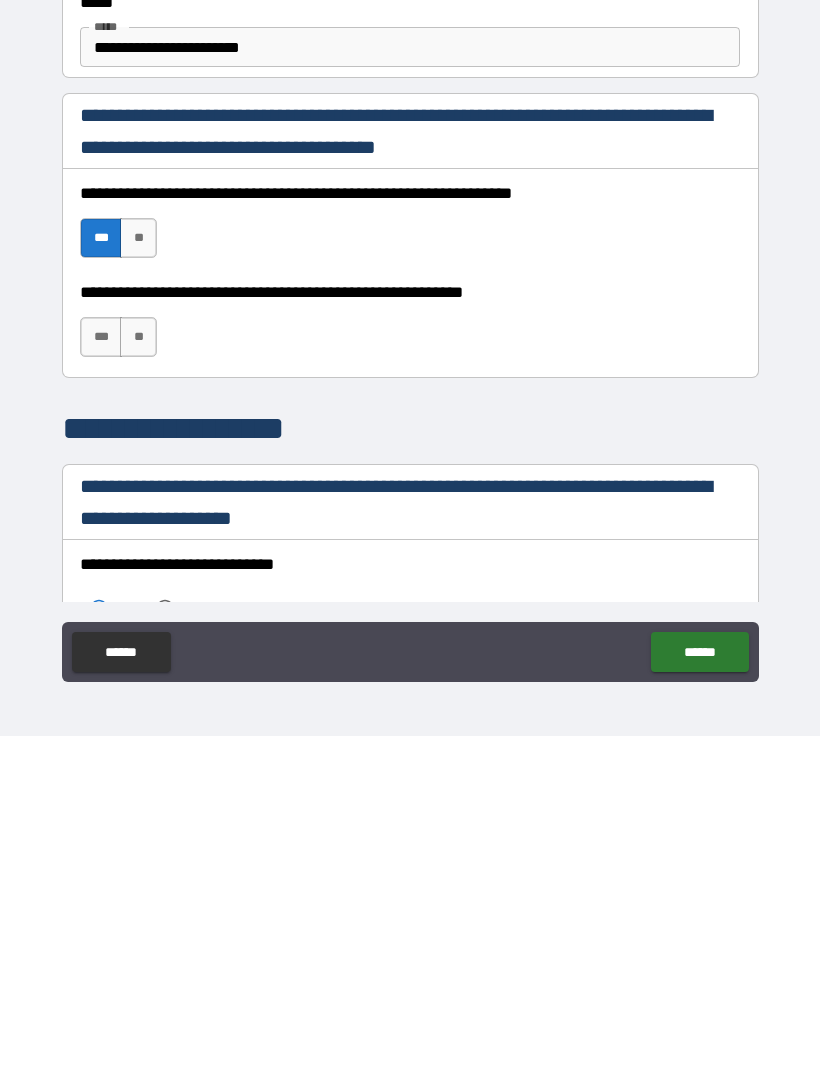 scroll, scrollTop: 64, scrollLeft: 0, axis: vertical 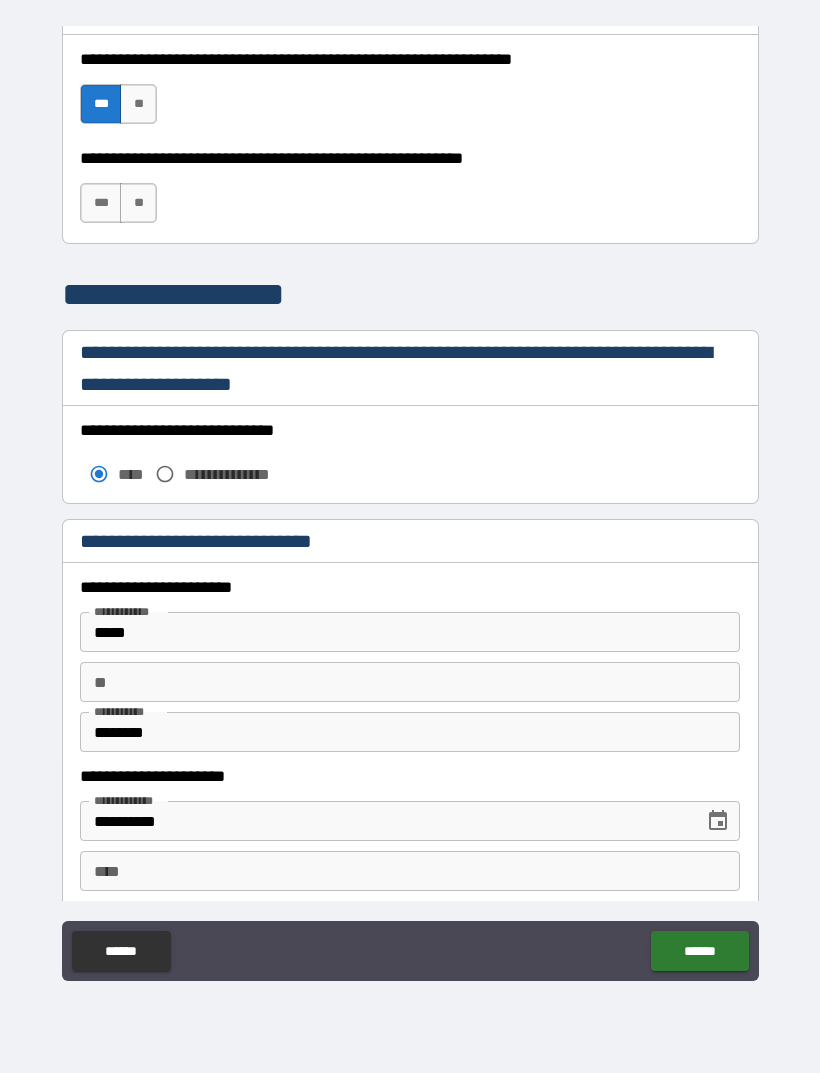 click on "***" at bounding box center [101, 203] 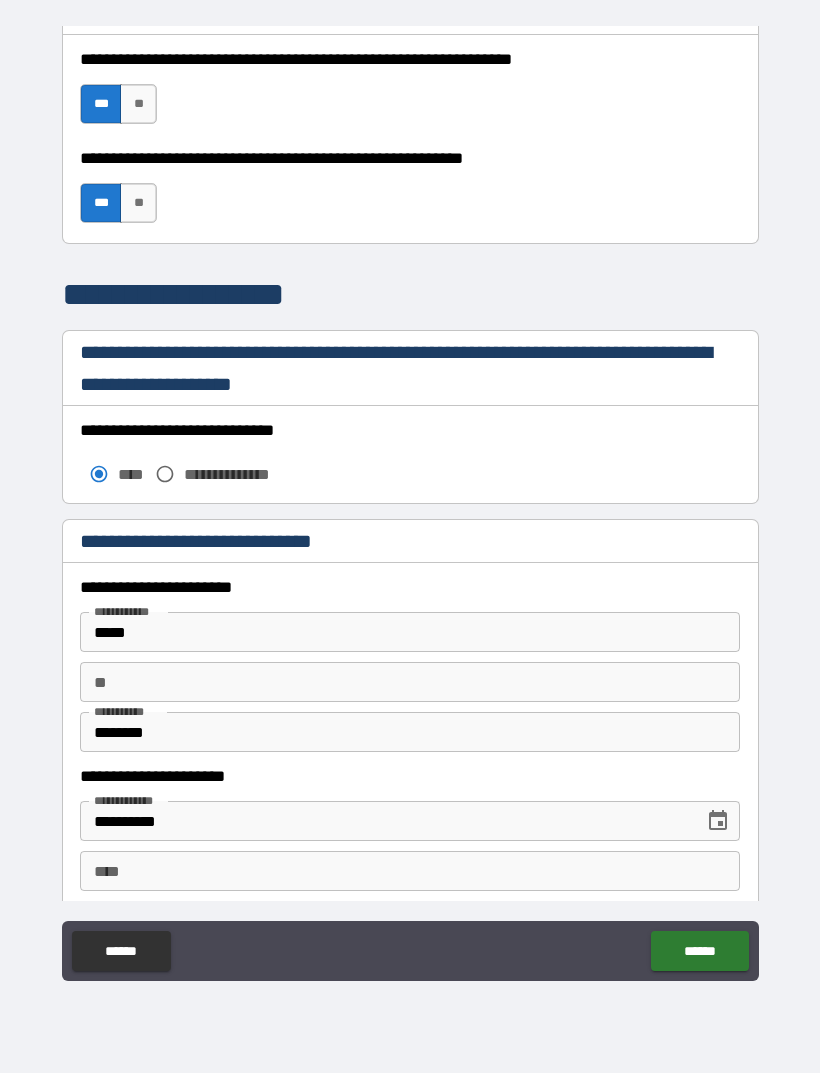 click on "****" at bounding box center [410, 871] 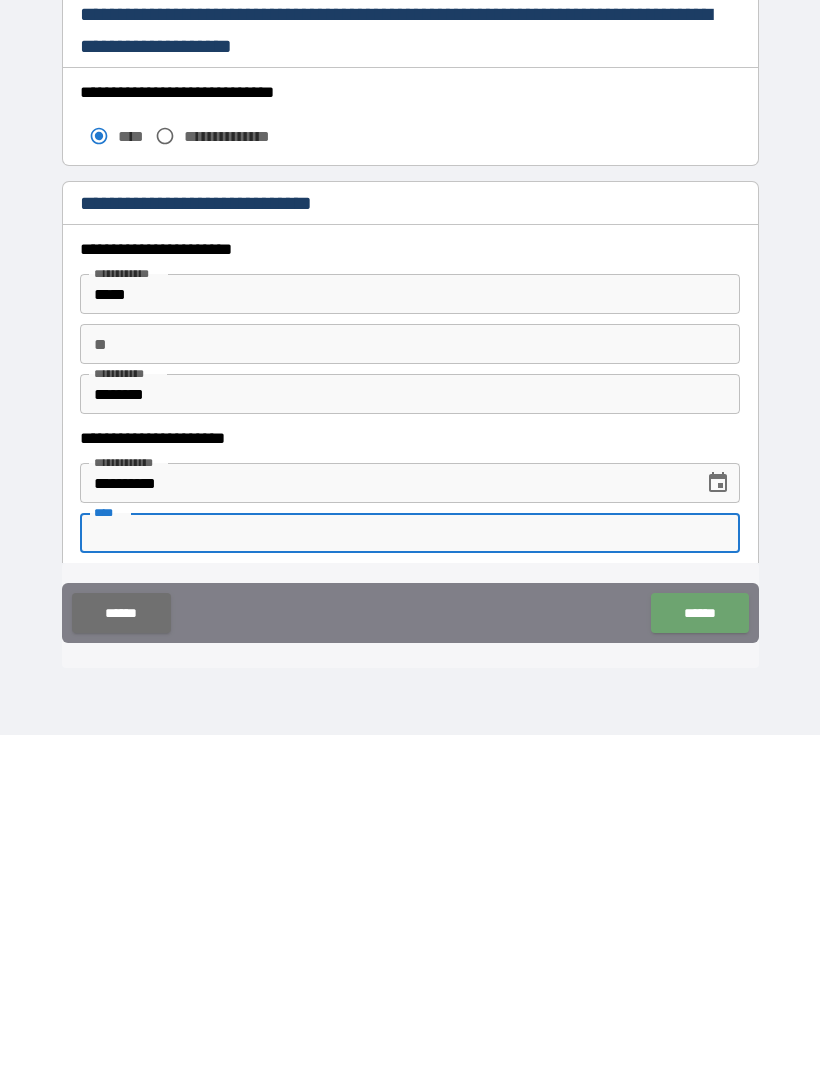 click on "******" at bounding box center (699, 951) 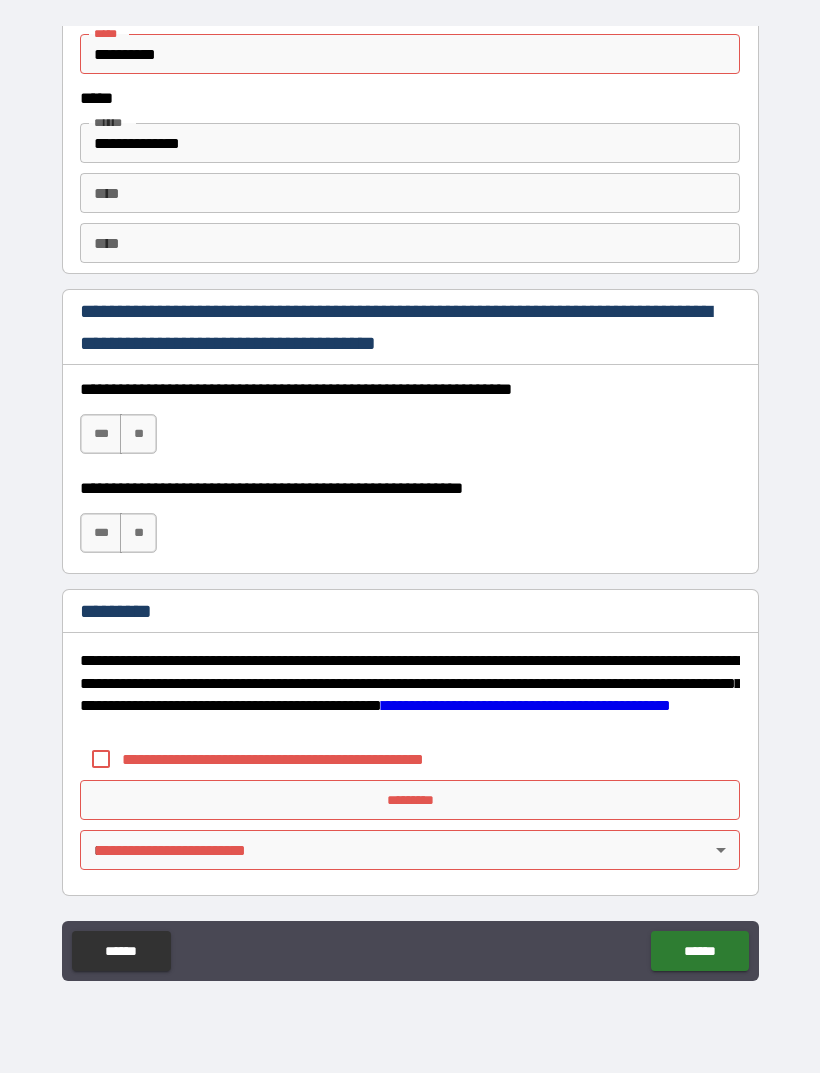 scroll, scrollTop: 2731, scrollLeft: 0, axis: vertical 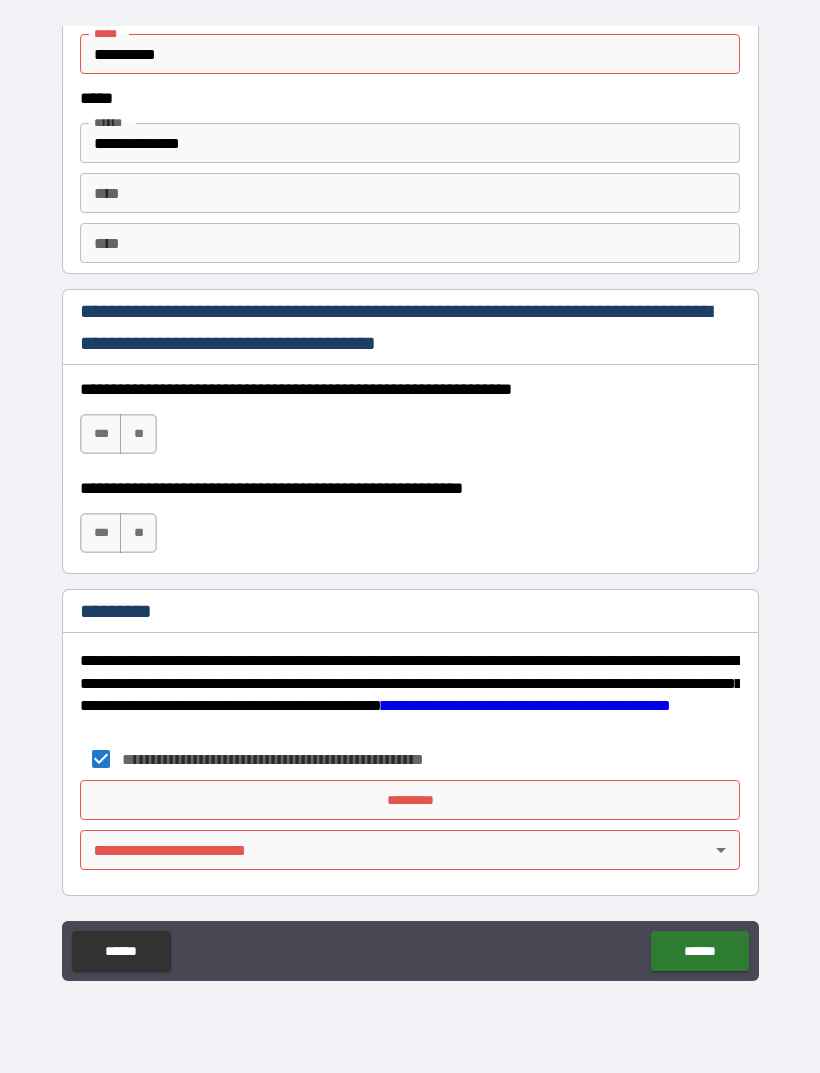 click on "**********" at bounding box center [410, 504] 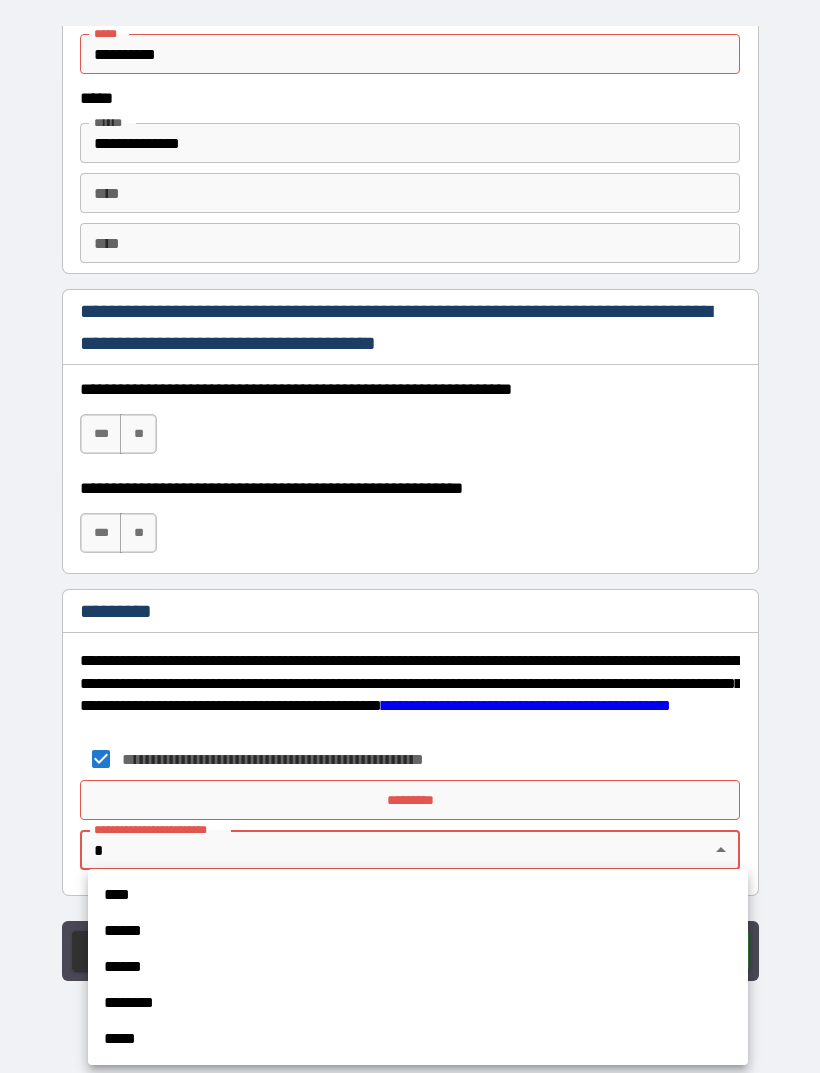 click on "****" at bounding box center (418, 895) 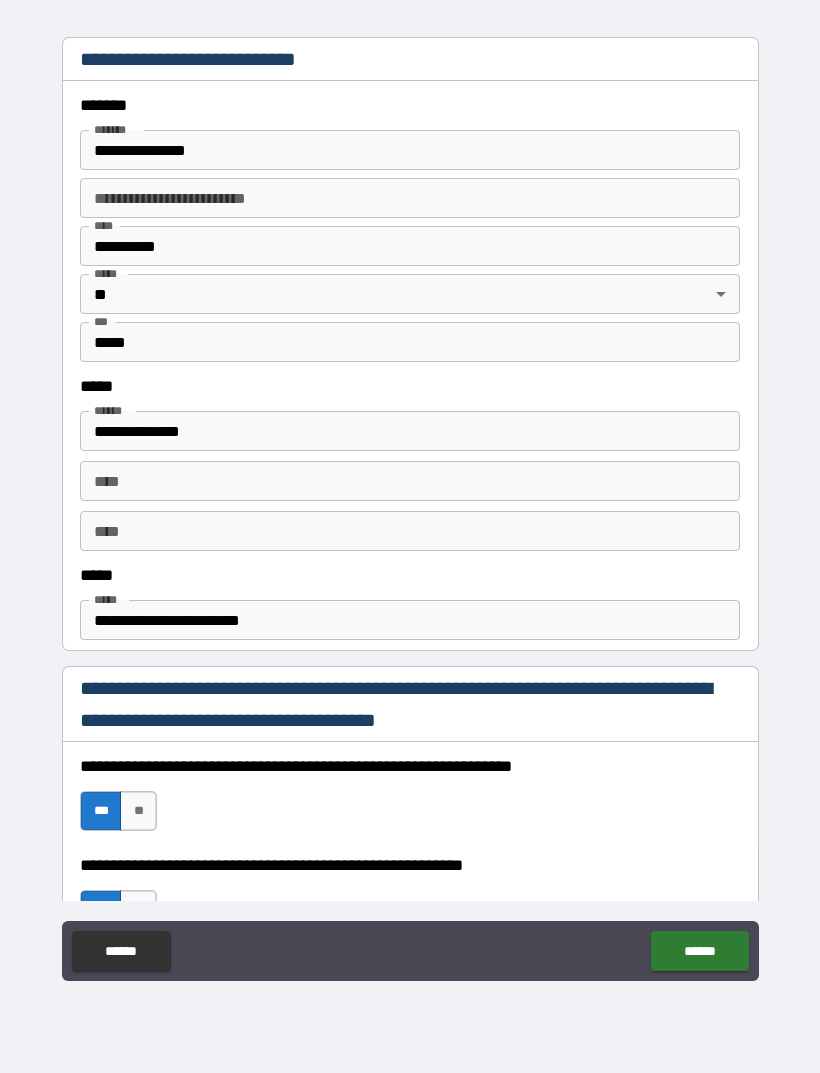 click on "**********" at bounding box center (410, 507) 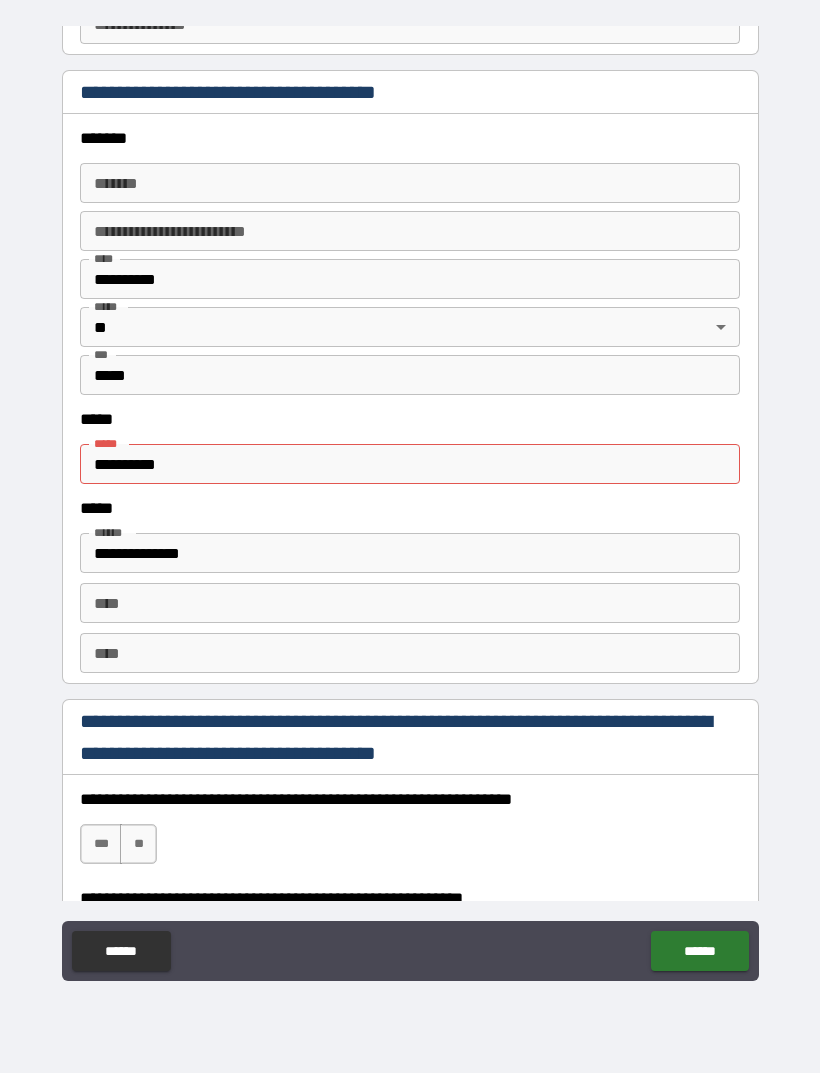scroll, scrollTop: 2328, scrollLeft: 0, axis: vertical 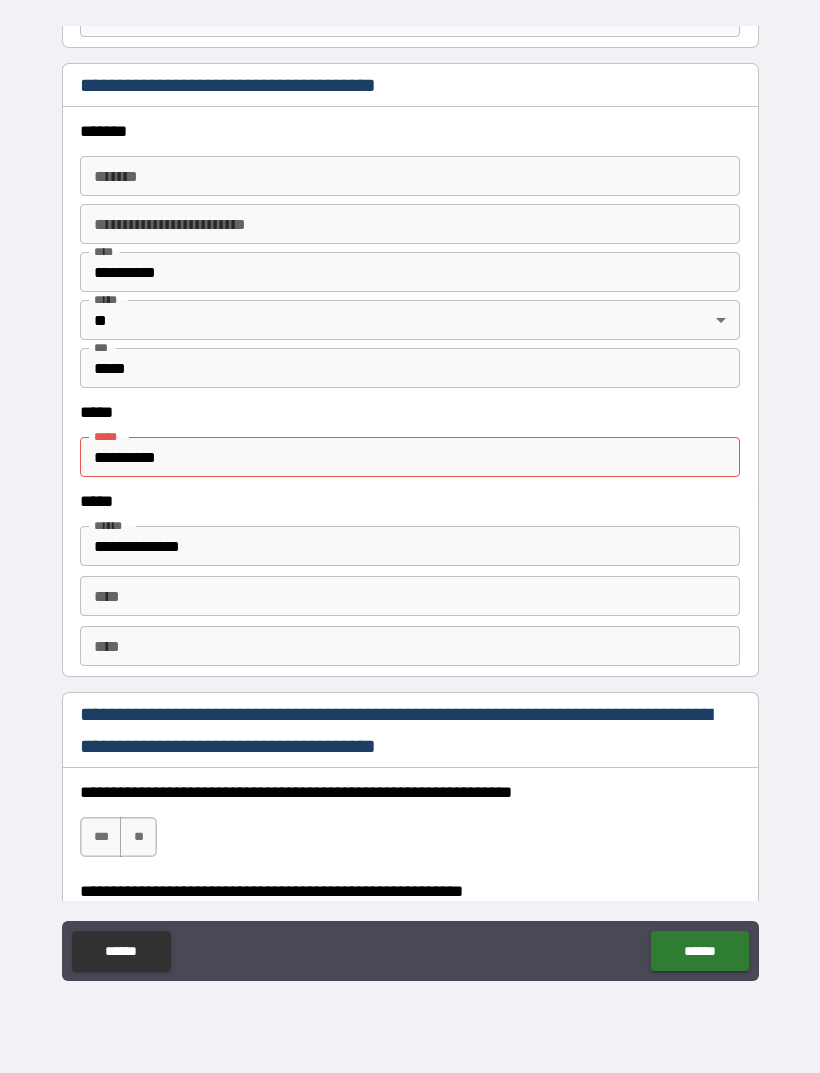 click on "**********" at bounding box center [410, 457] 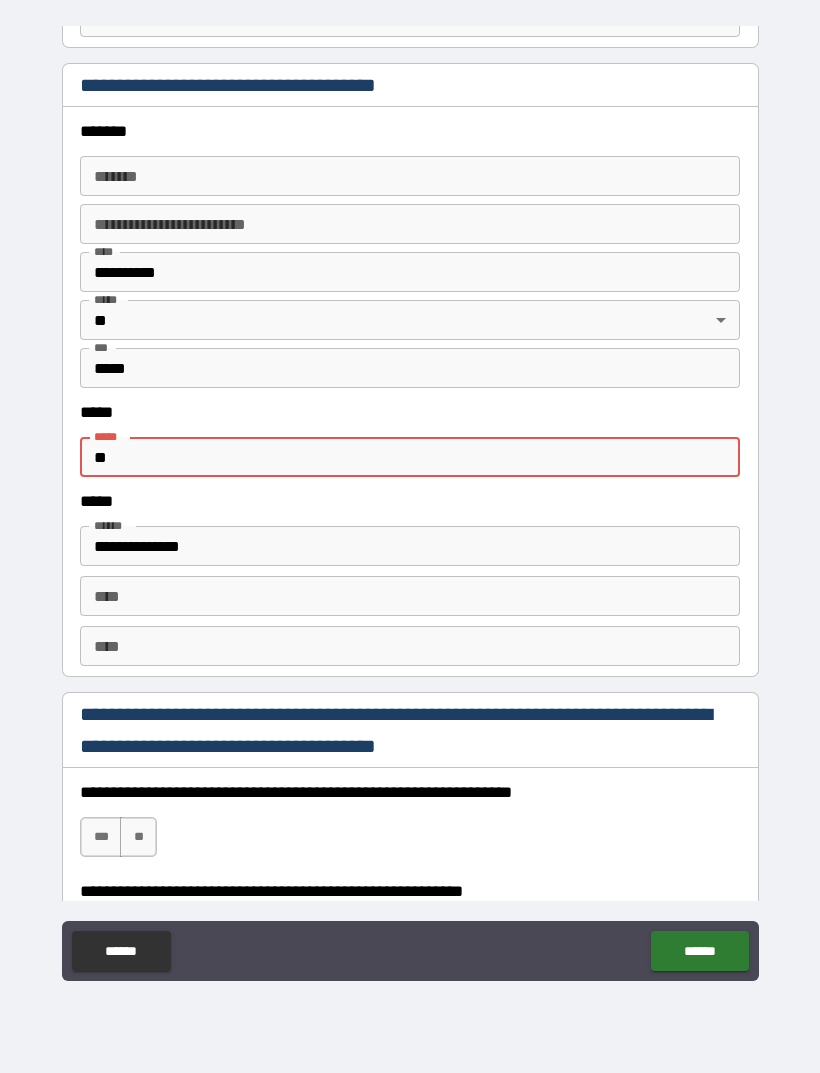 type on "*" 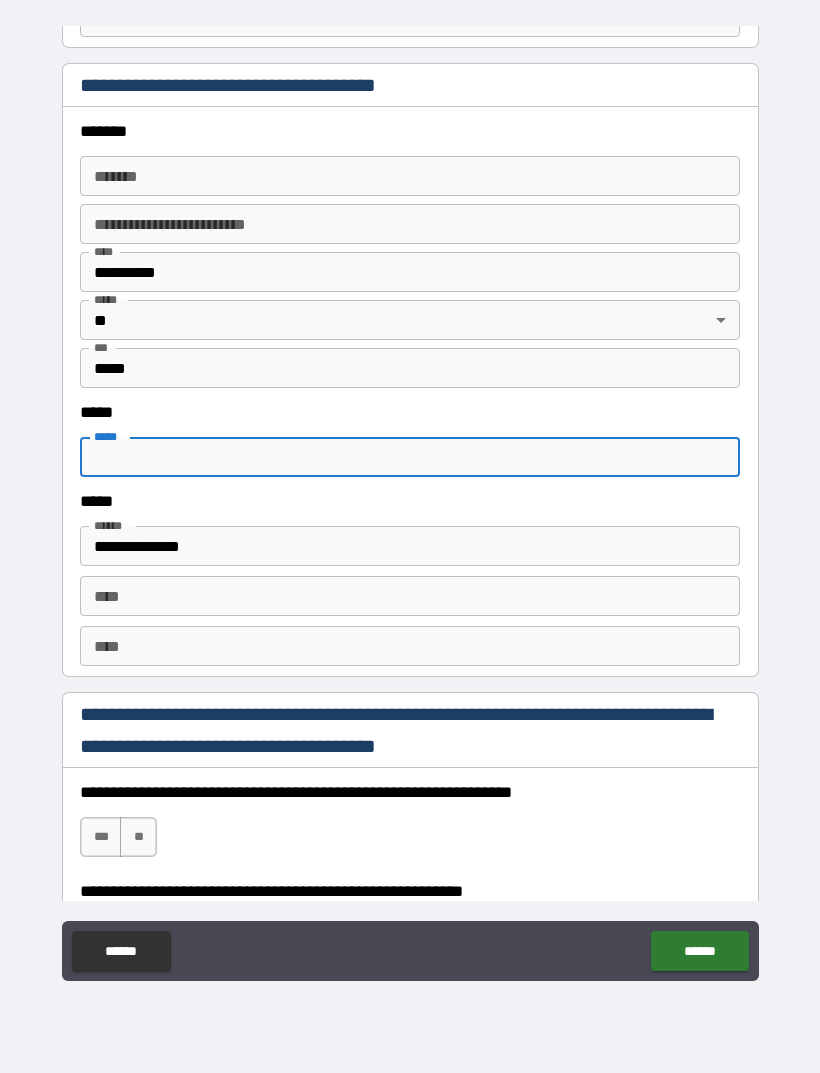 type on "*" 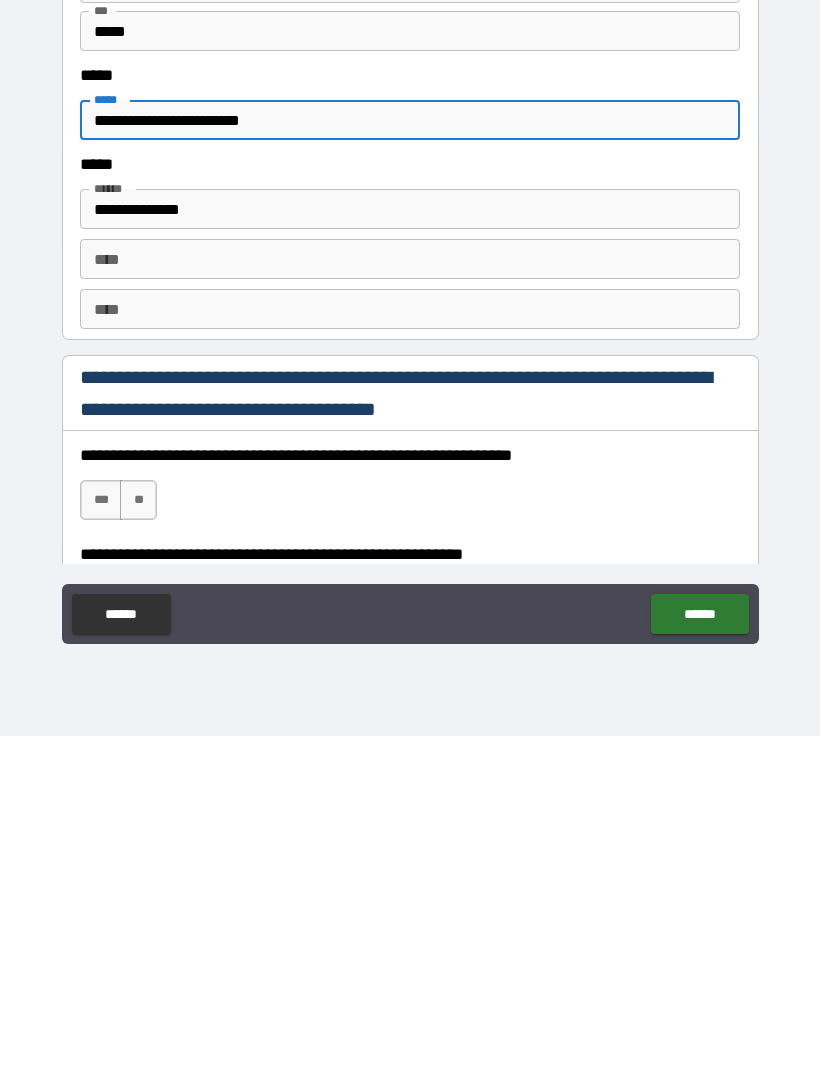 type on "**********" 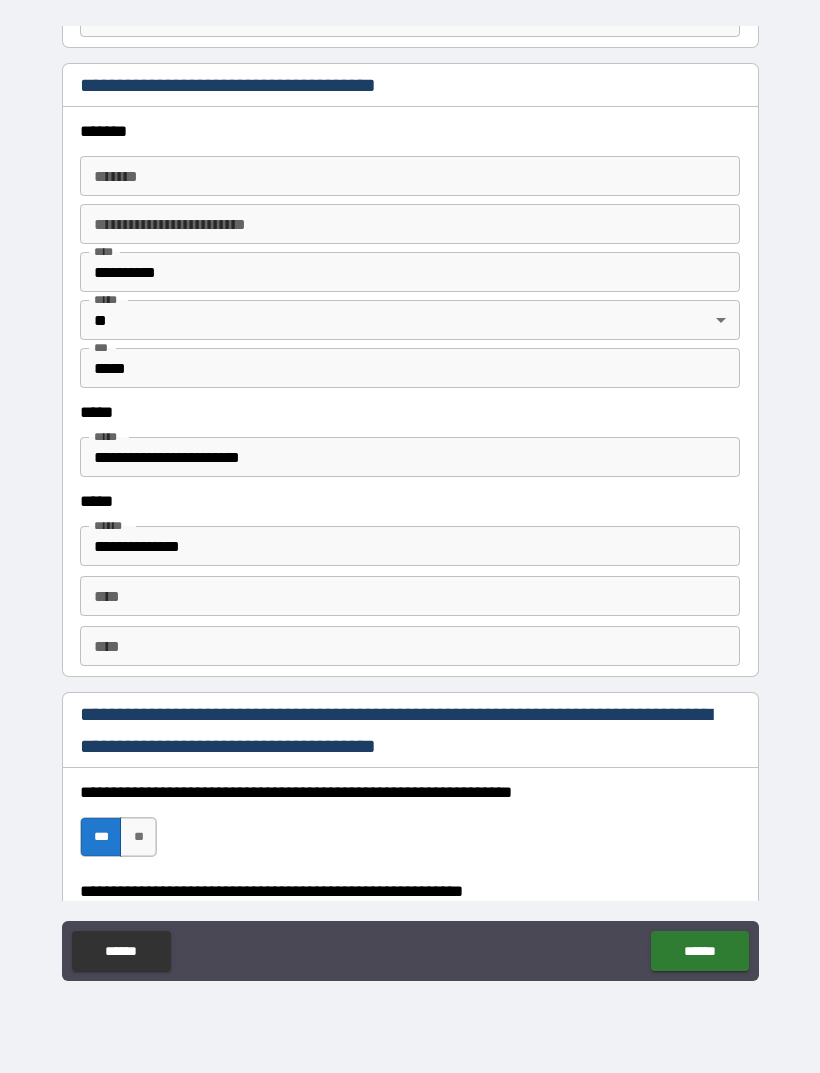click on "******" at bounding box center [699, 951] 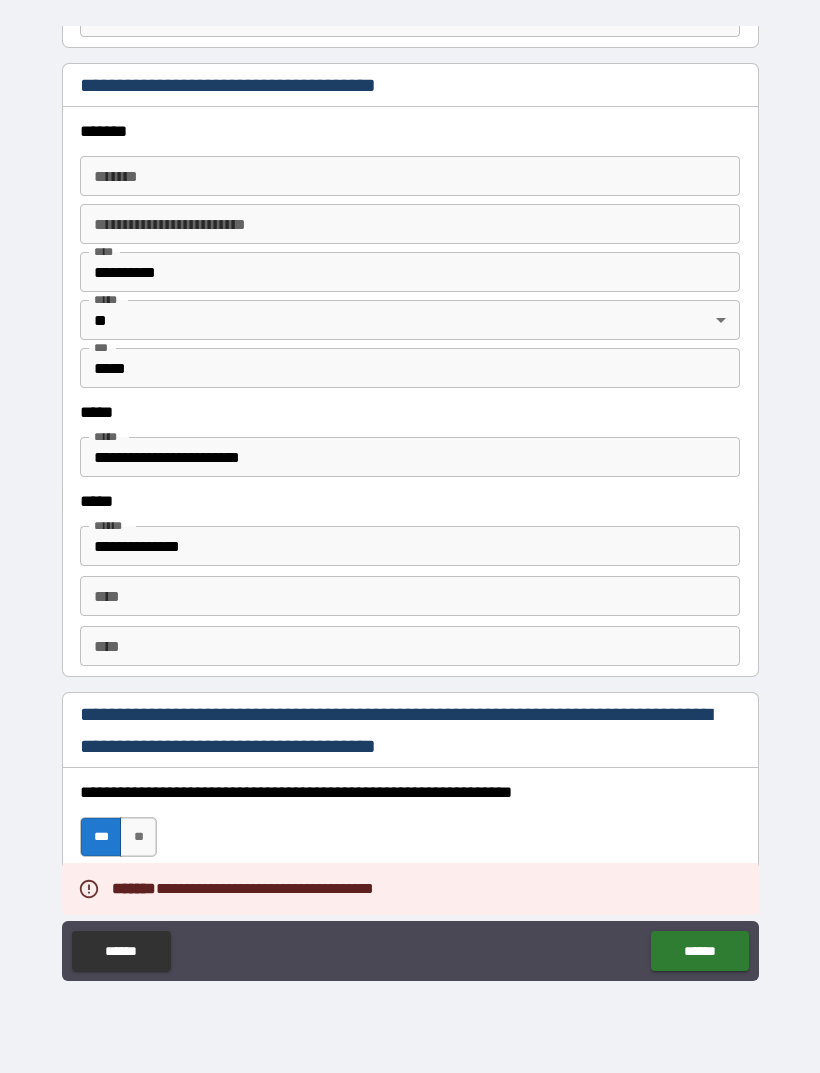 click on "******" at bounding box center (699, 951) 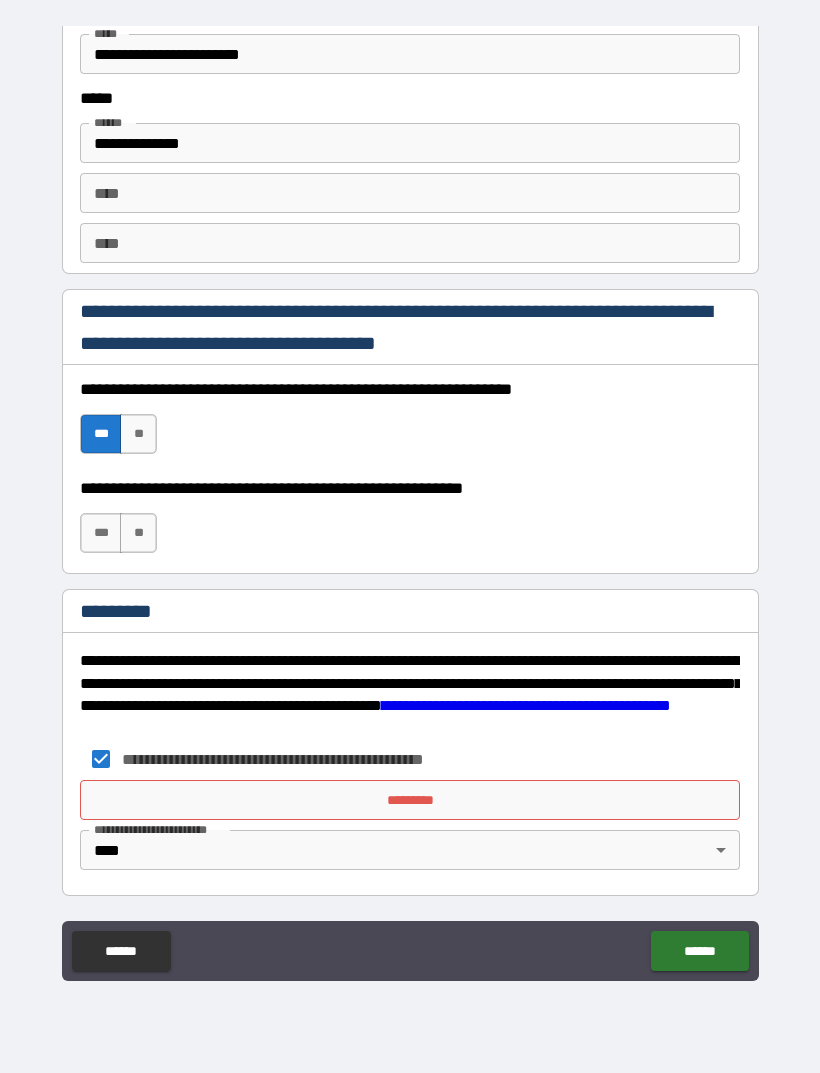 scroll, scrollTop: 2731, scrollLeft: 0, axis: vertical 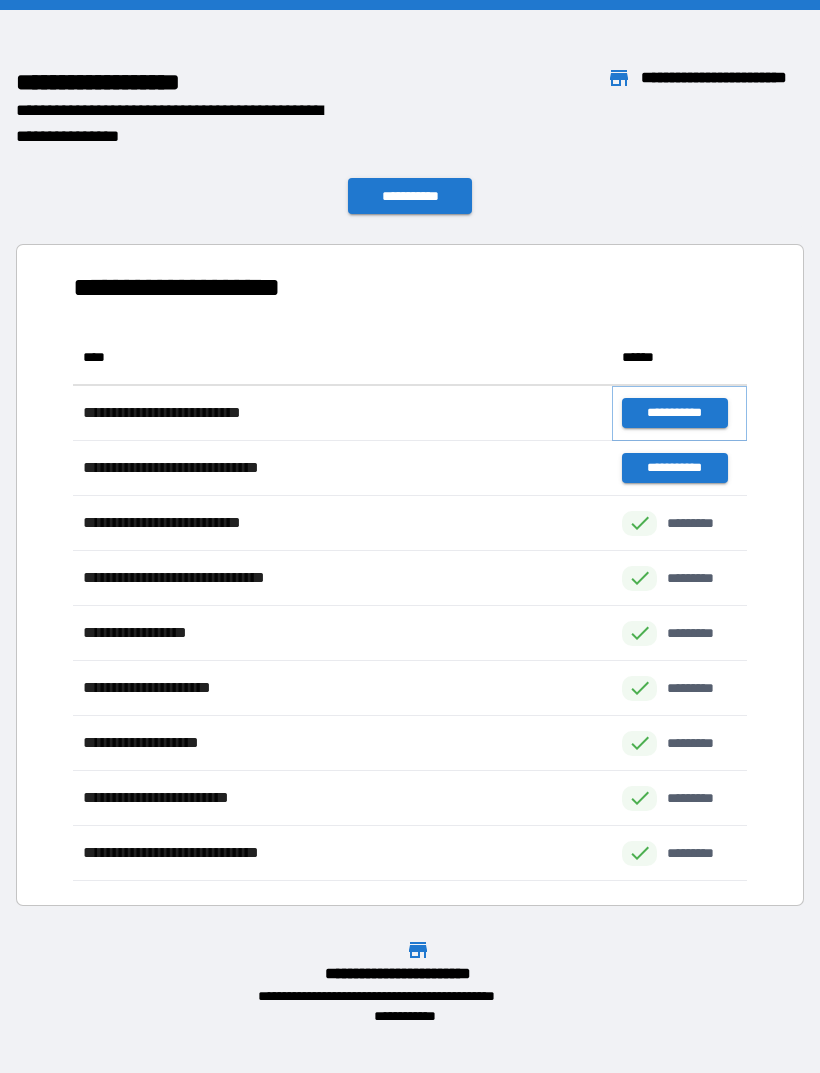 click on "**********" at bounding box center [674, 413] 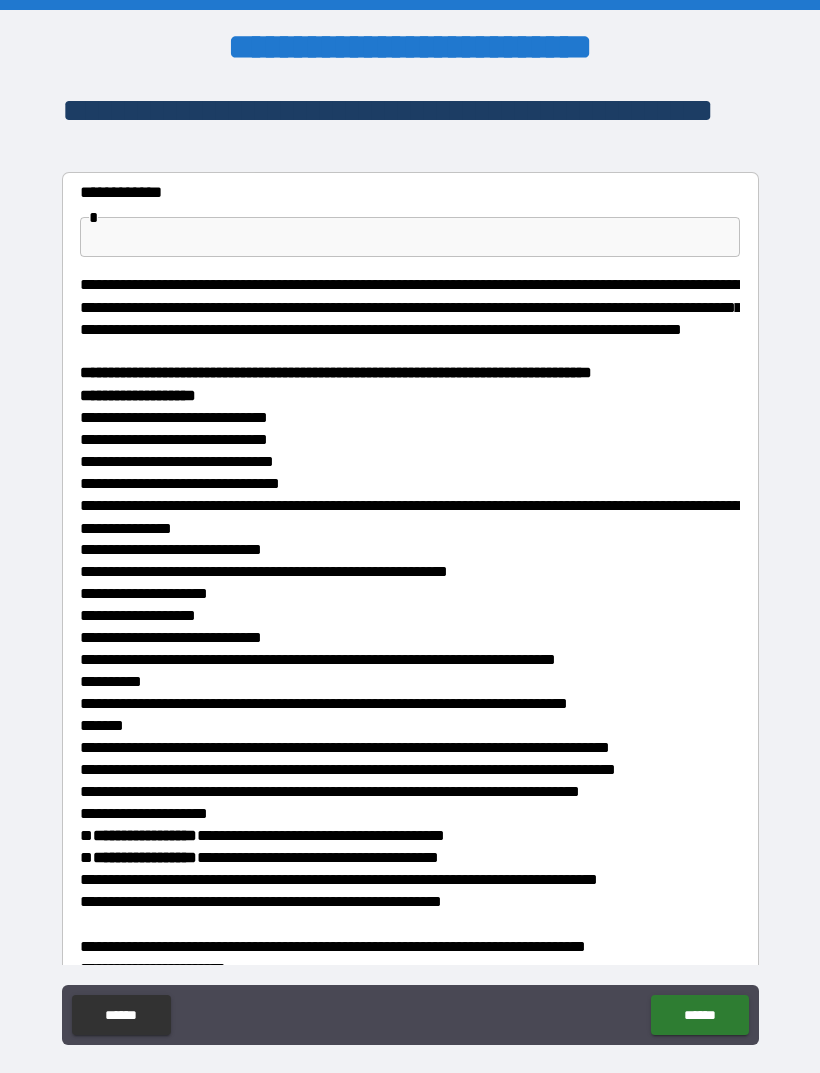 click at bounding box center (410, 237) 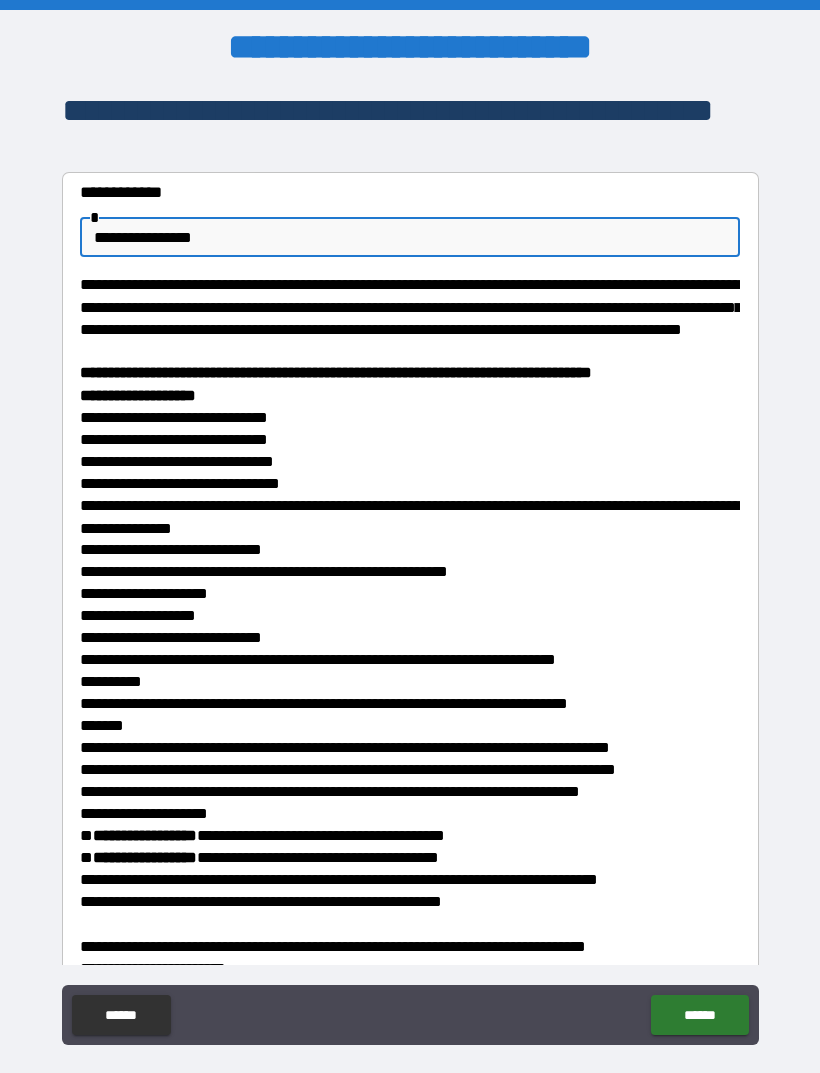 click on "**********" at bounding box center [410, 237] 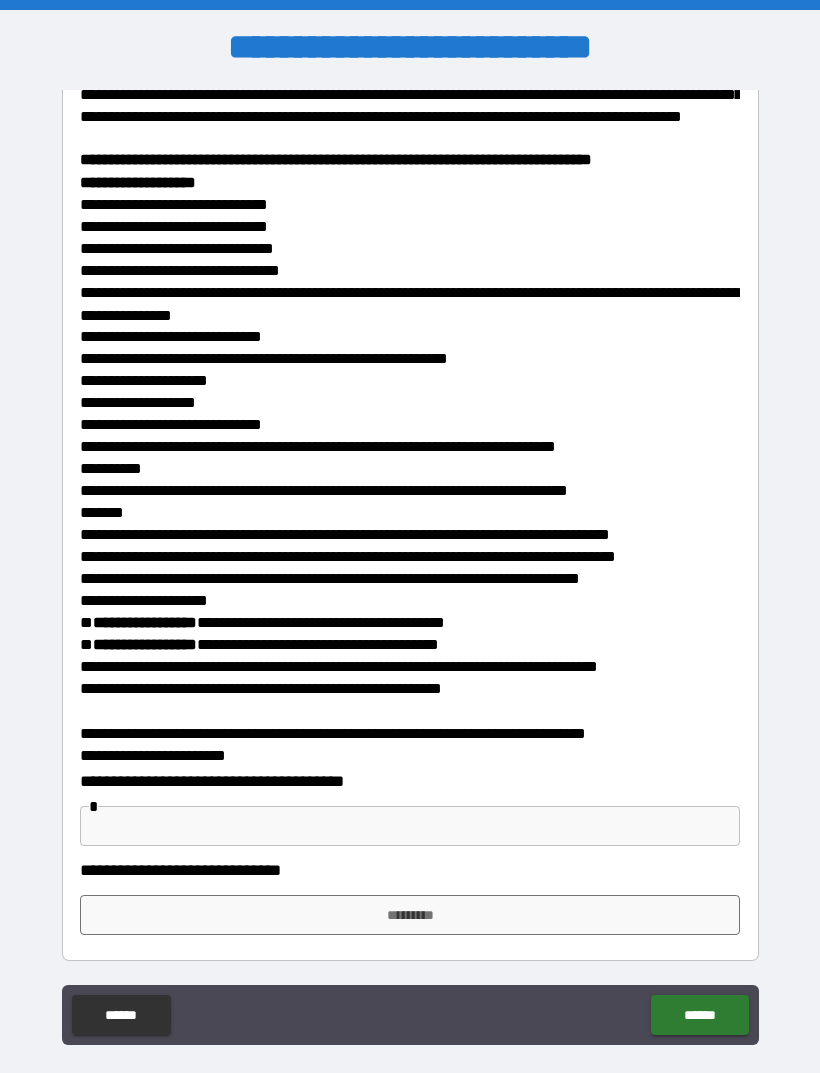 scroll, scrollTop: 212, scrollLeft: 0, axis: vertical 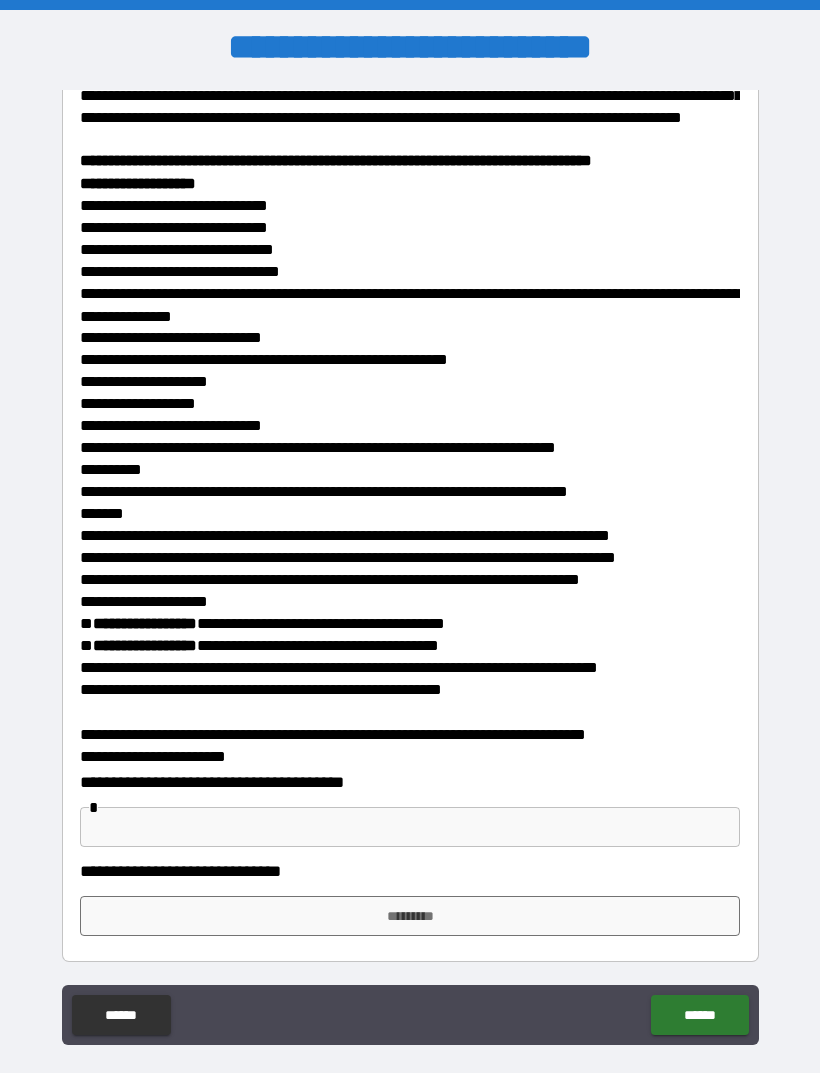 type on "**********" 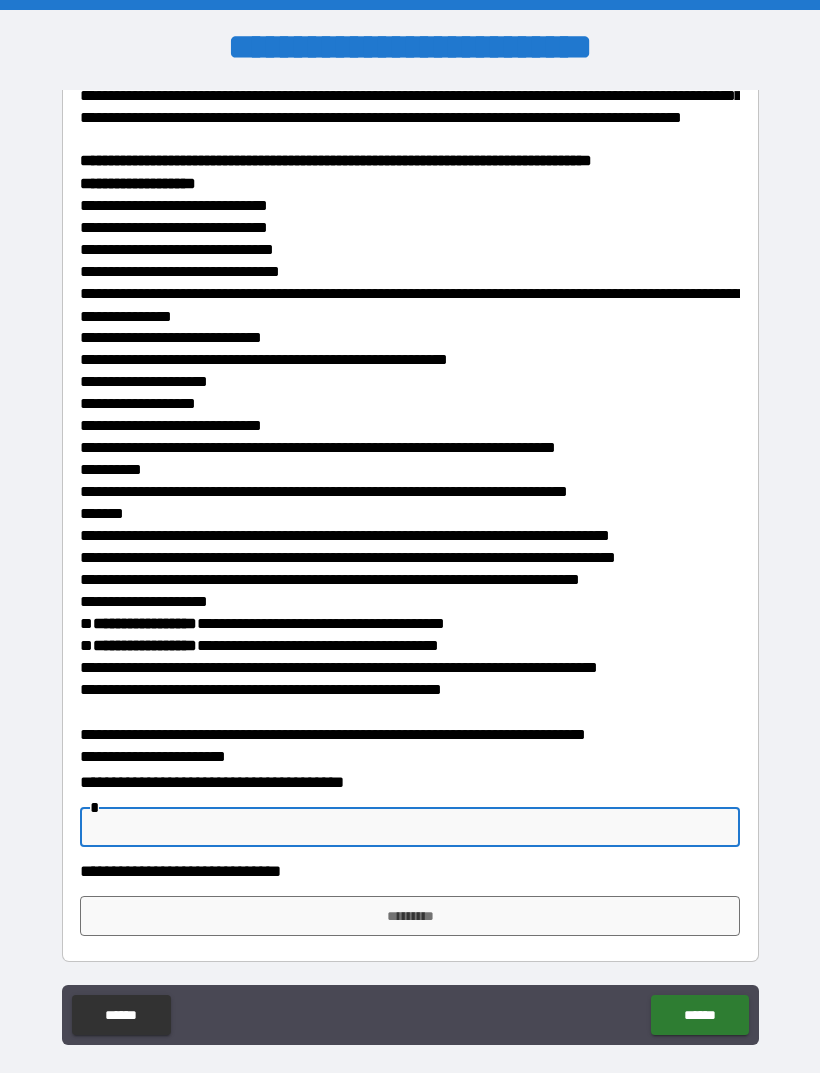 scroll, scrollTop: 64, scrollLeft: 0, axis: vertical 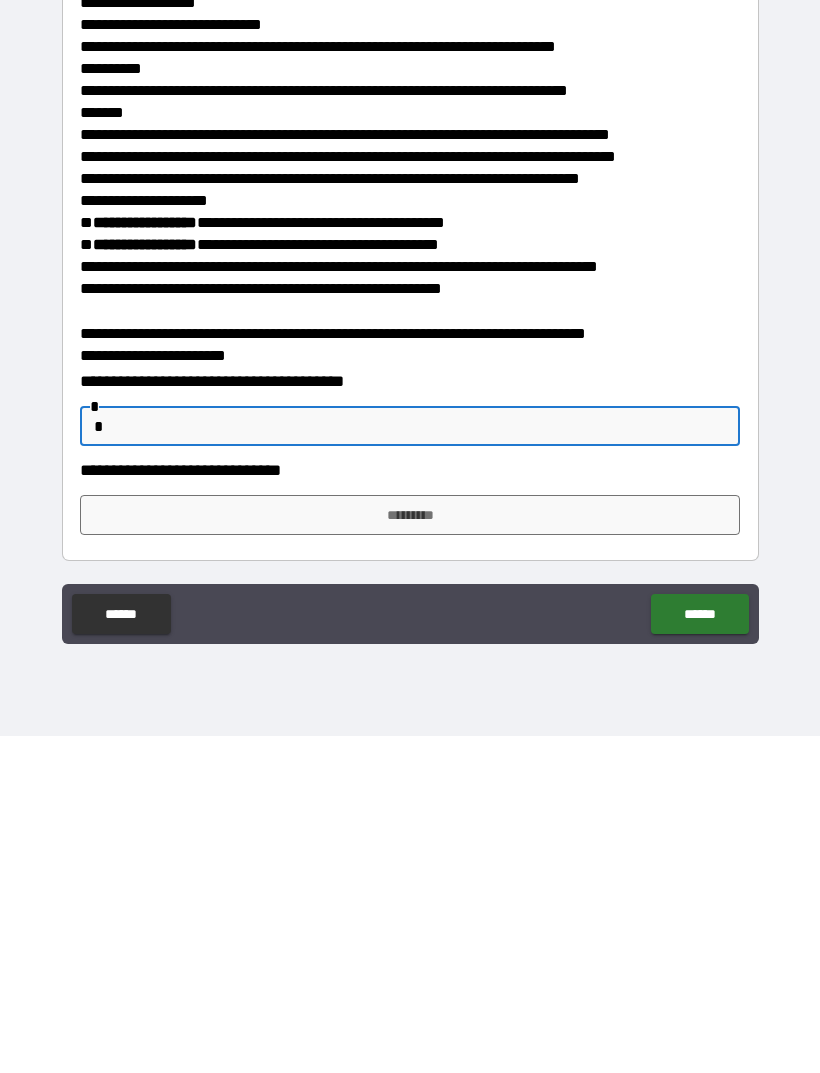 type on "*" 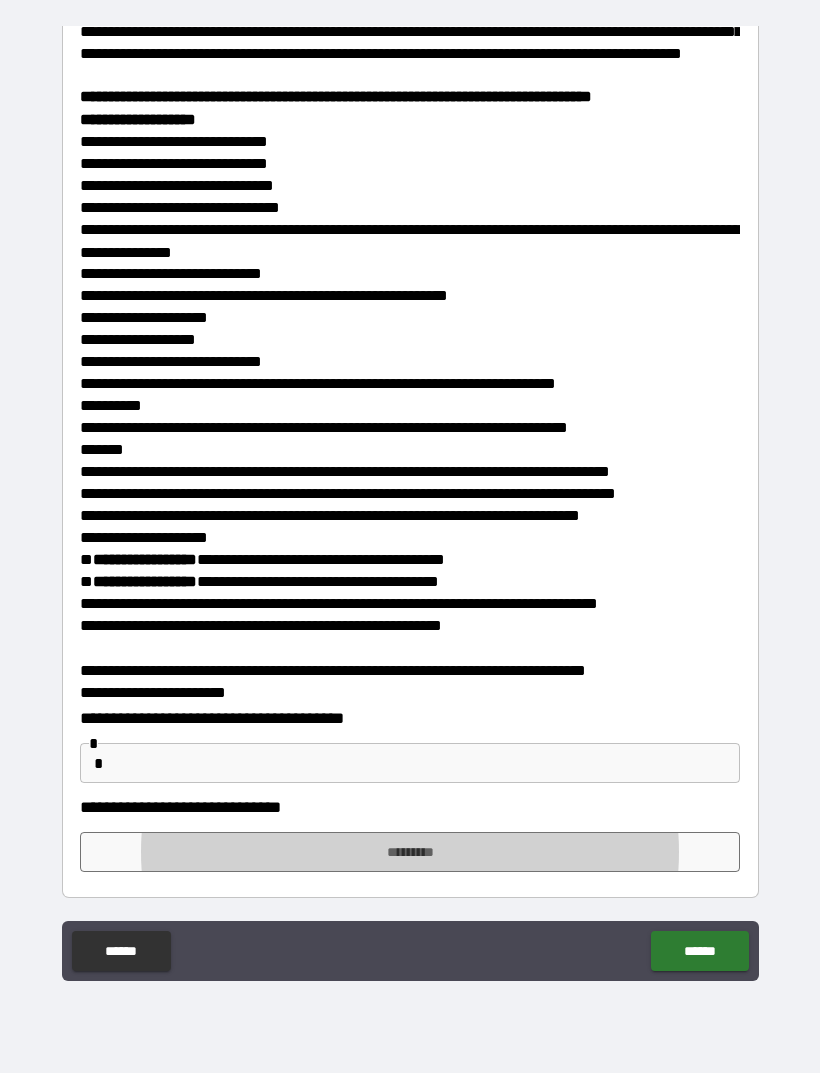 click on "*" at bounding box center [410, 763] 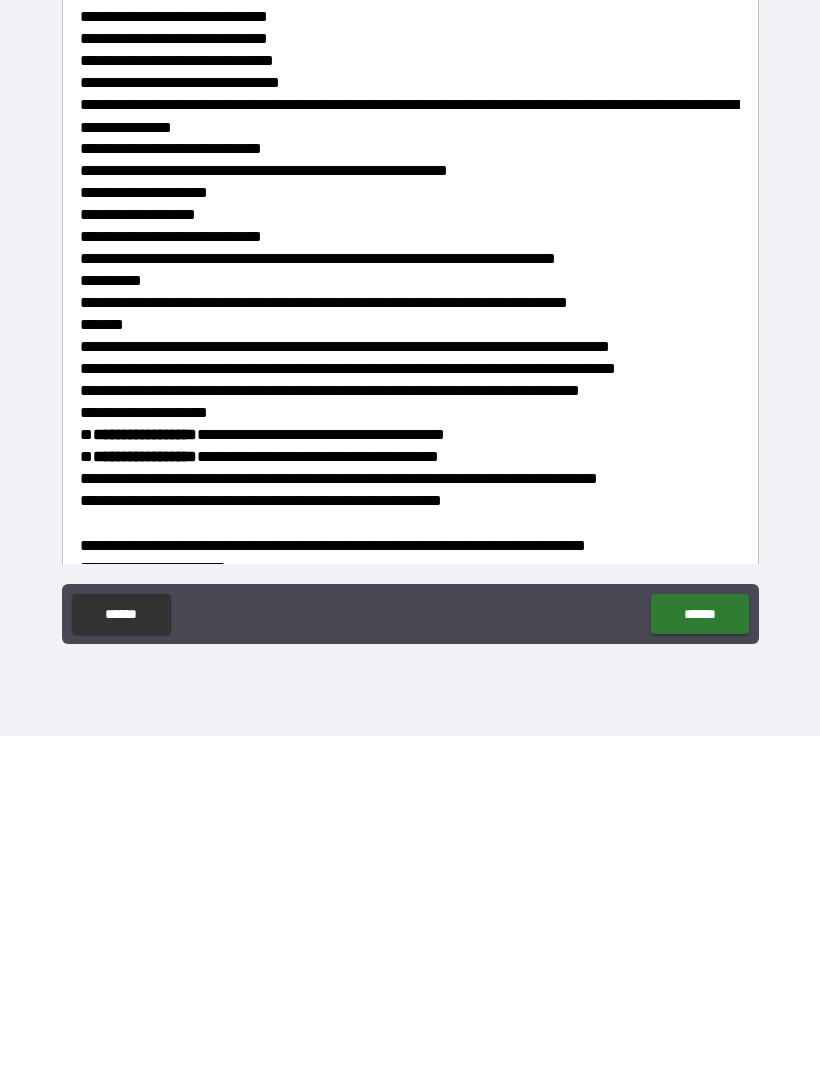 scroll, scrollTop: 0, scrollLeft: 0, axis: both 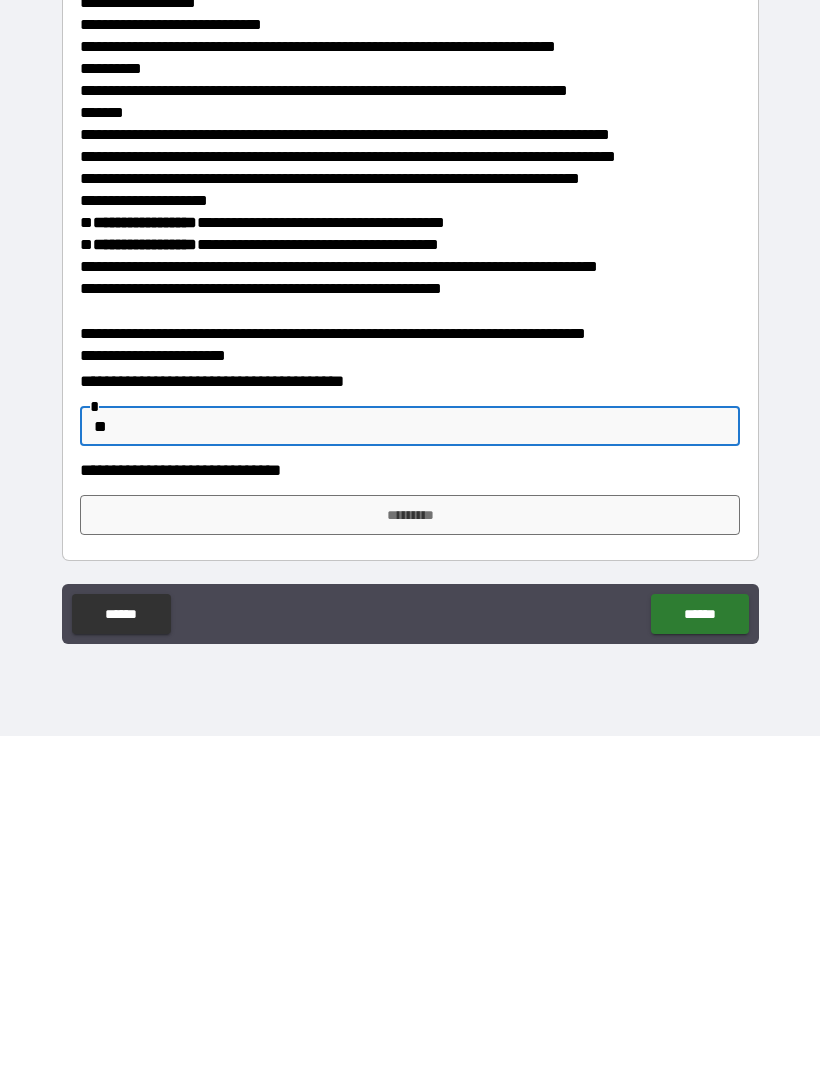 type on "**" 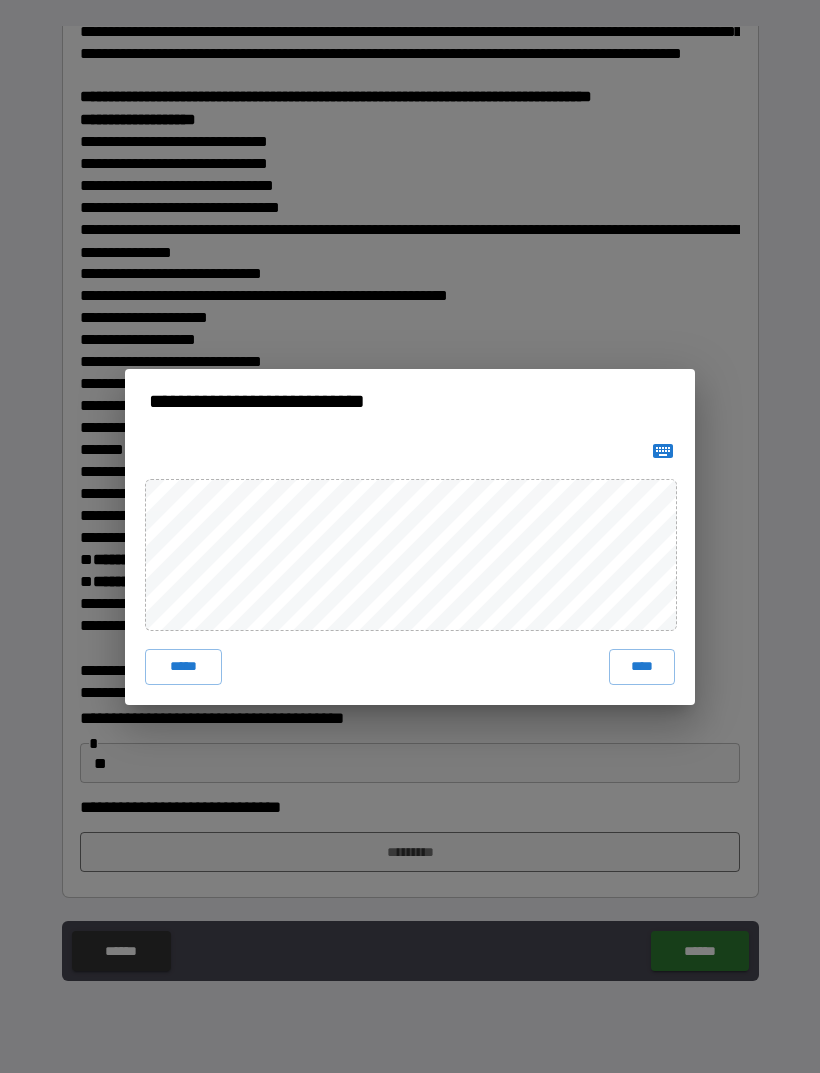 click on "****" at bounding box center (642, 667) 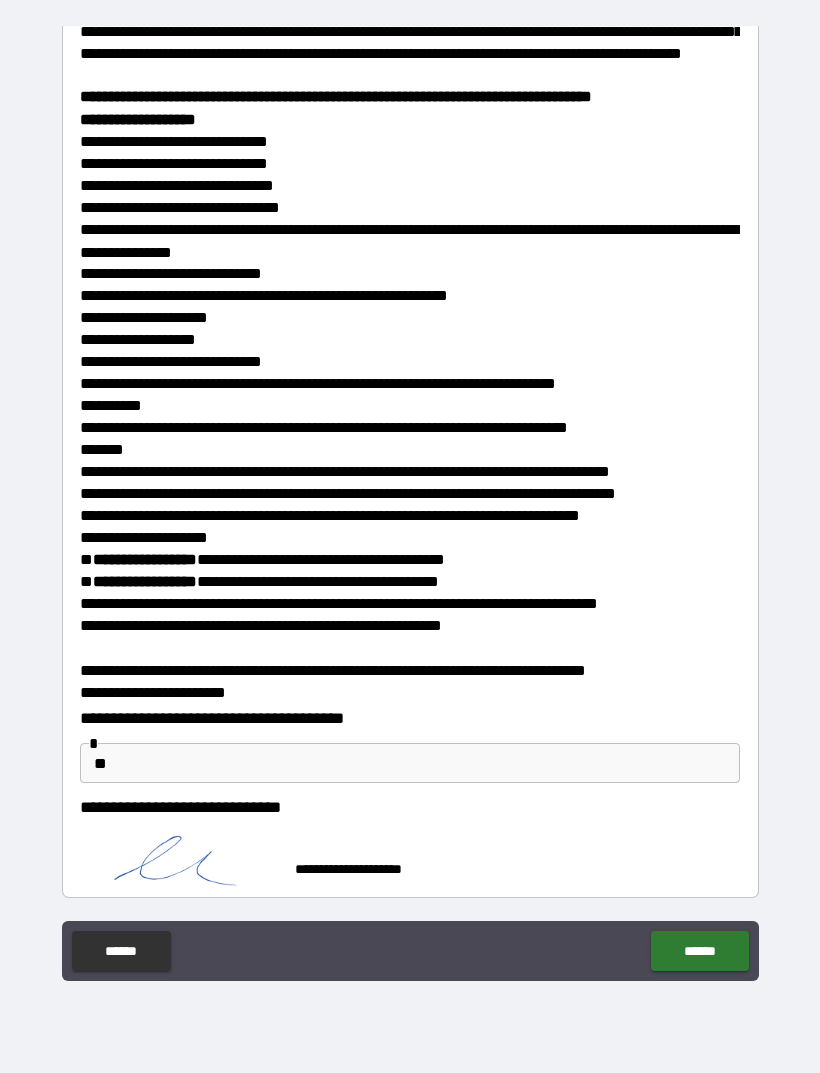 scroll, scrollTop: 202, scrollLeft: 0, axis: vertical 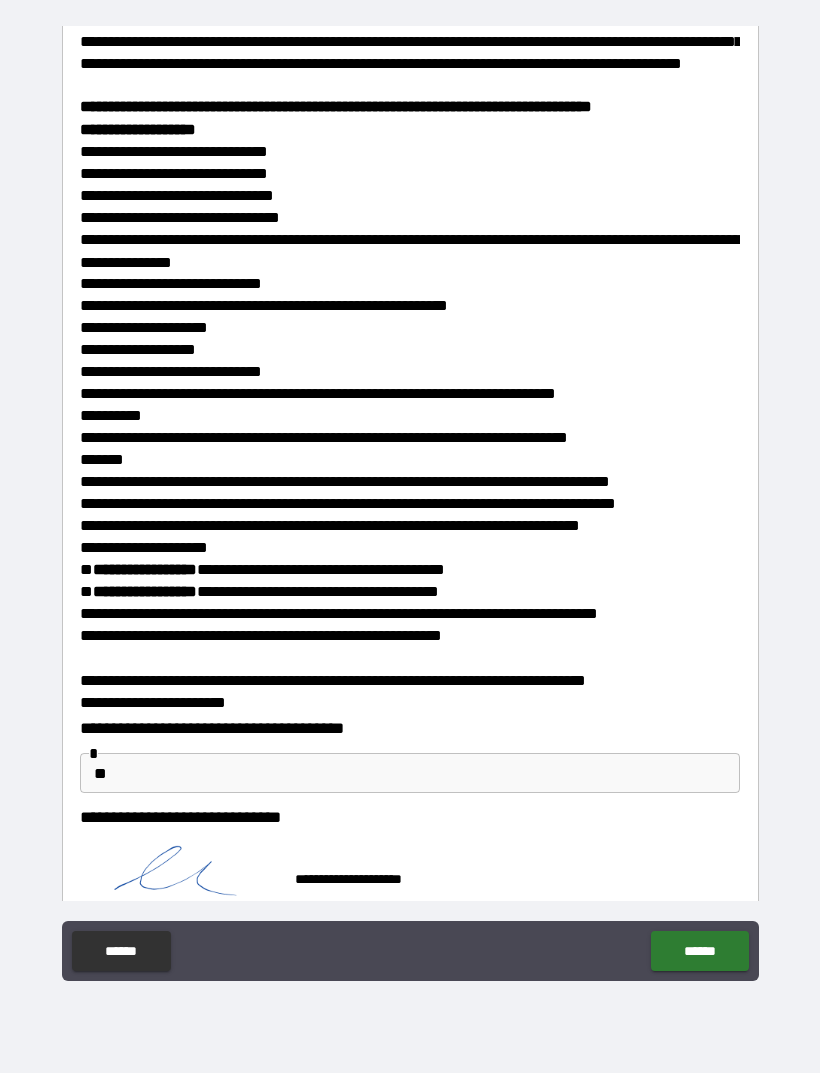 click on "******" at bounding box center (699, 951) 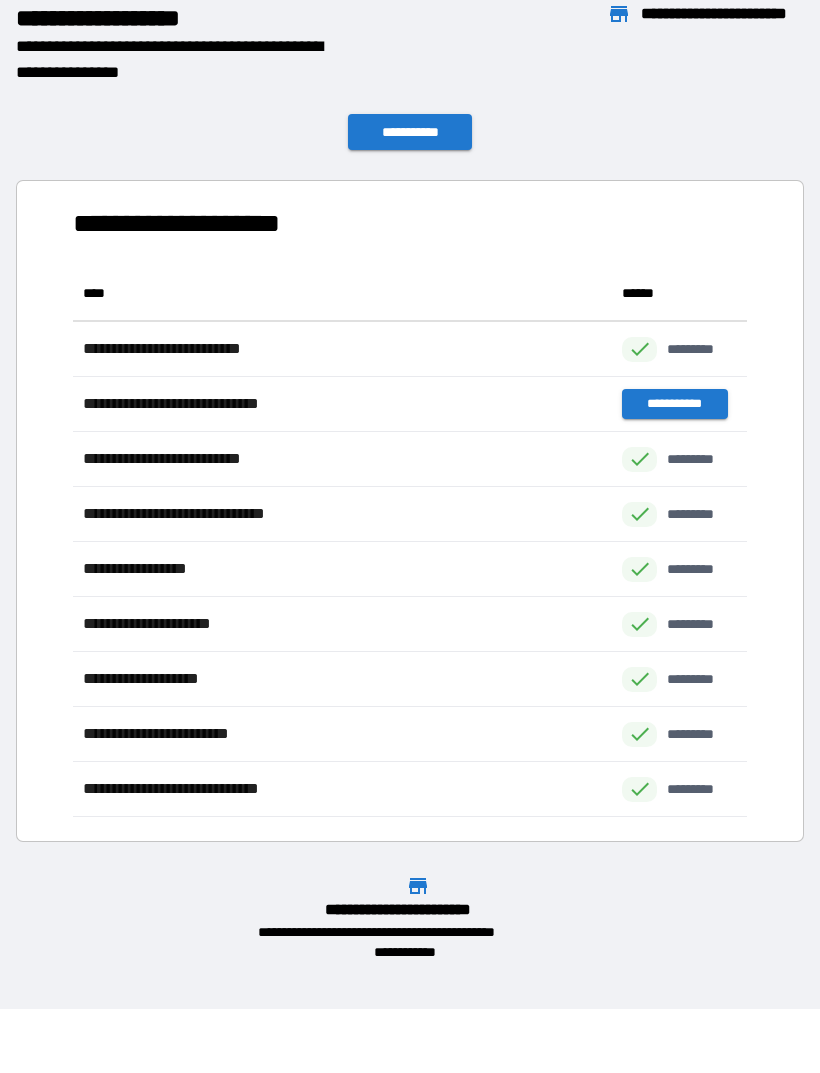 scroll, scrollTop: 1, scrollLeft: 1, axis: both 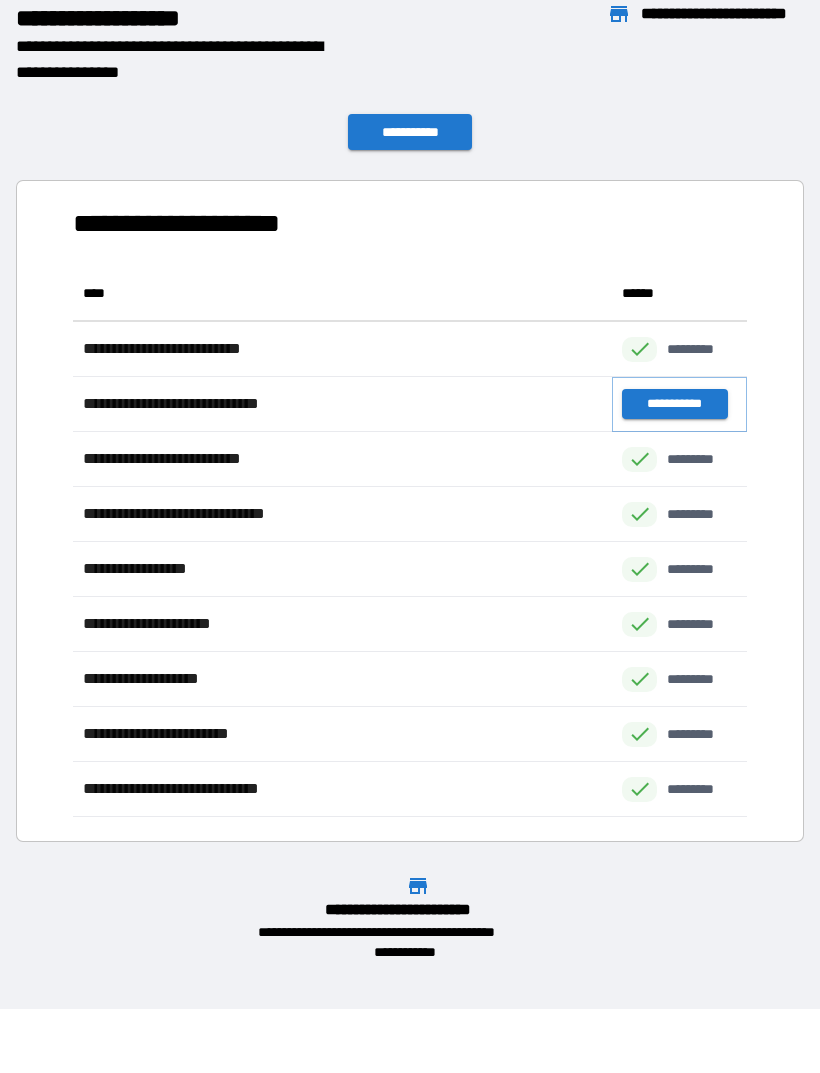 click on "**********" at bounding box center [674, 404] 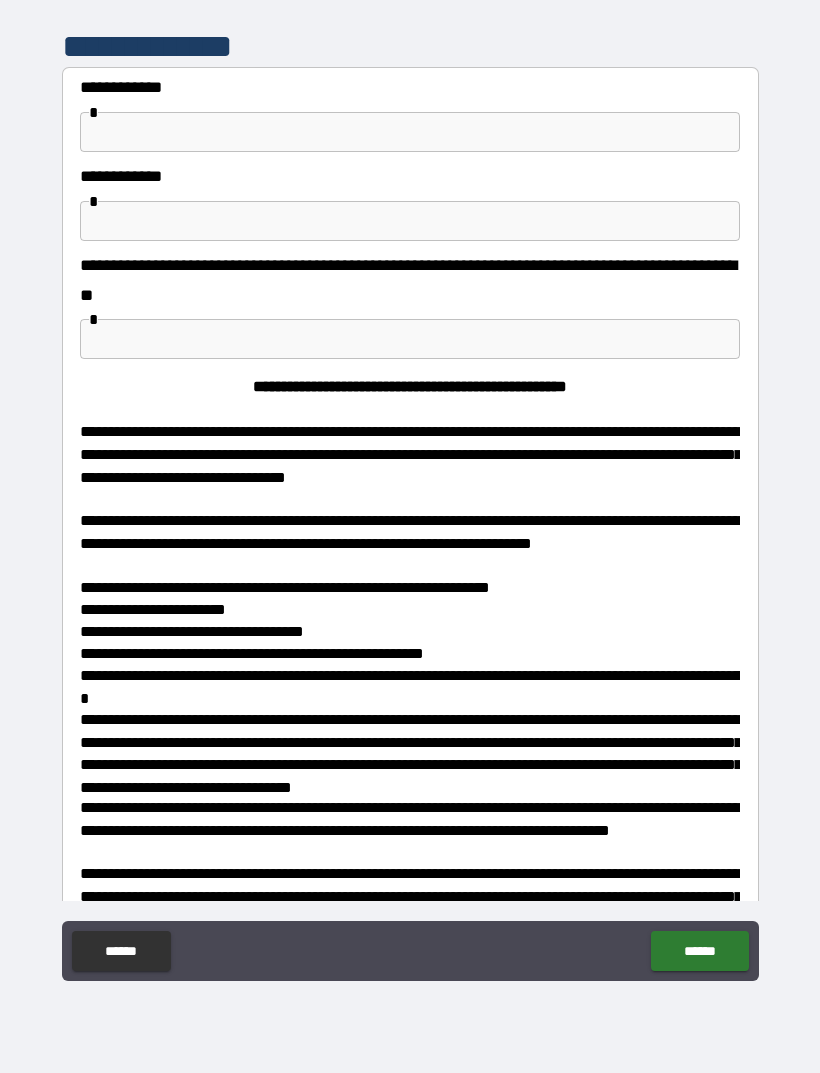 click at bounding box center [410, 132] 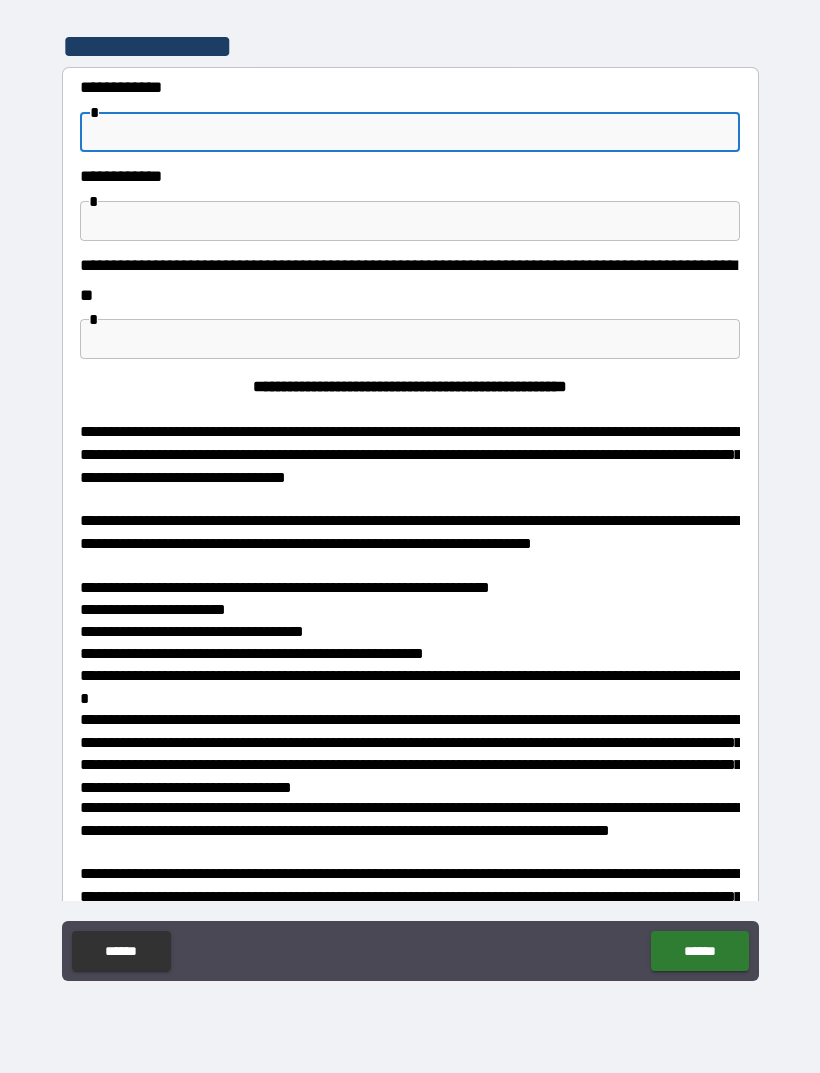 click at bounding box center [410, 132] 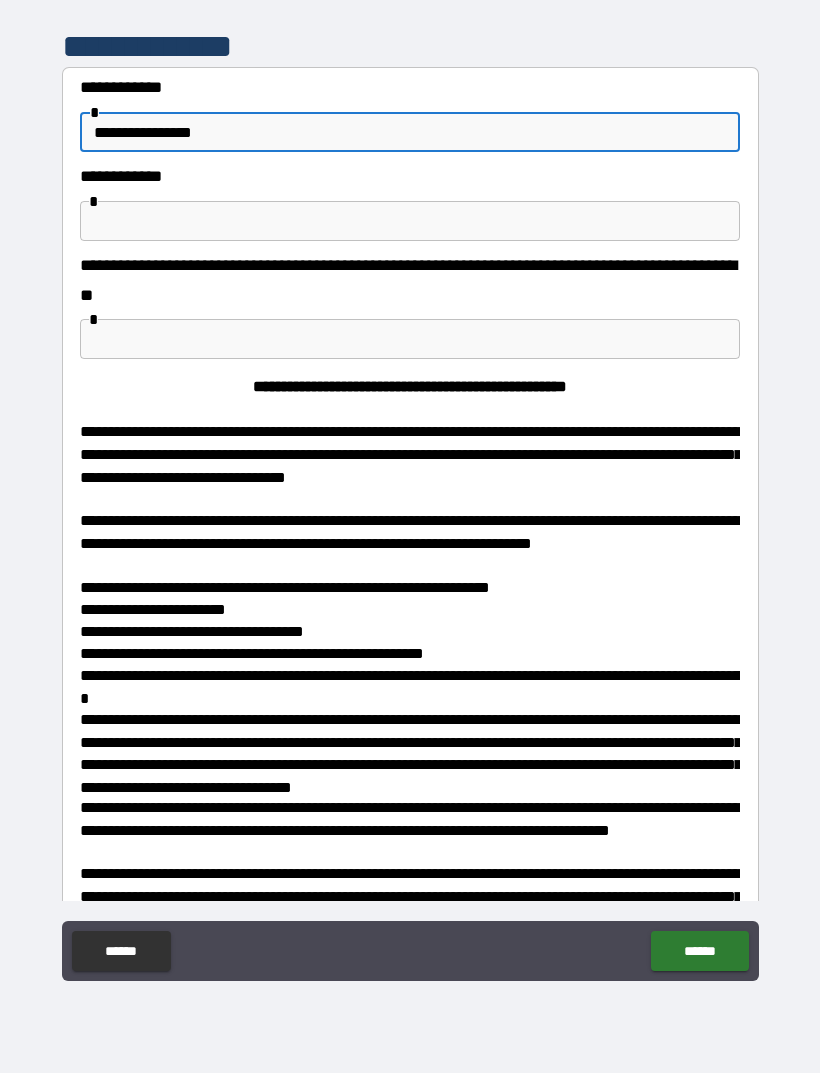 type on "**********" 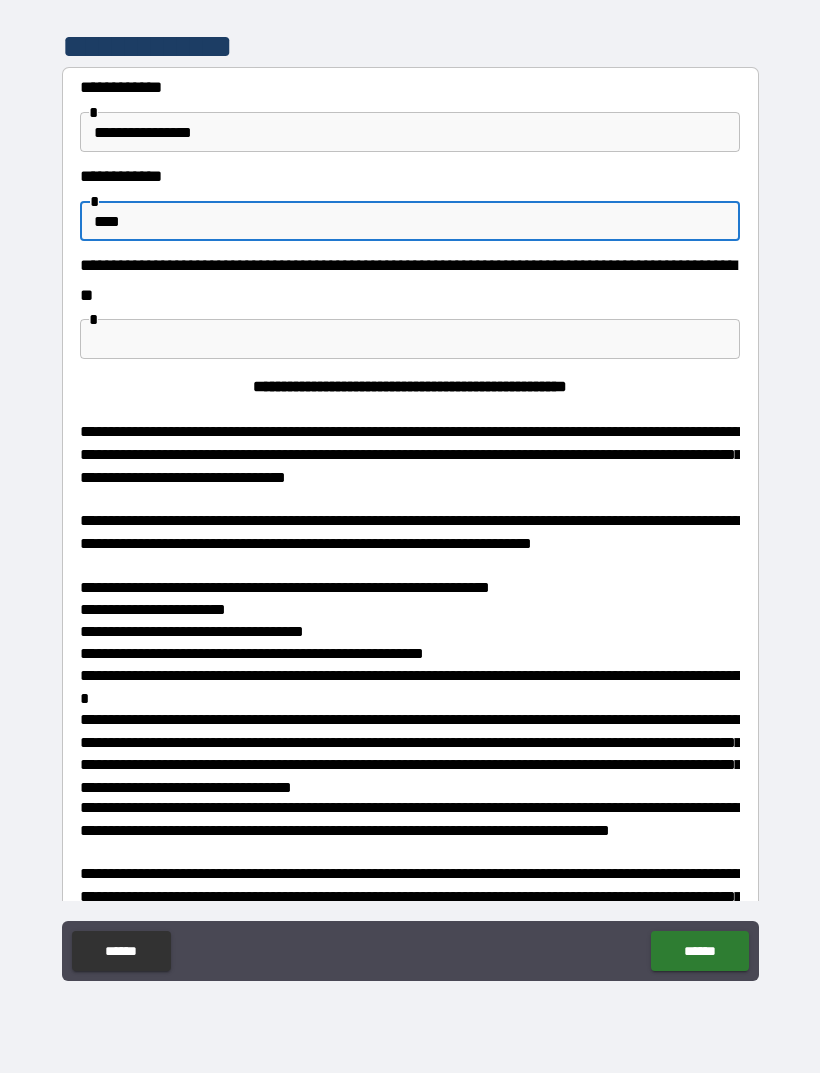 type on "****" 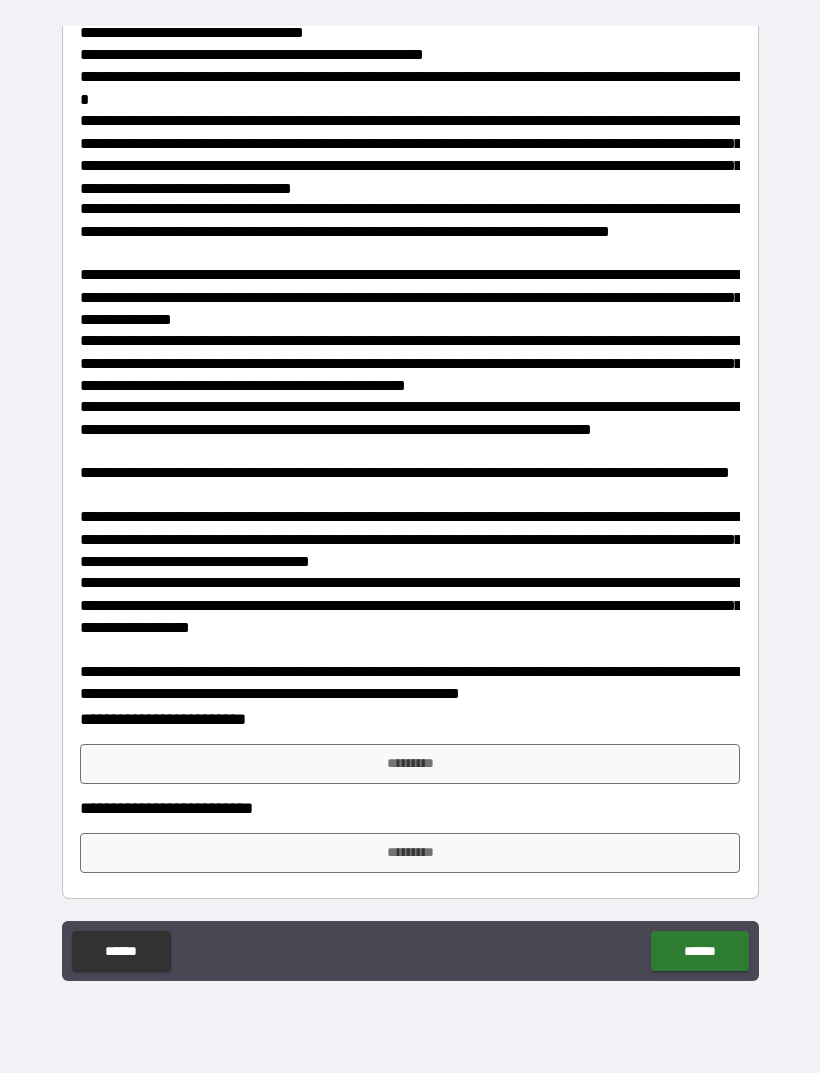 scroll, scrollTop: 598, scrollLeft: 0, axis: vertical 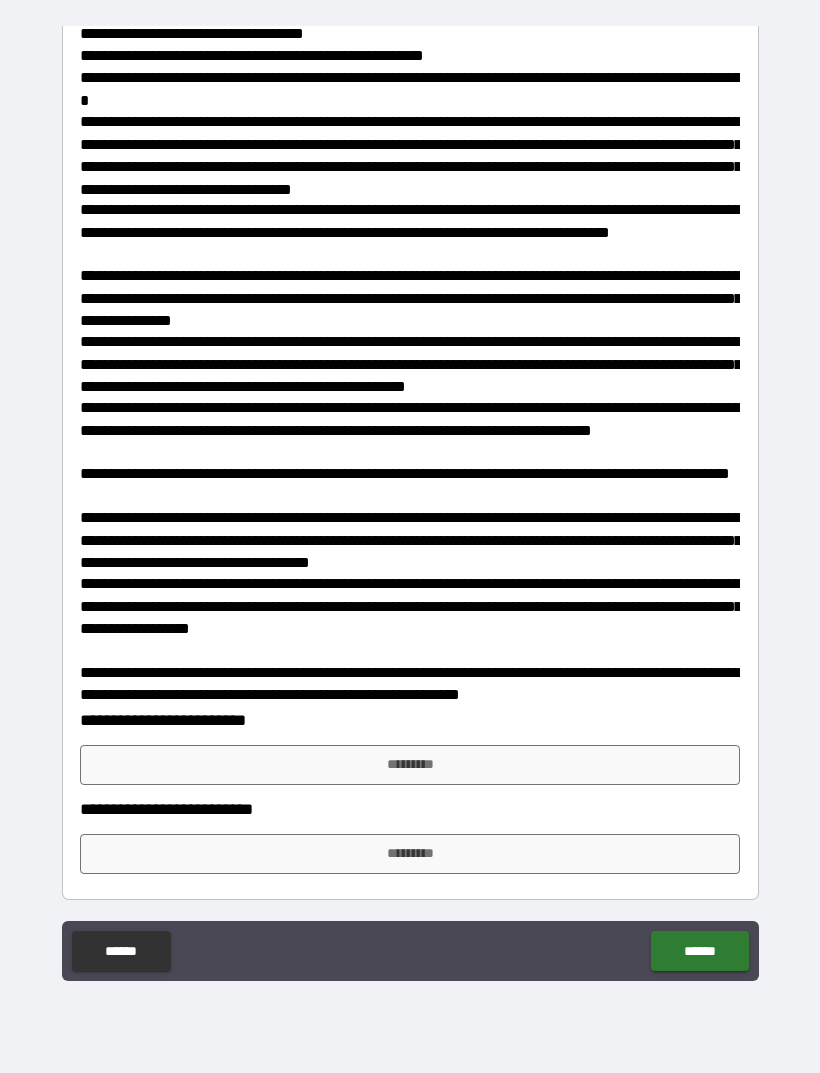 type on "**" 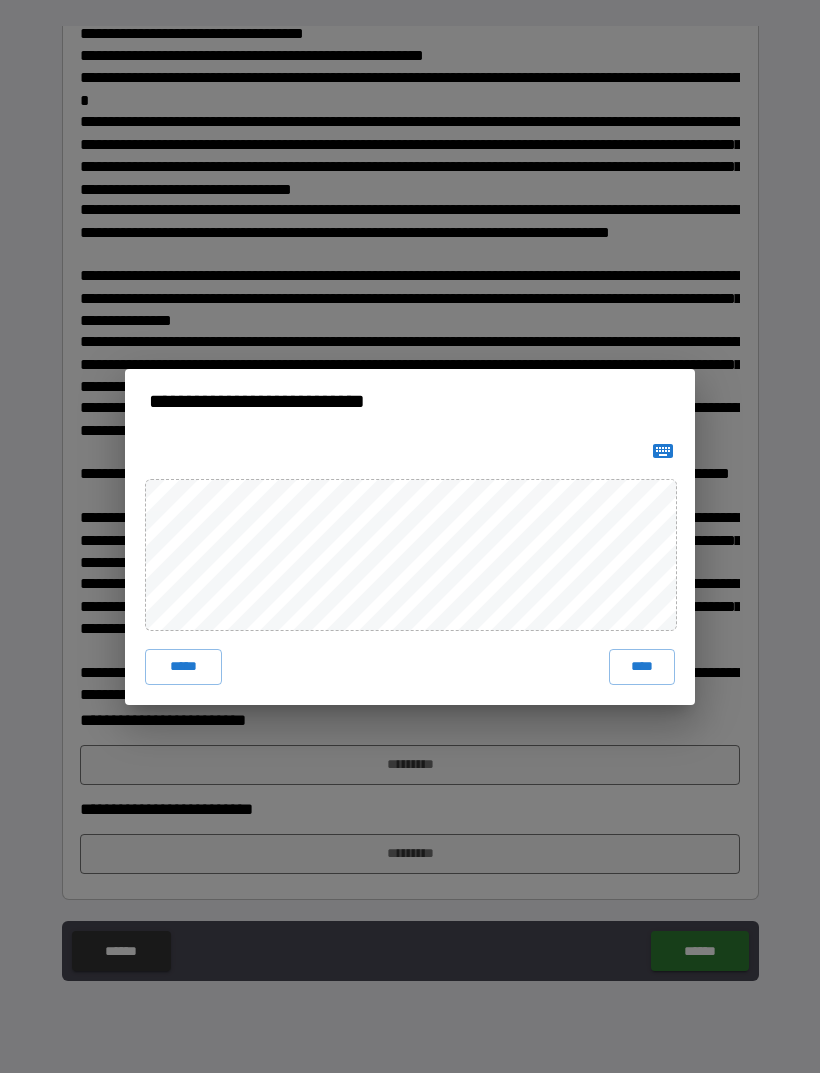 click on "****" at bounding box center (642, 667) 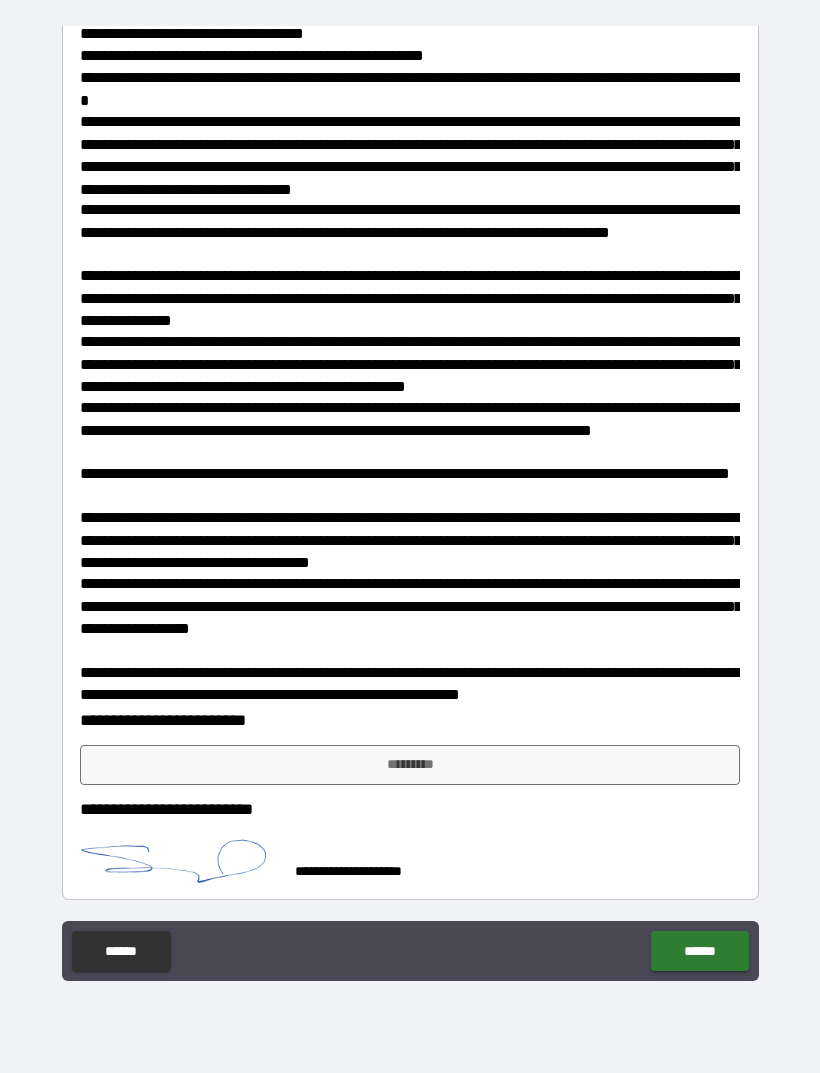 scroll, scrollTop: 588, scrollLeft: 0, axis: vertical 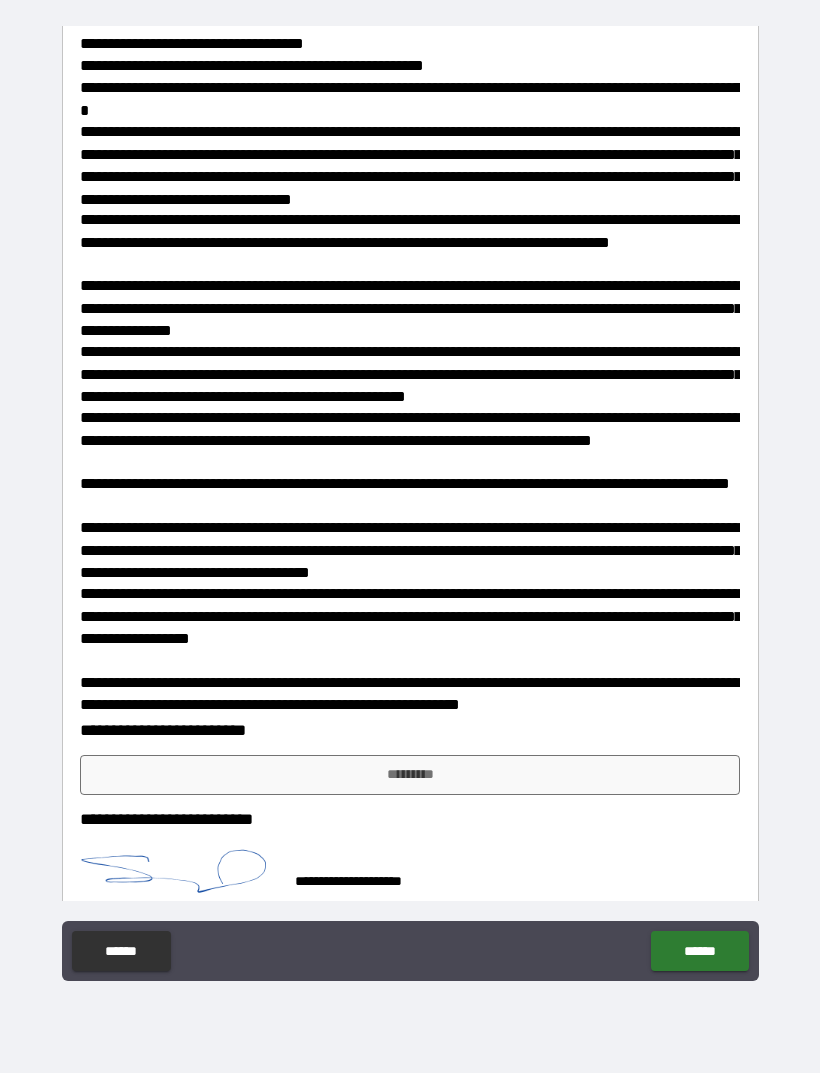 click on "*********" at bounding box center [410, 775] 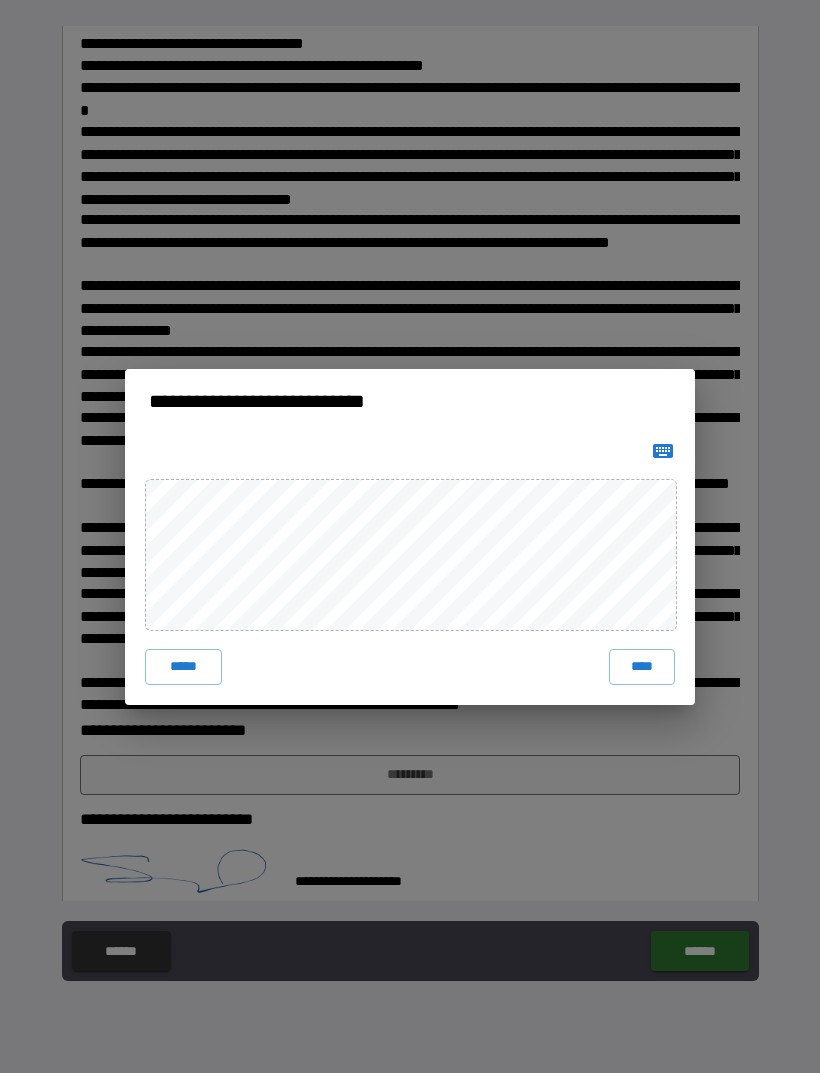 click on "****" at bounding box center [642, 667] 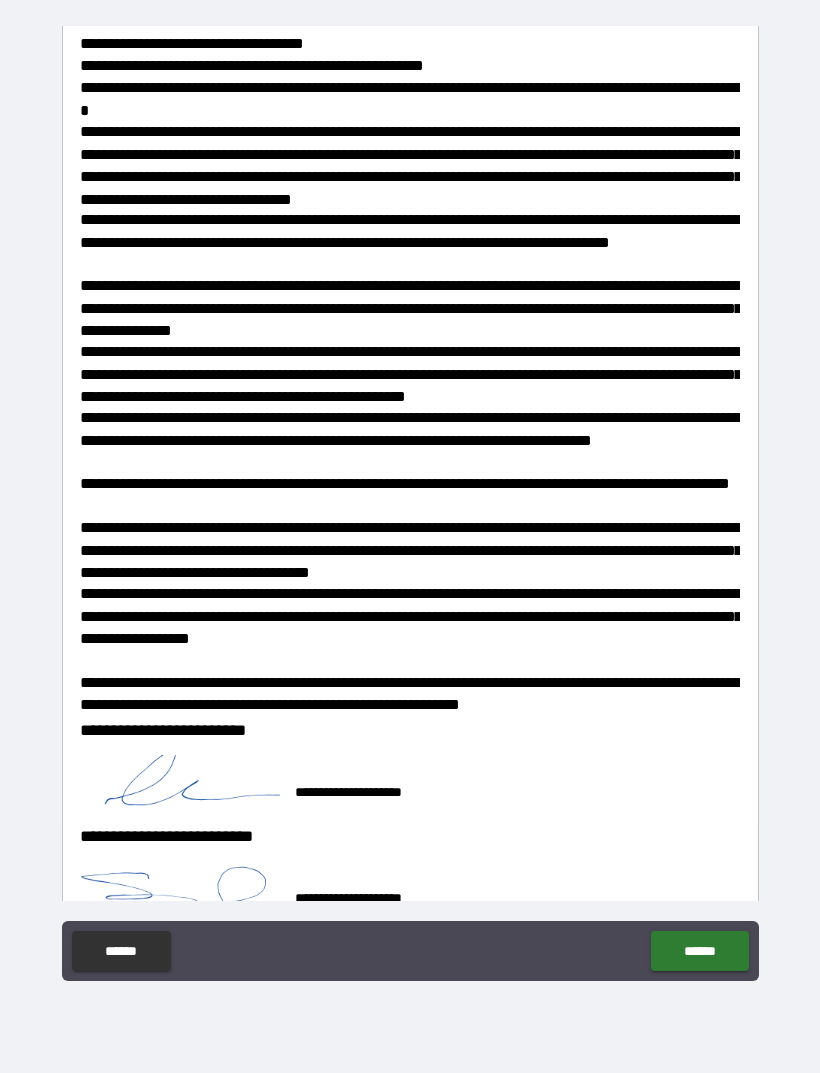 click on "******" at bounding box center [699, 951] 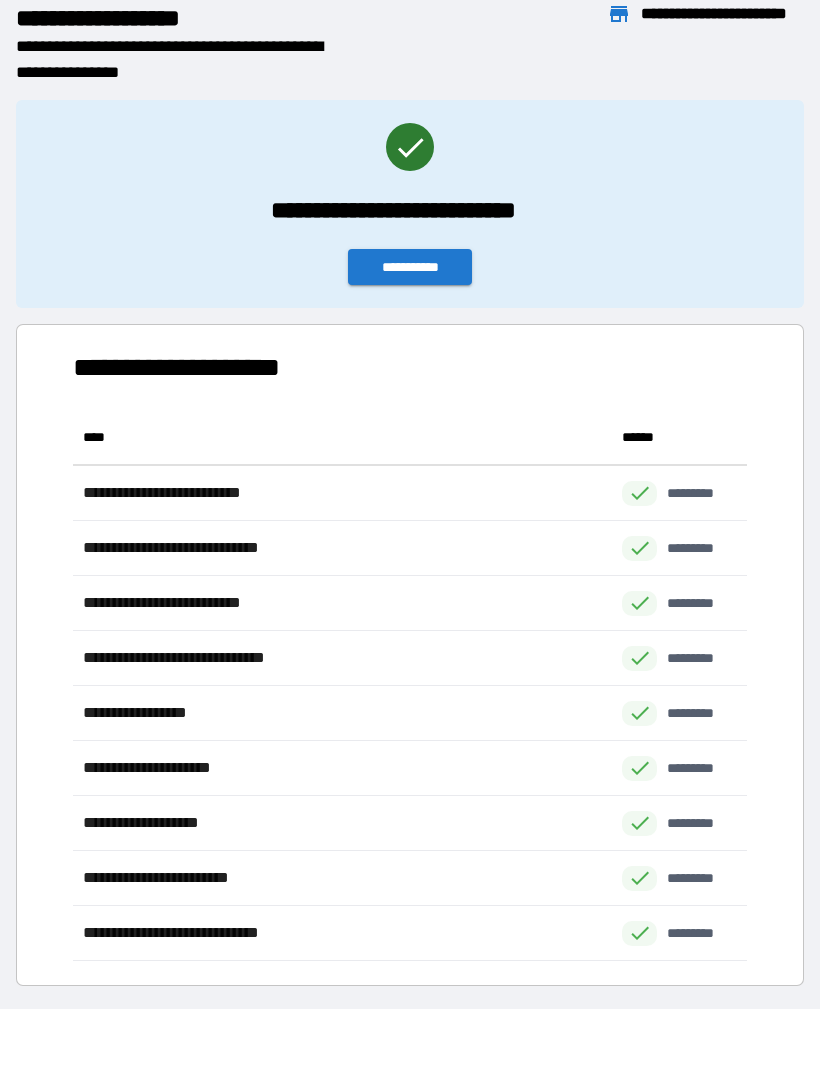 scroll, scrollTop: 551, scrollLeft: 674, axis: both 